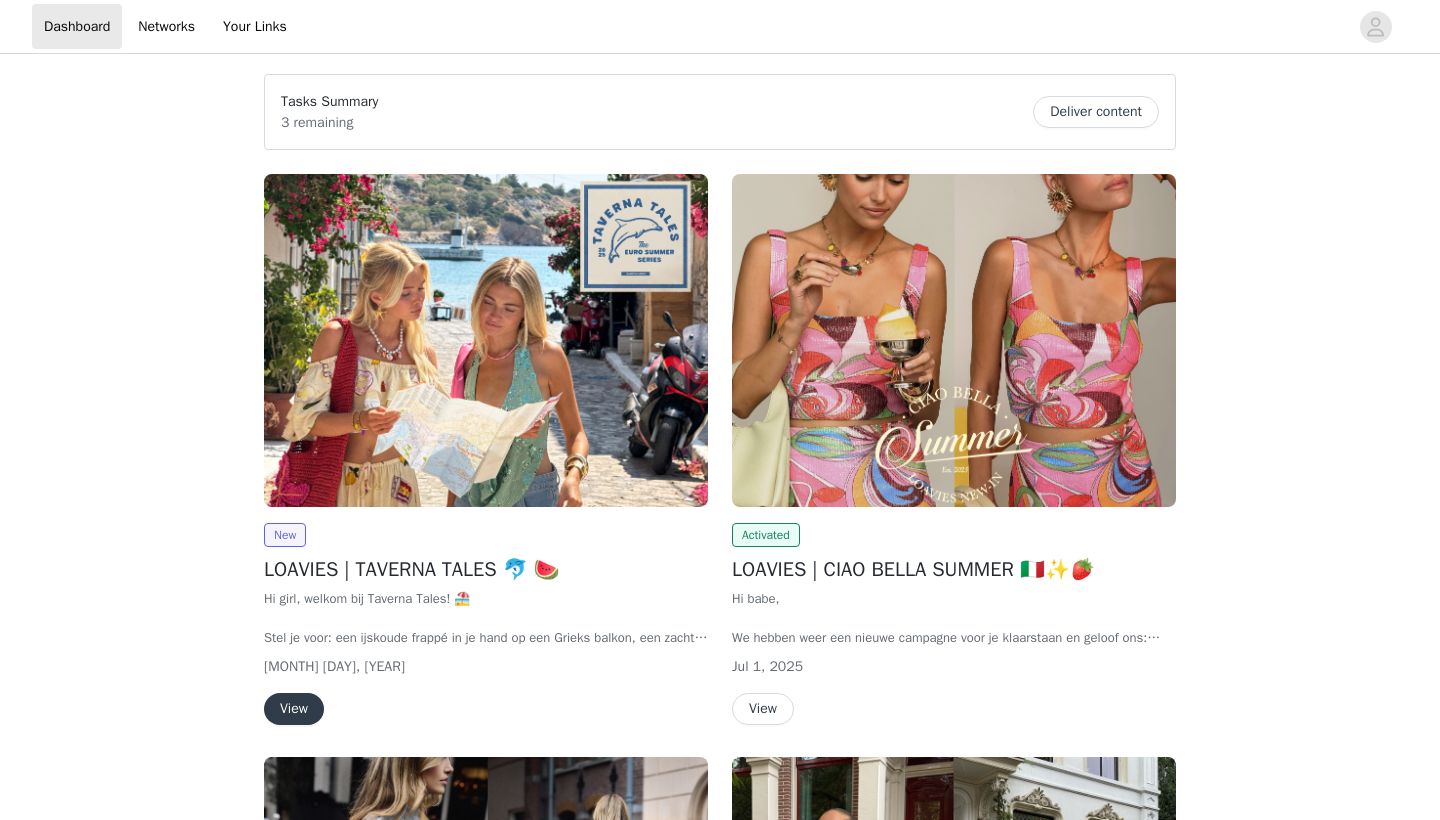 scroll, scrollTop: 0, scrollLeft: 0, axis: both 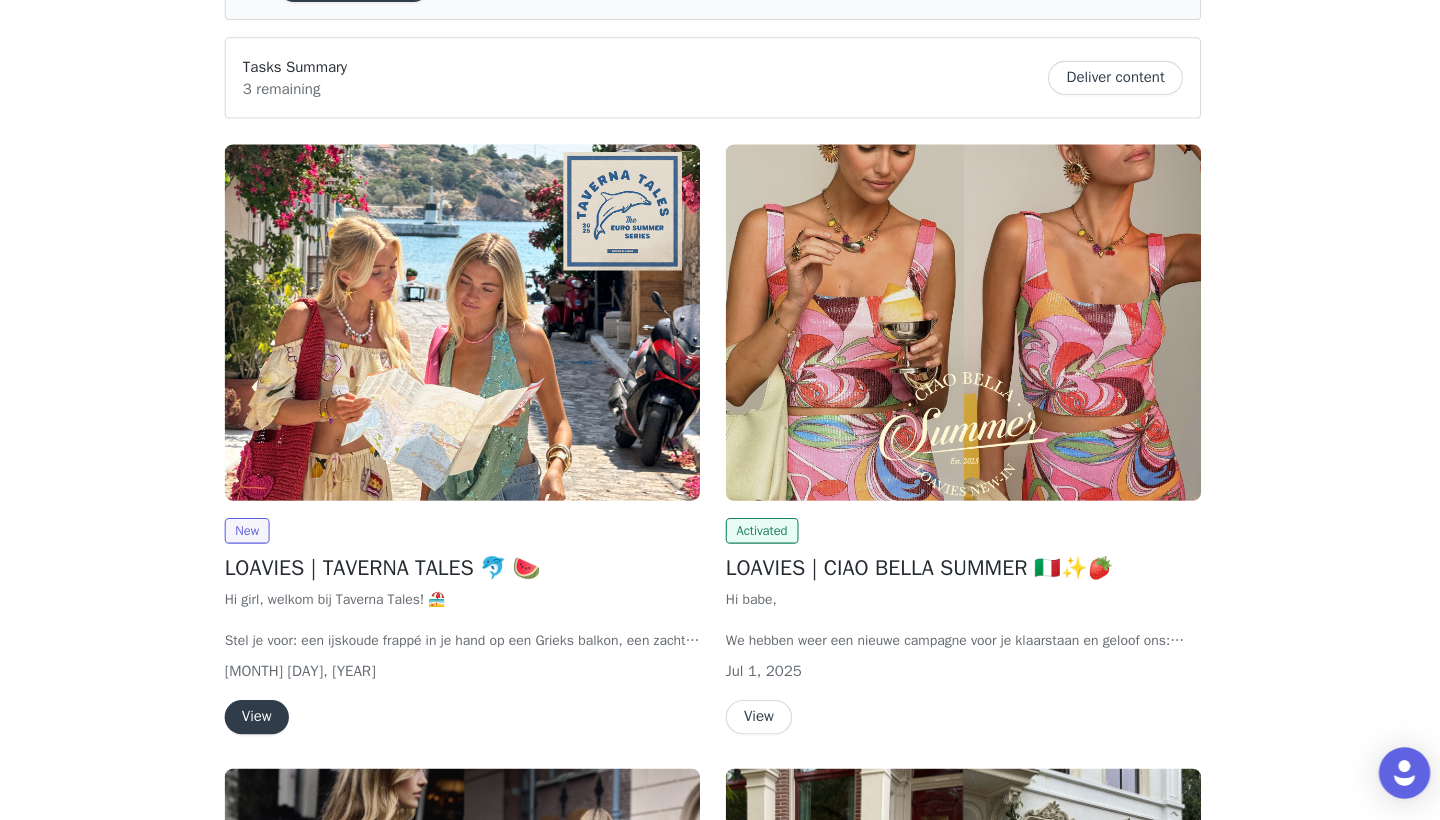click on "View" at bounding box center (294, 724) 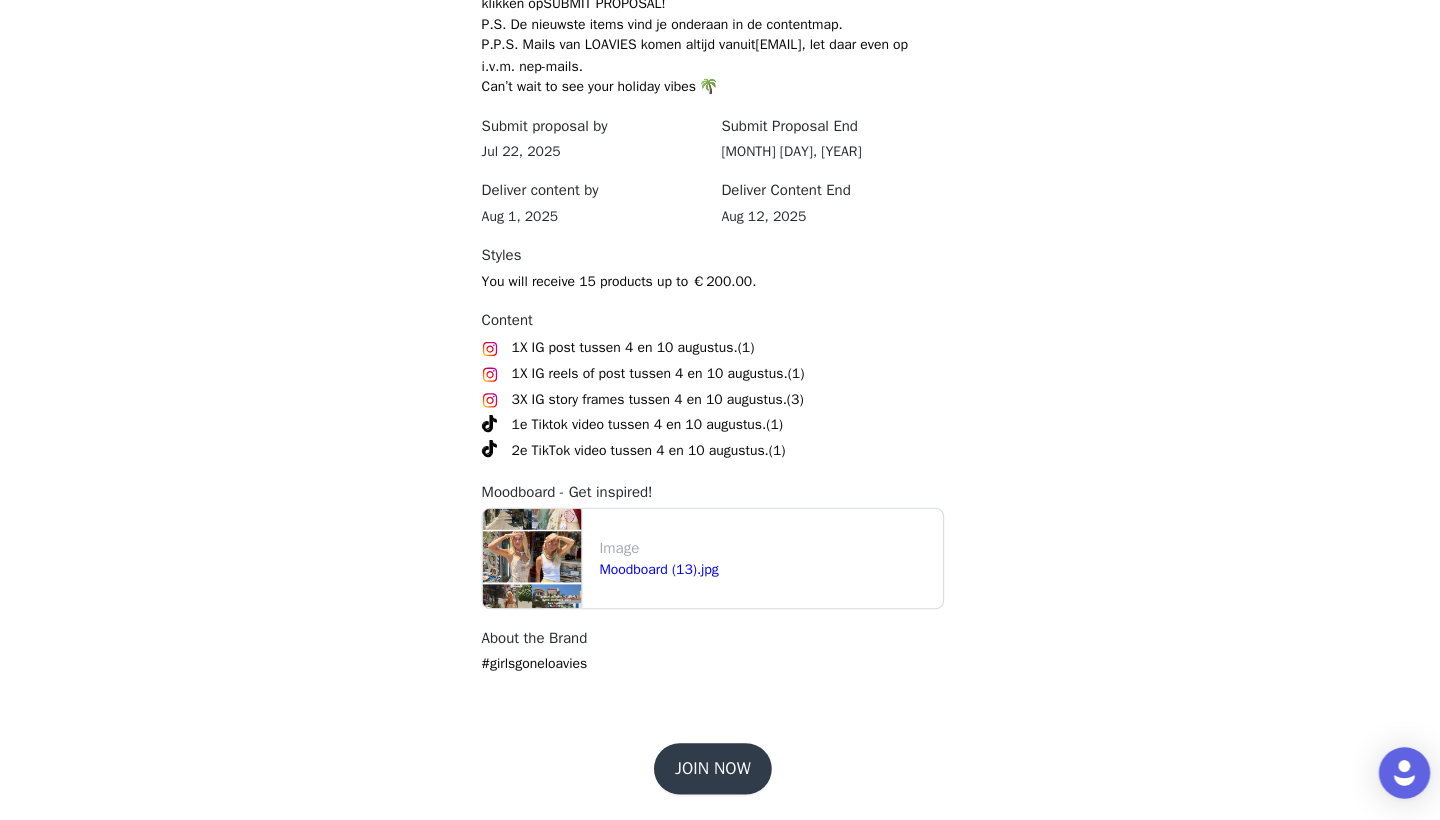 scroll, scrollTop: 997, scrollLeft: 0, axis: vertical 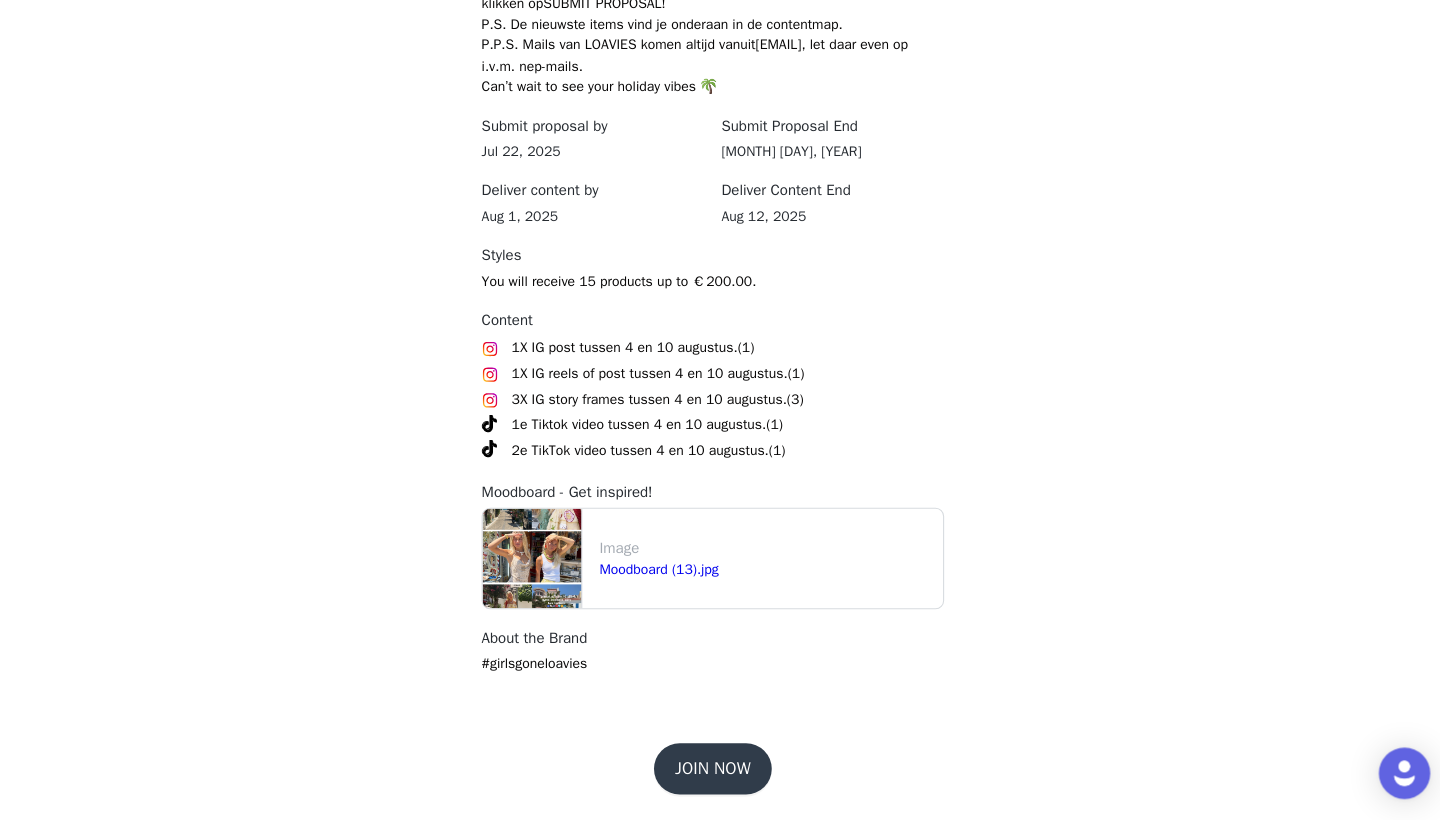 click on "JOIN NOW" at bounding box center (720, 772) 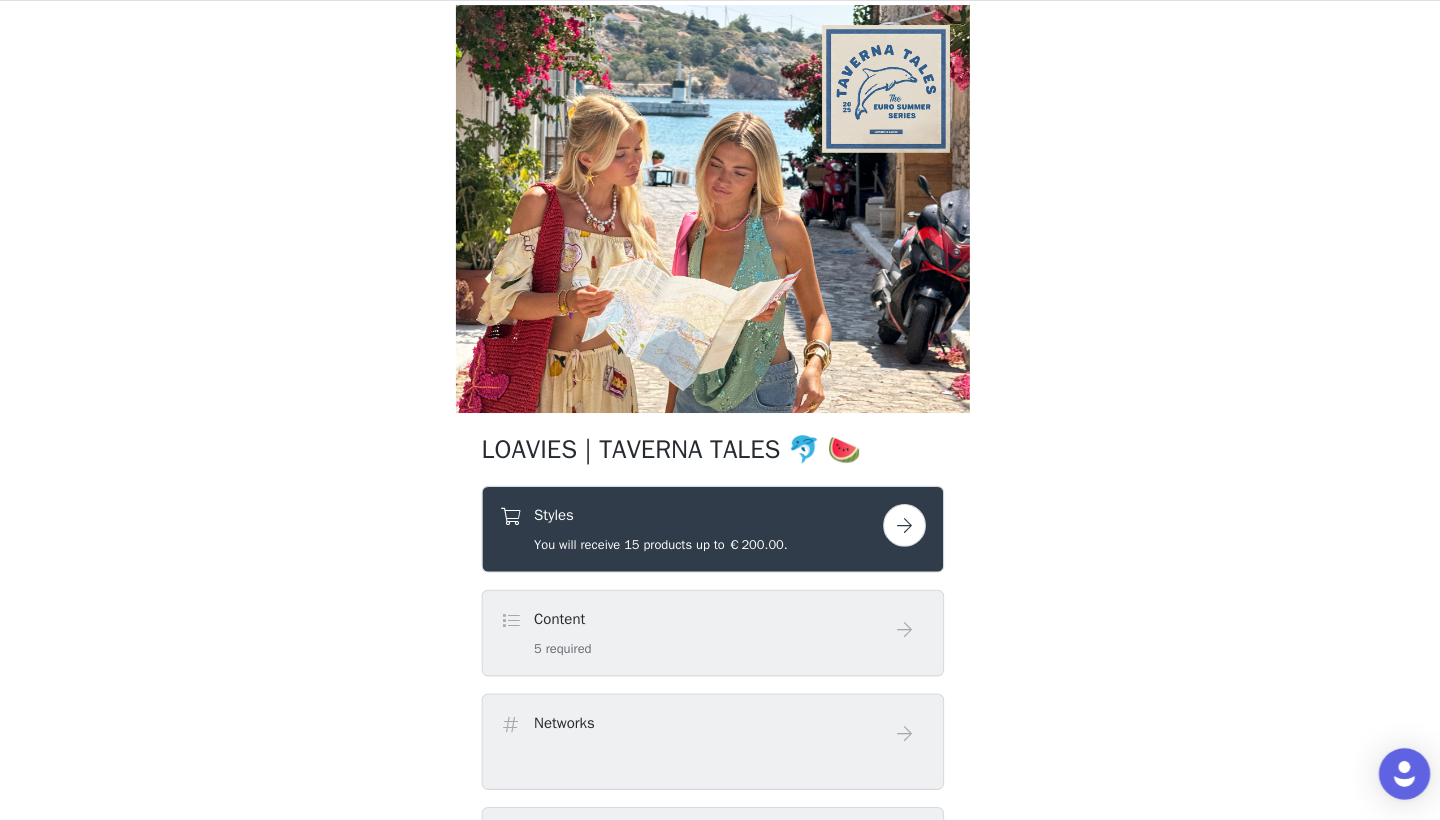 click at bounding box center [899, 544] 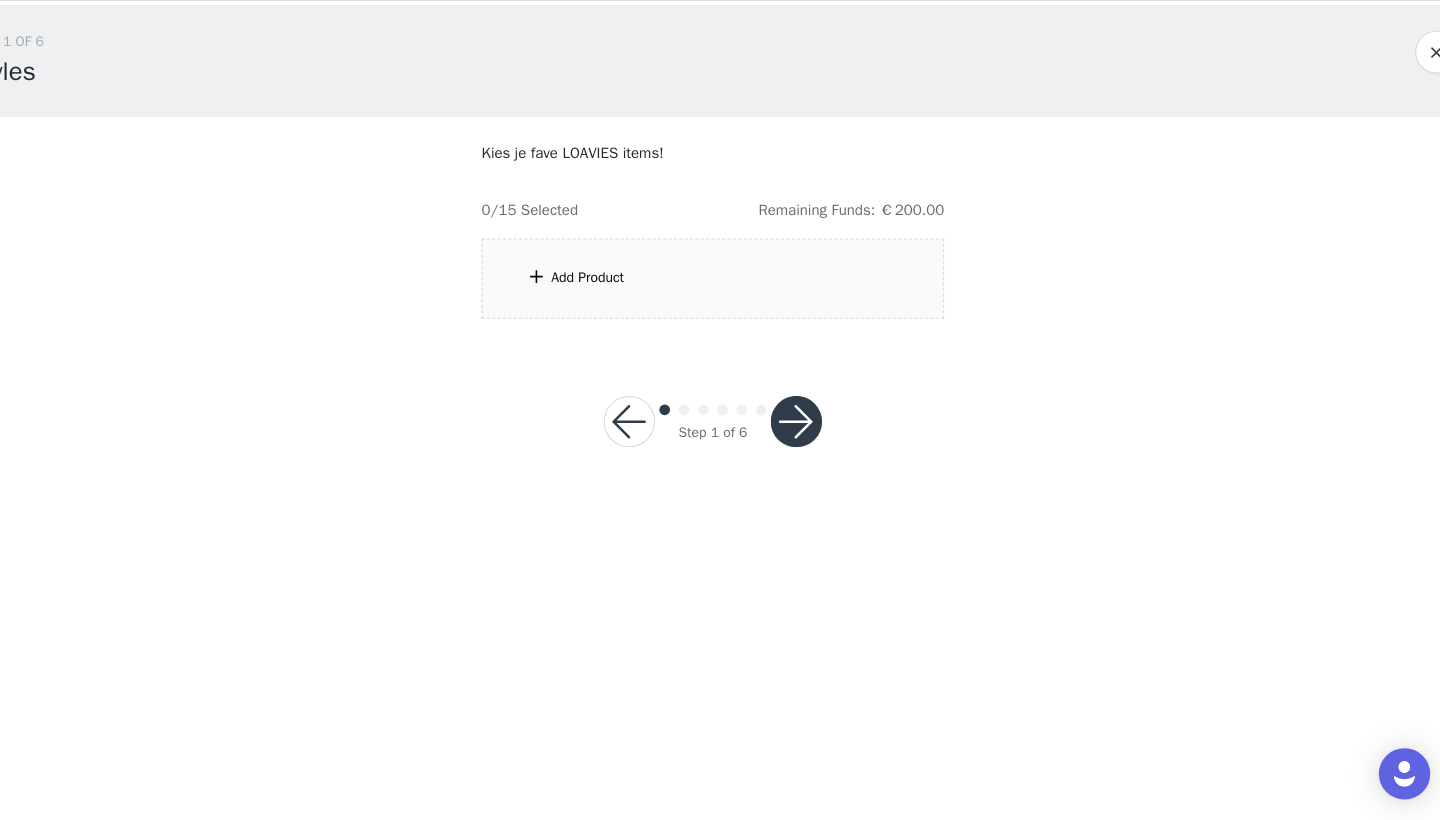 click on "Add Product" at bounding box center (720, 313) 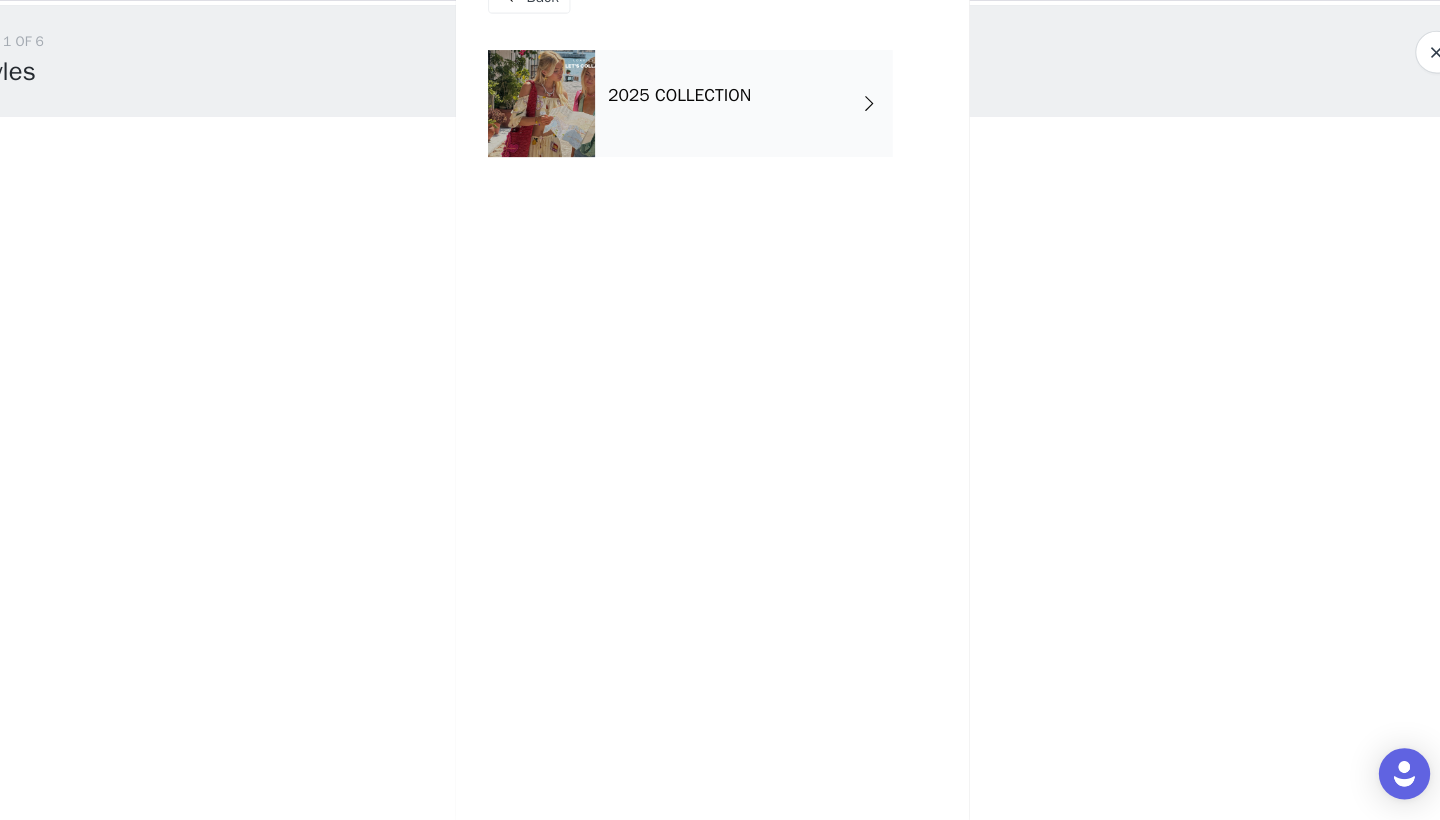 click on "2025 COLLECTION" at bounding box center (749, 150) 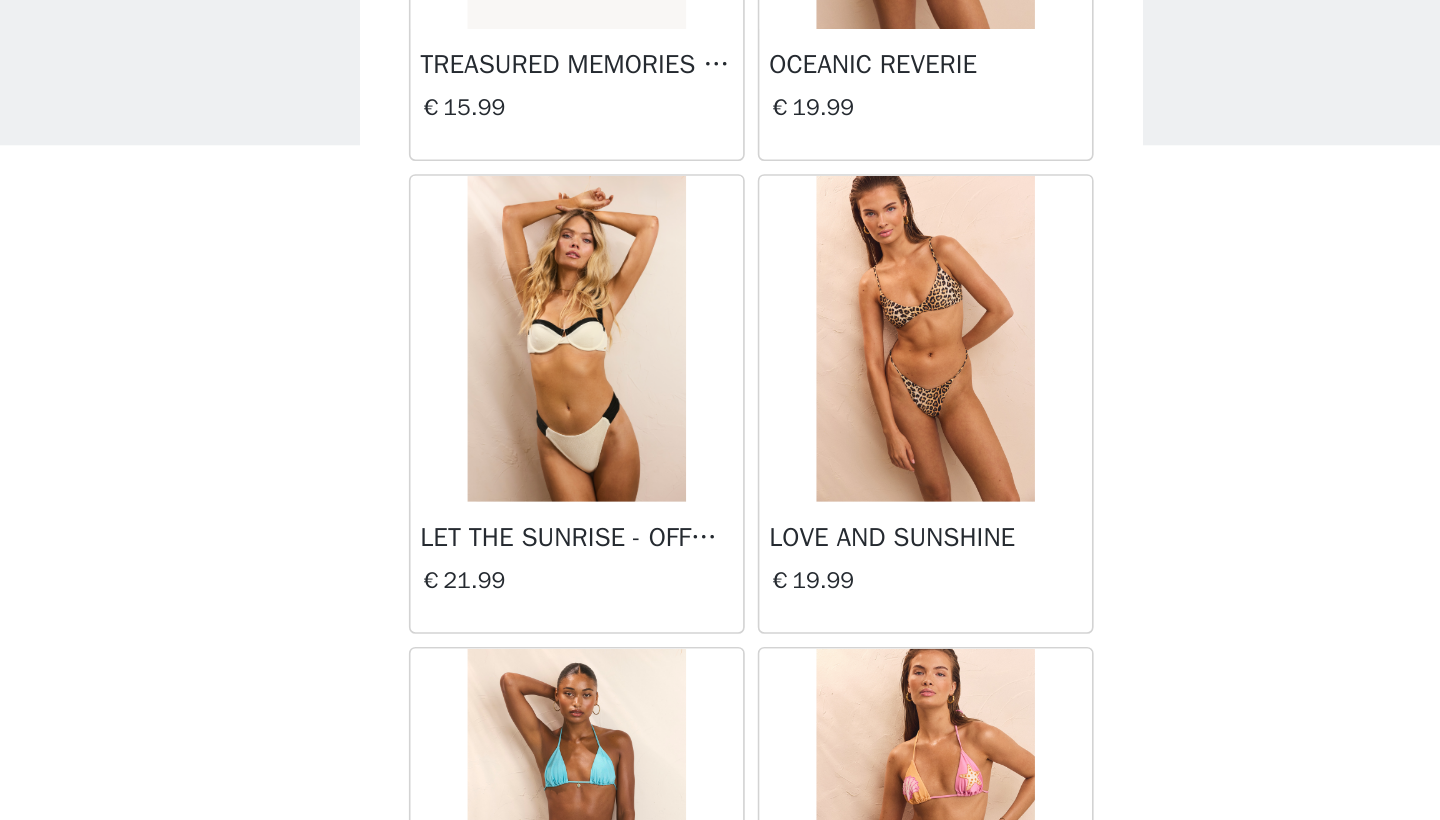 scroll, scrollTop: 2240, scrollLeft: 0, axis: vertical 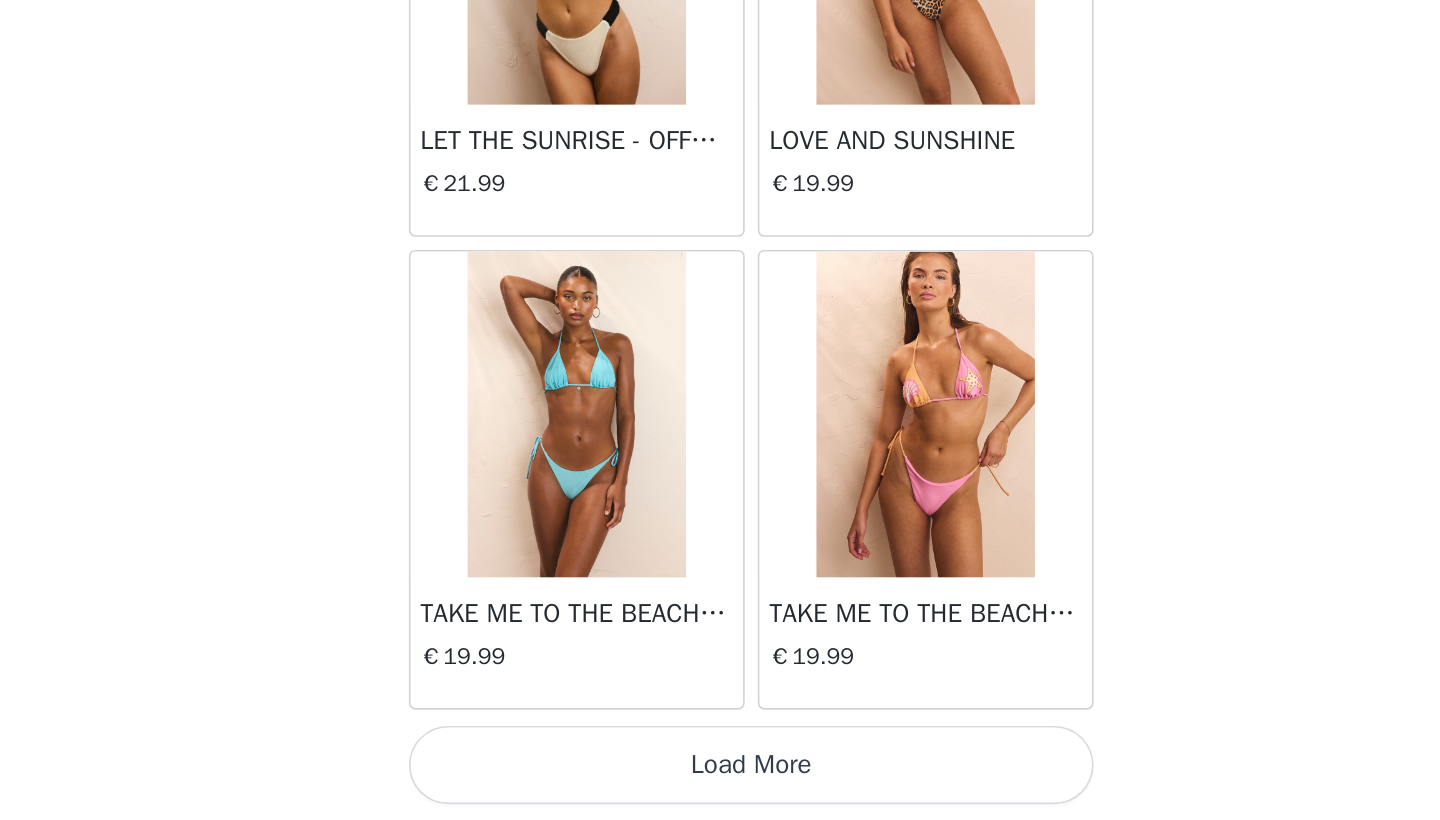 click on "Load More" at bounding box center [720, 786] 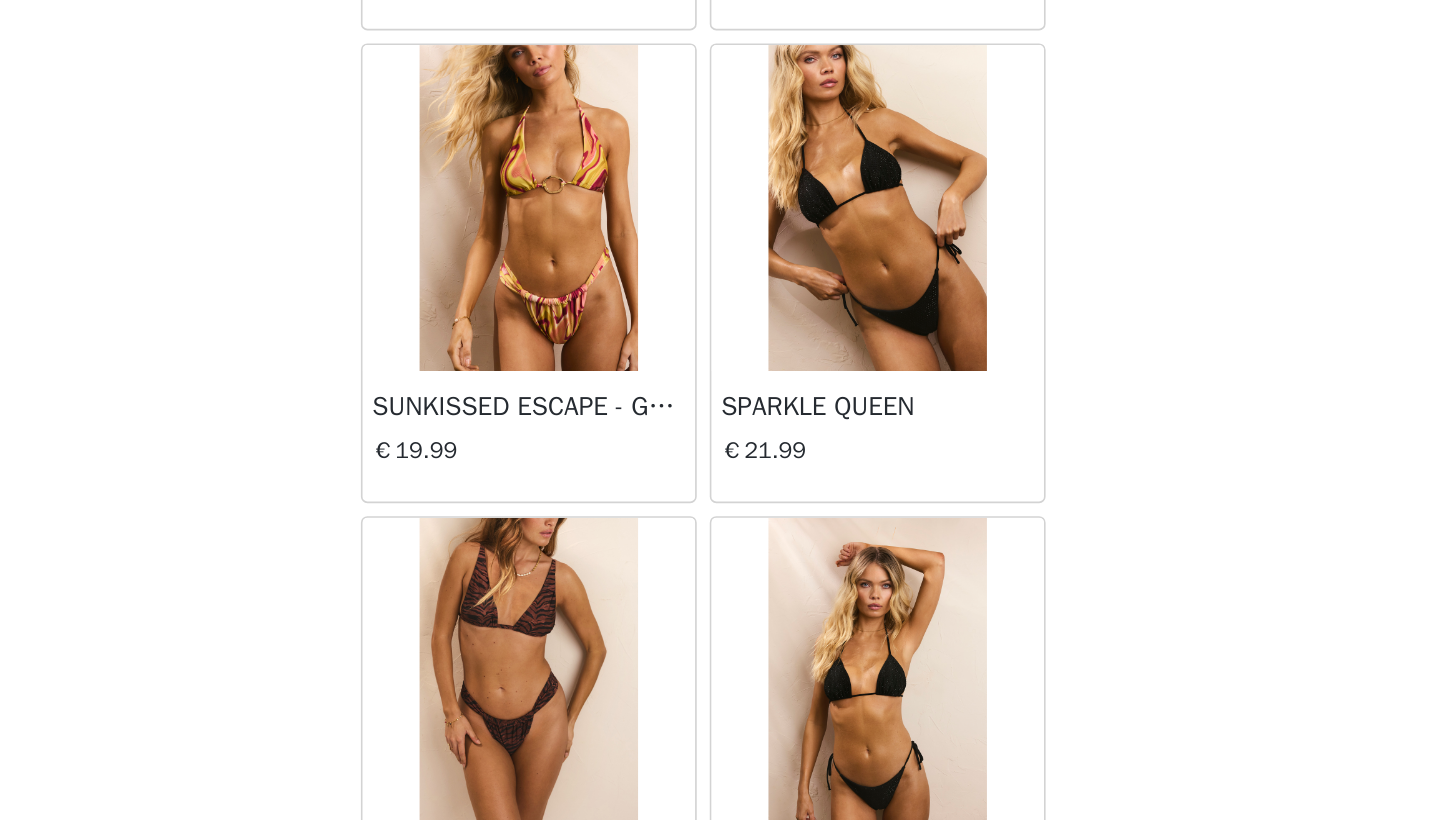 scroll, scrollTop: 2951, scrollLeft: 0, axis: vertical 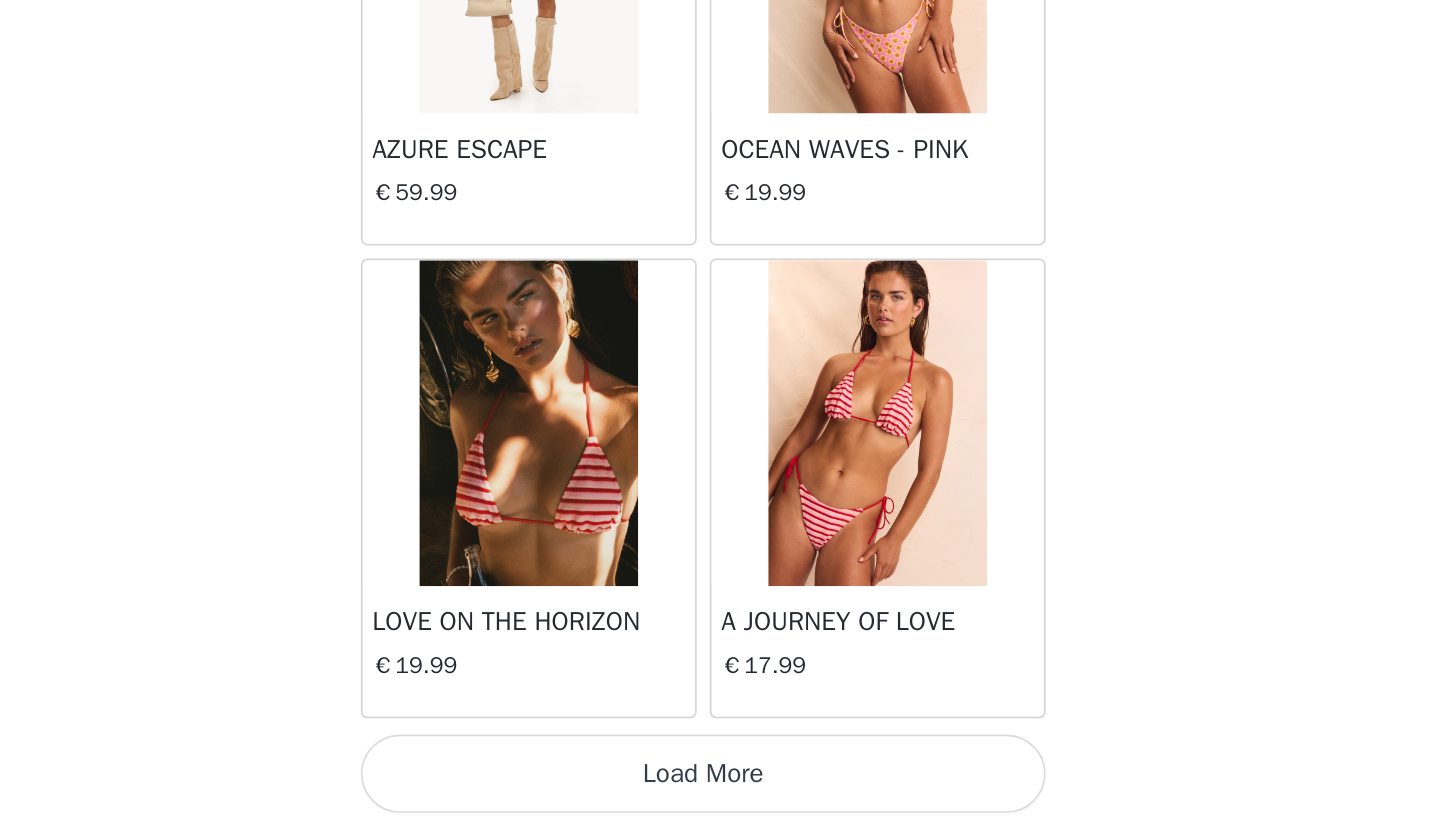 click on "Load More" at bounding box center [720, 786] 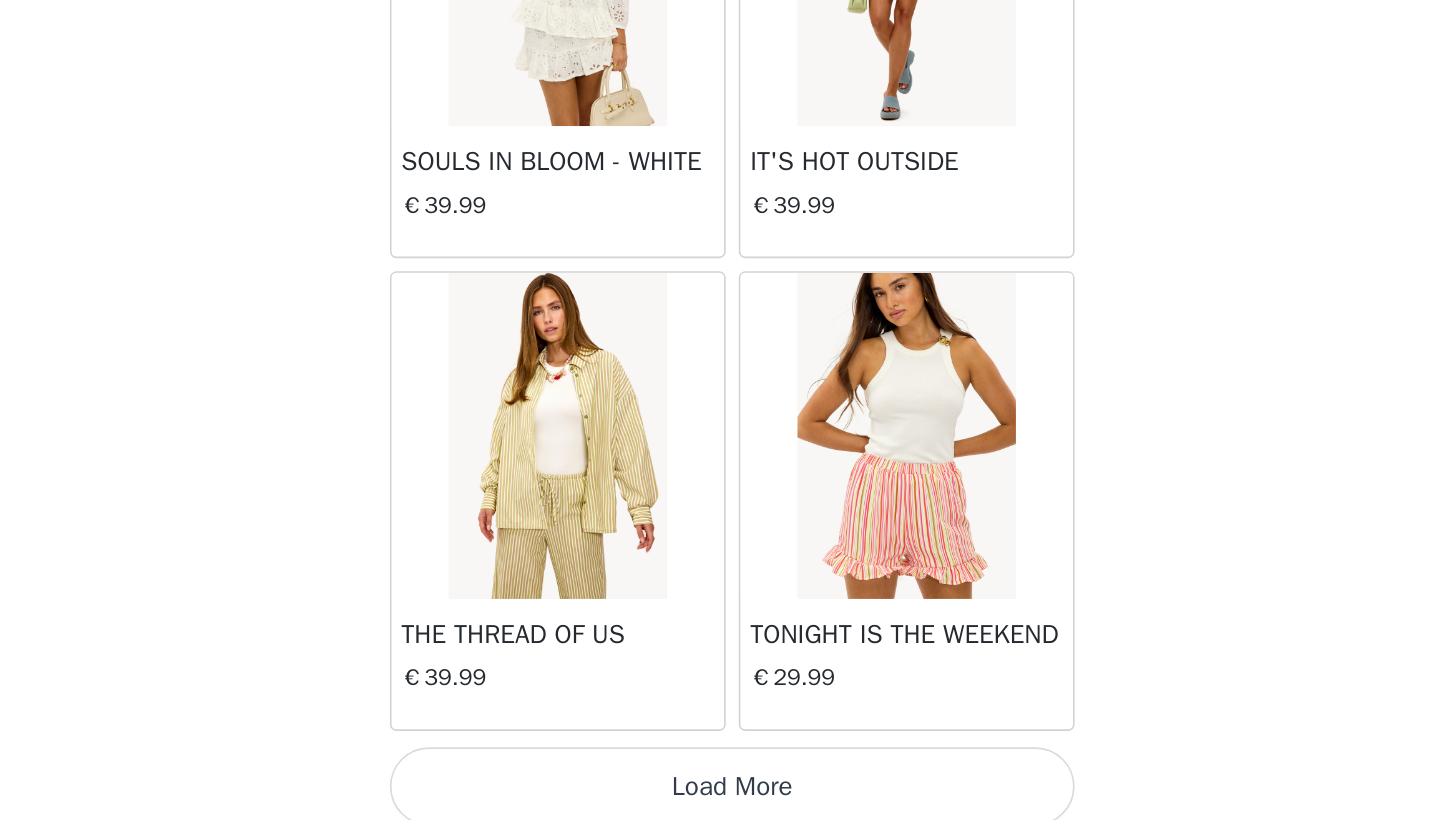 scroll, scrollTop: 8035, scrollLeft: 0, axis: vertical 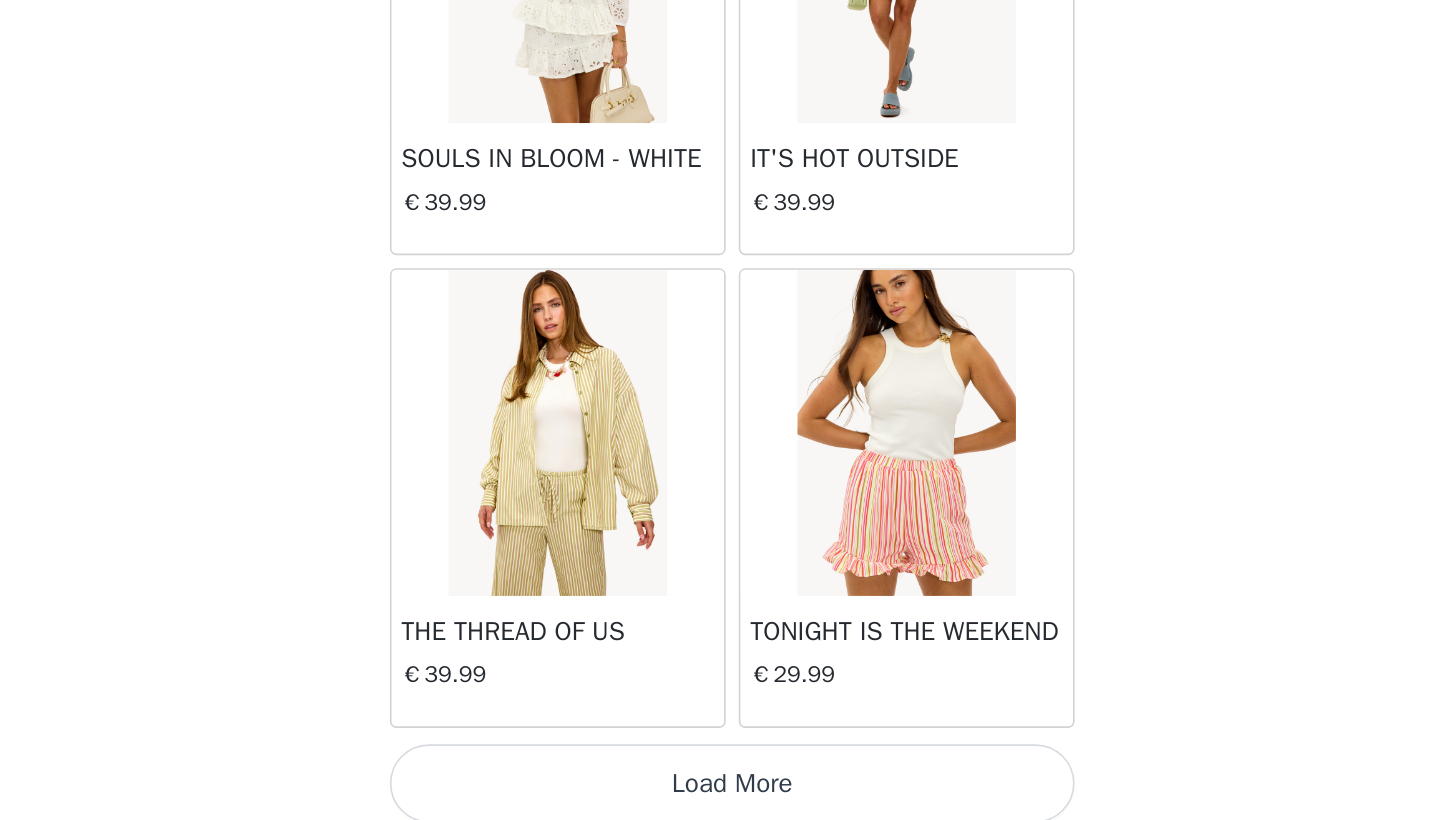click on "Load More" at bounding box center [720, 791] 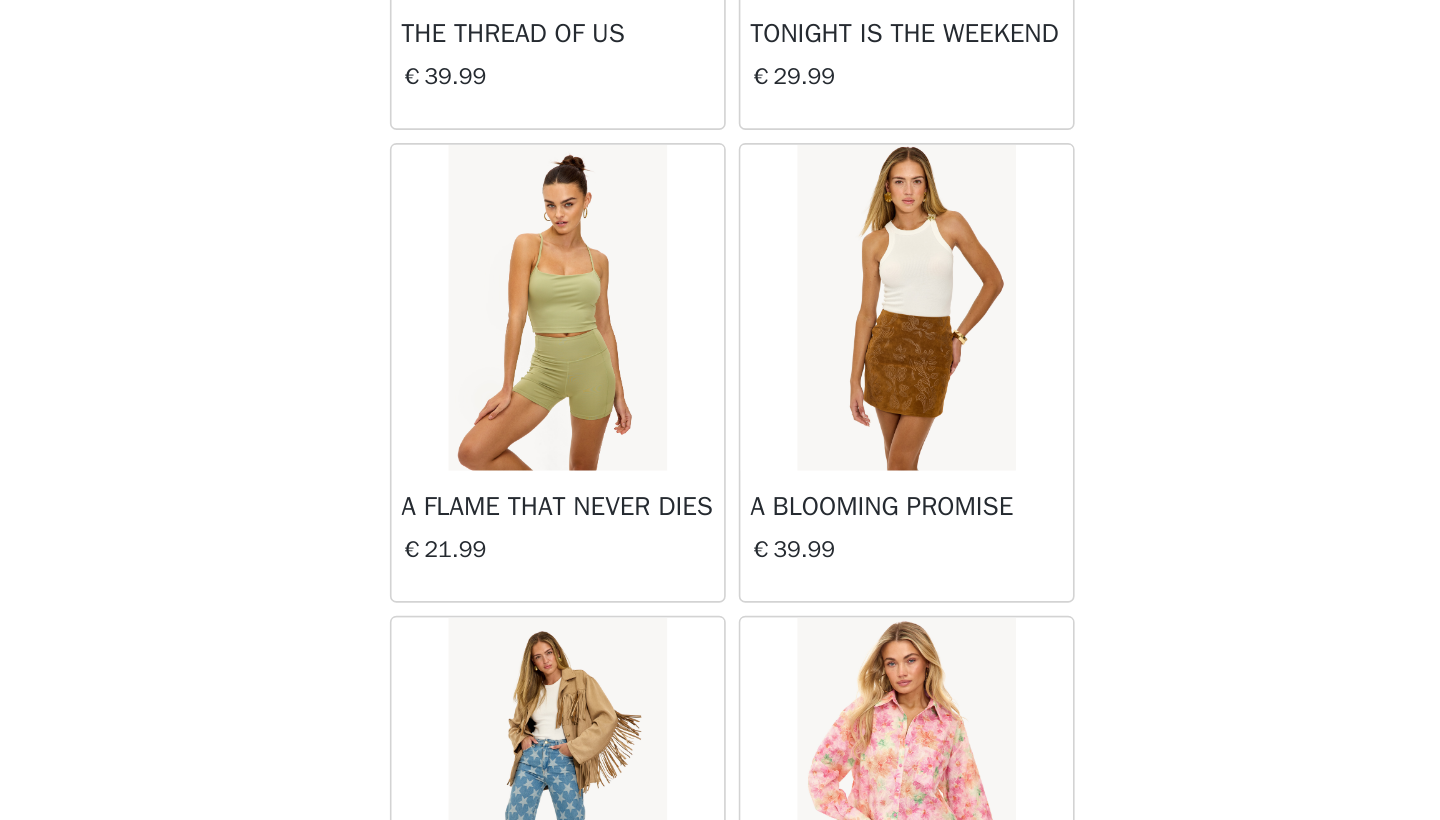 scroll, scrollTop: 8428, scrollLeft: 0, axis: vertical 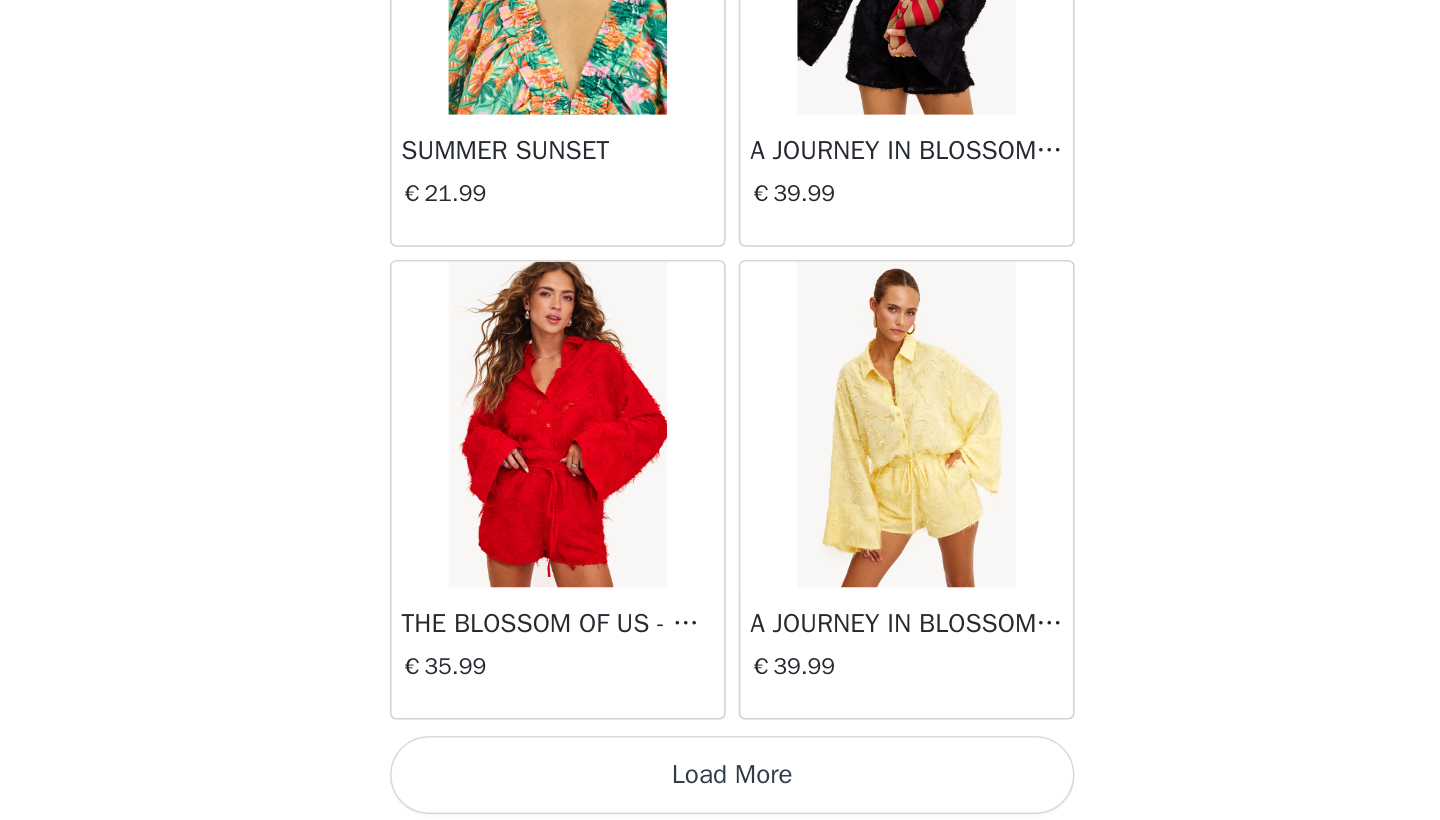 click on "Load More" at bounding box center (720, 786) 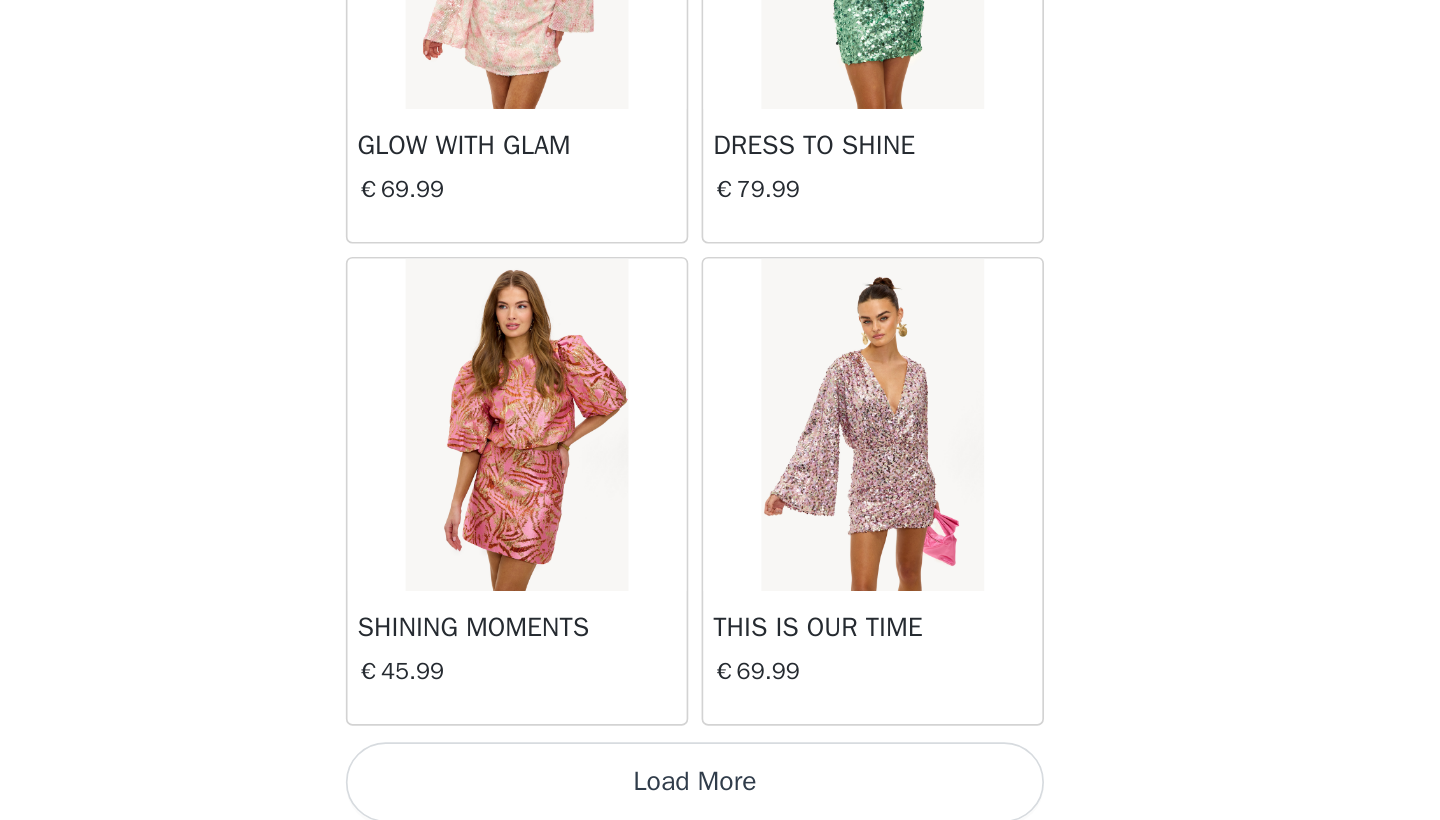 scroll, scrollTop: 13840, scrollLeft: 0, axis: vertical 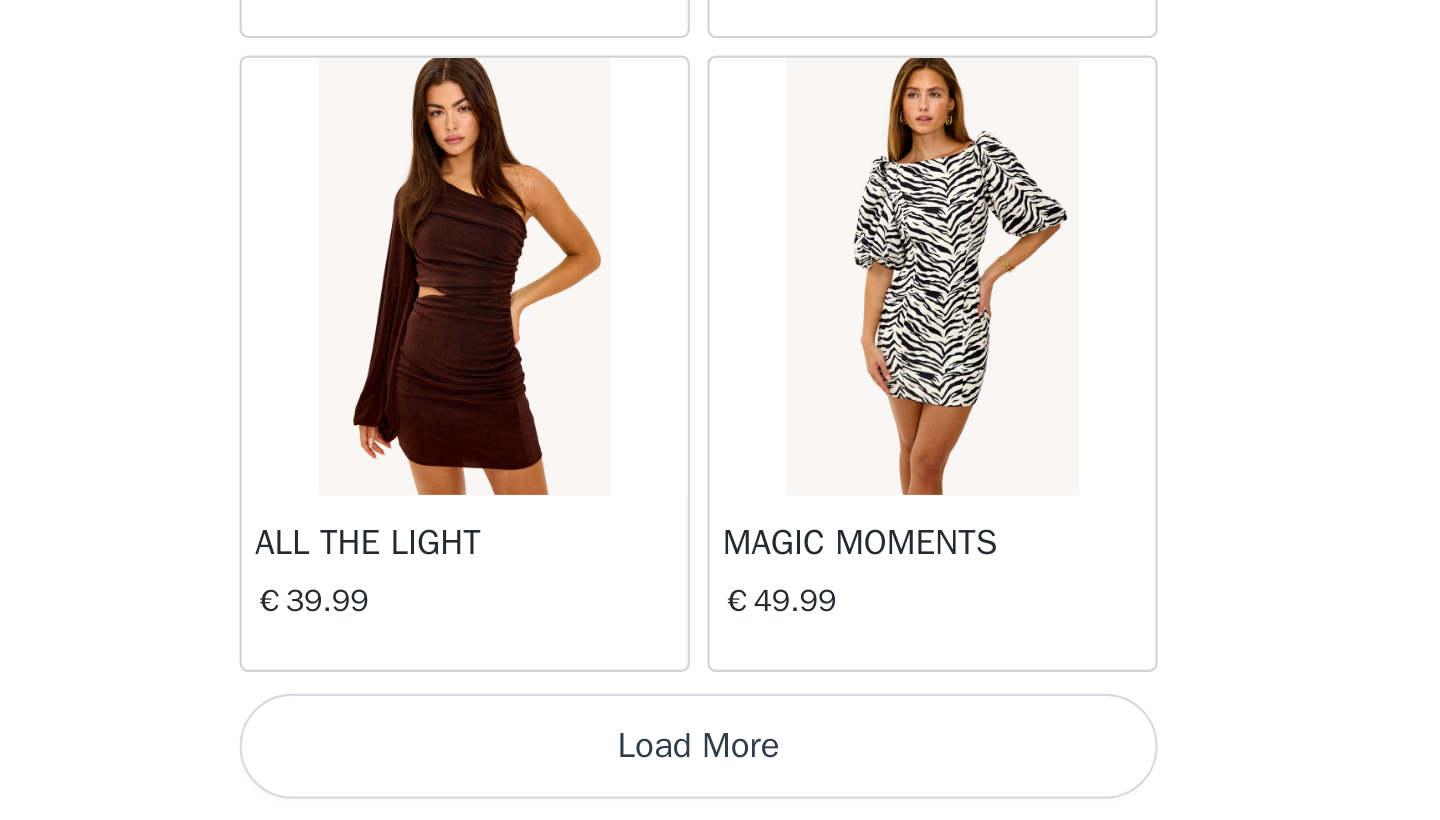 click on "Load More" at bounding box center (720, 786) 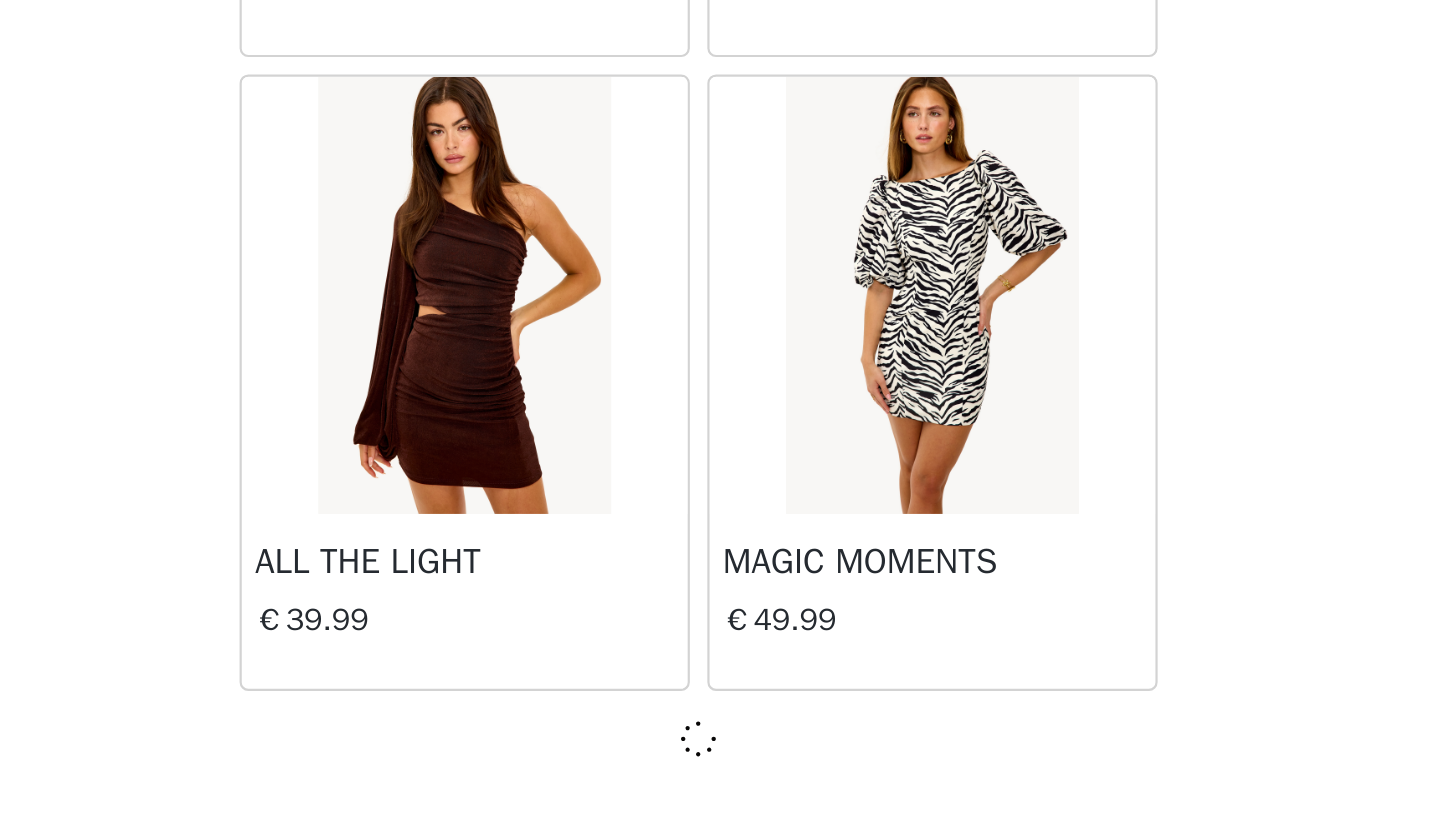 scroll, scrollTop: 16731, scrollLeft: 0, axis: vertical 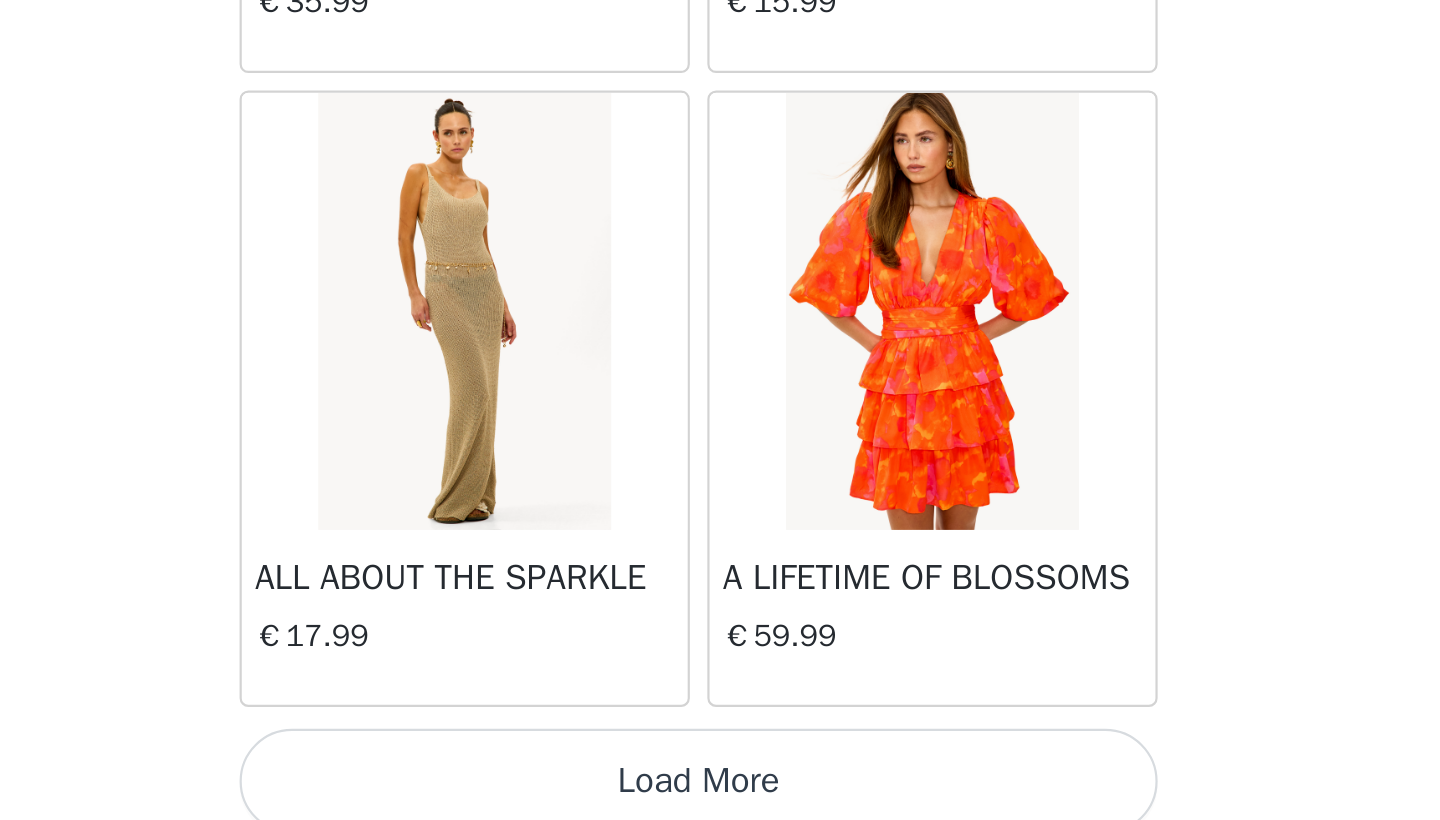 click on "Load More" at bounding box center (720, 802) 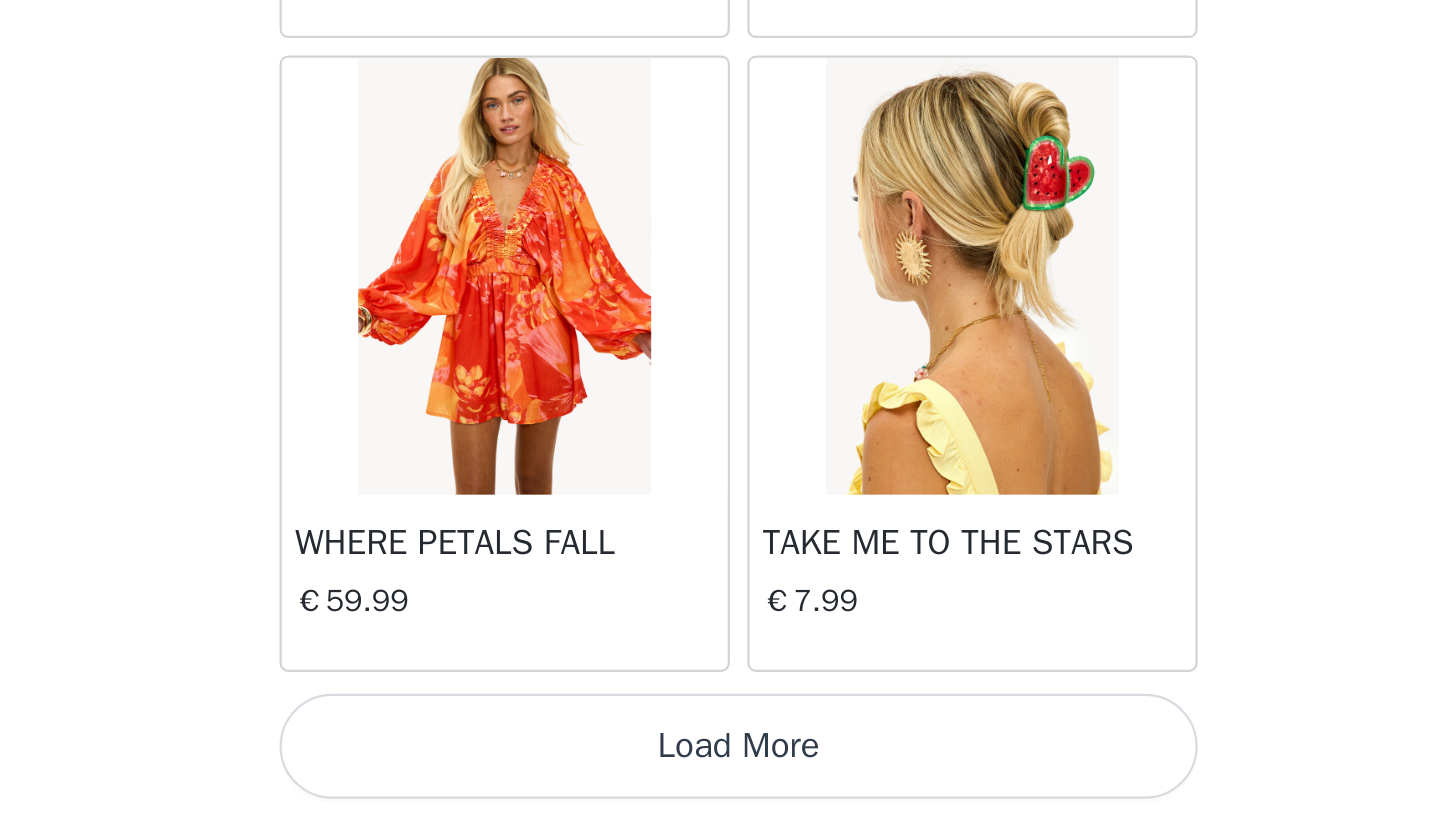 scroll, scrollTop: 22540, scrollLeft: 0, axis: vertical 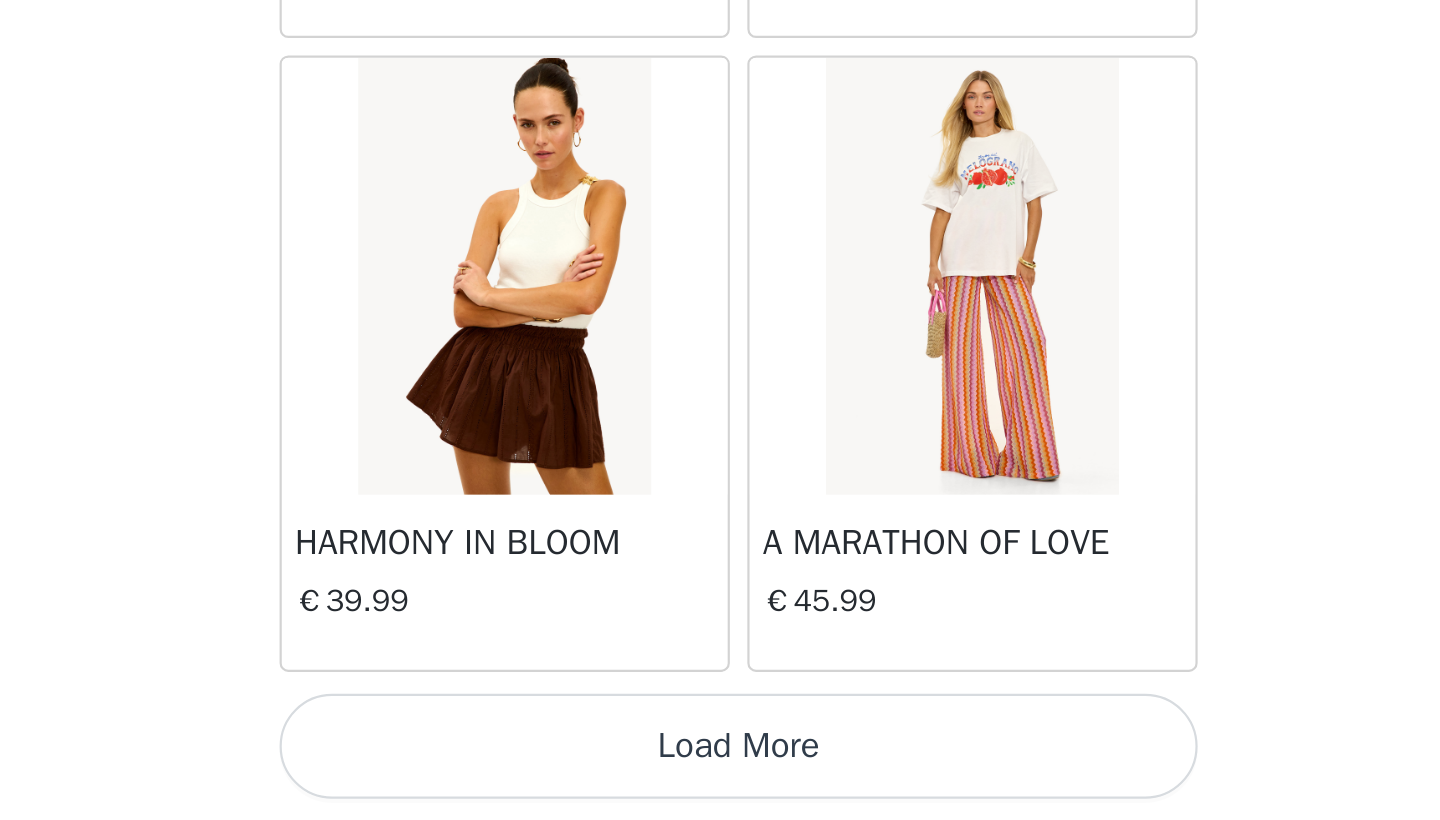 click on "Load More" at bounding box center (720, 786) 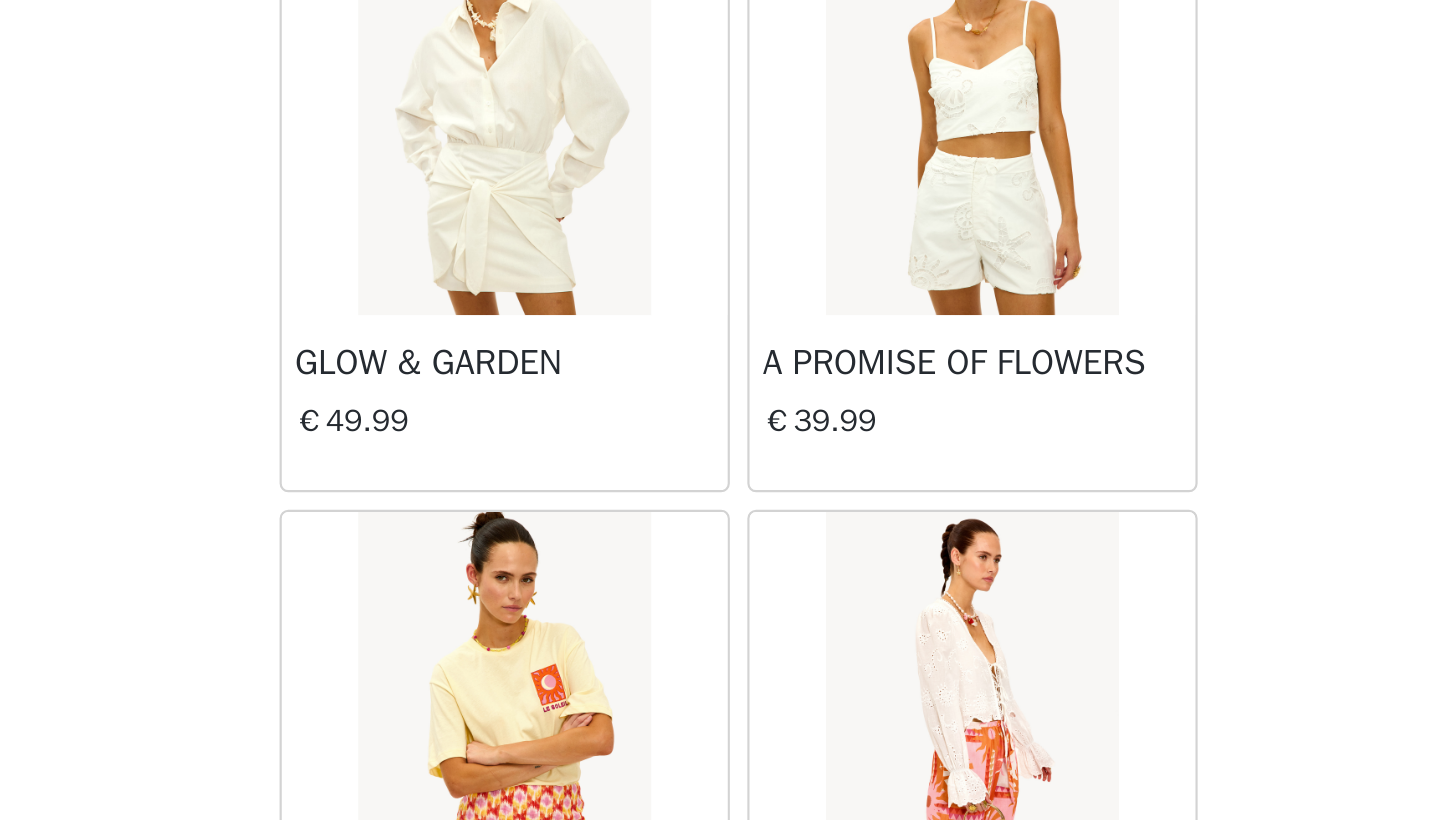 scroll, scrollTop: 27172, scrollLeft: 0, axis: vertical 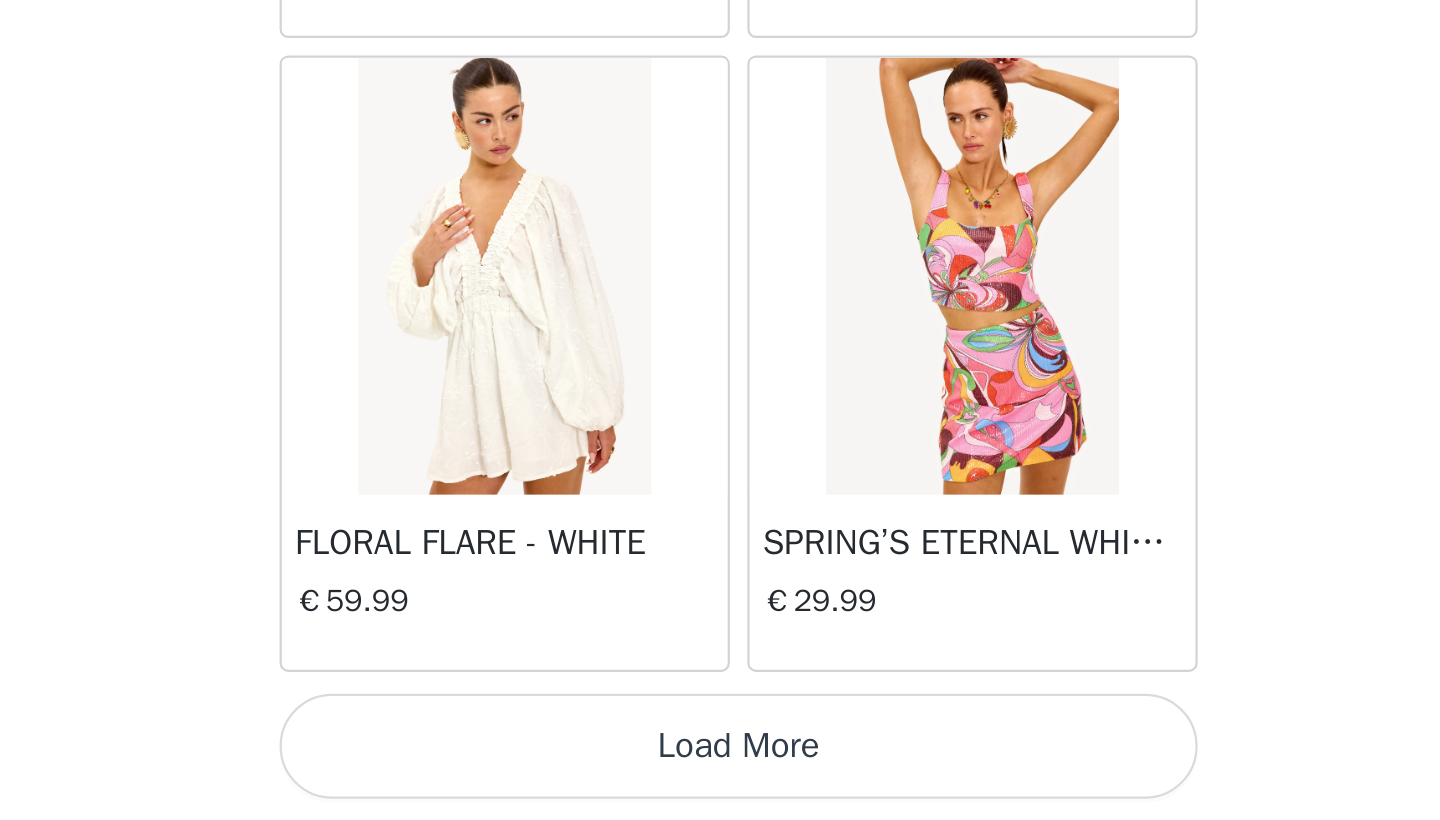 click on "Load More" at bounding box center [720, 786] 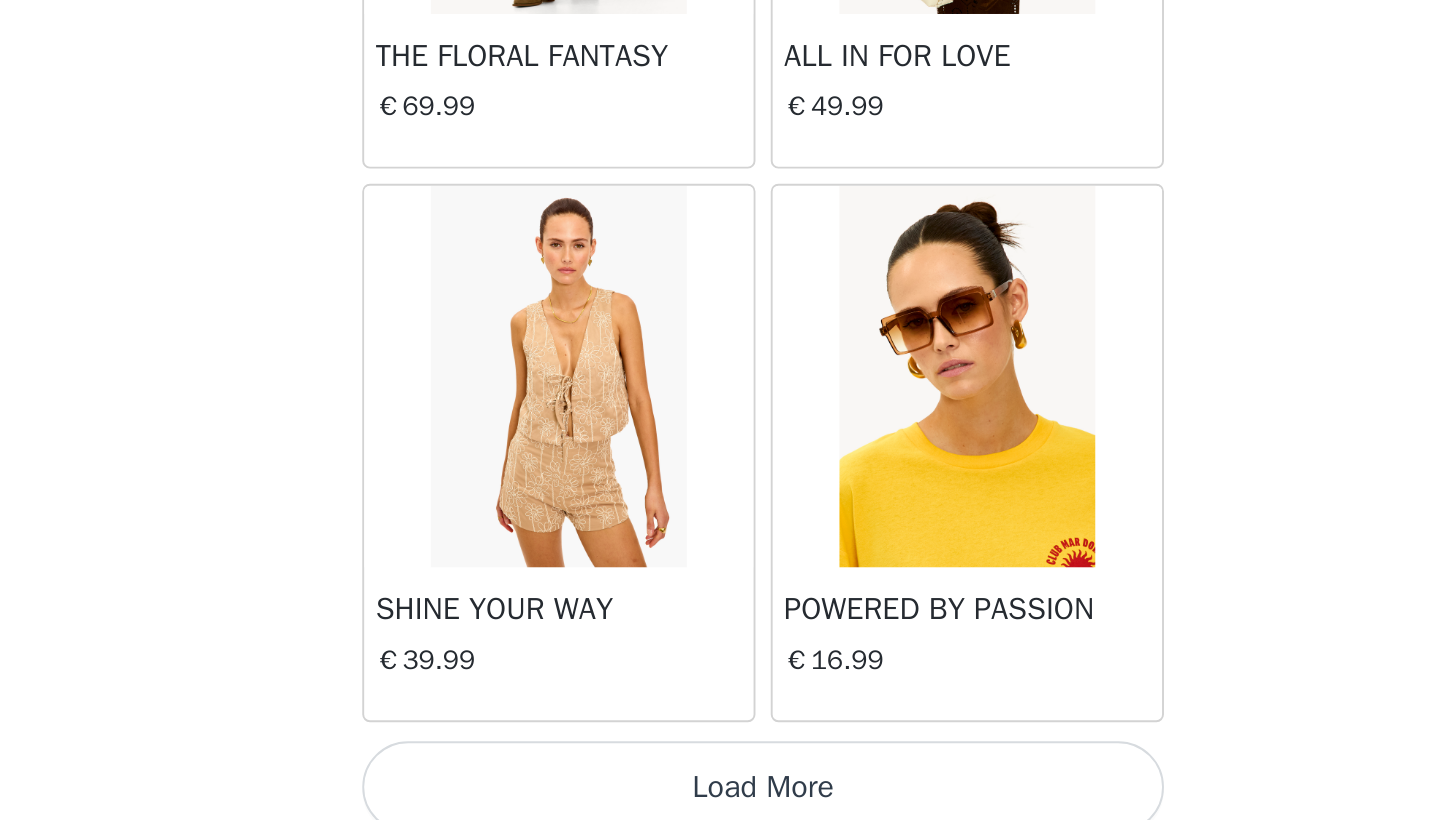 scroll, scrollTop: 31225, scrollLeft: 0, axis: vertical 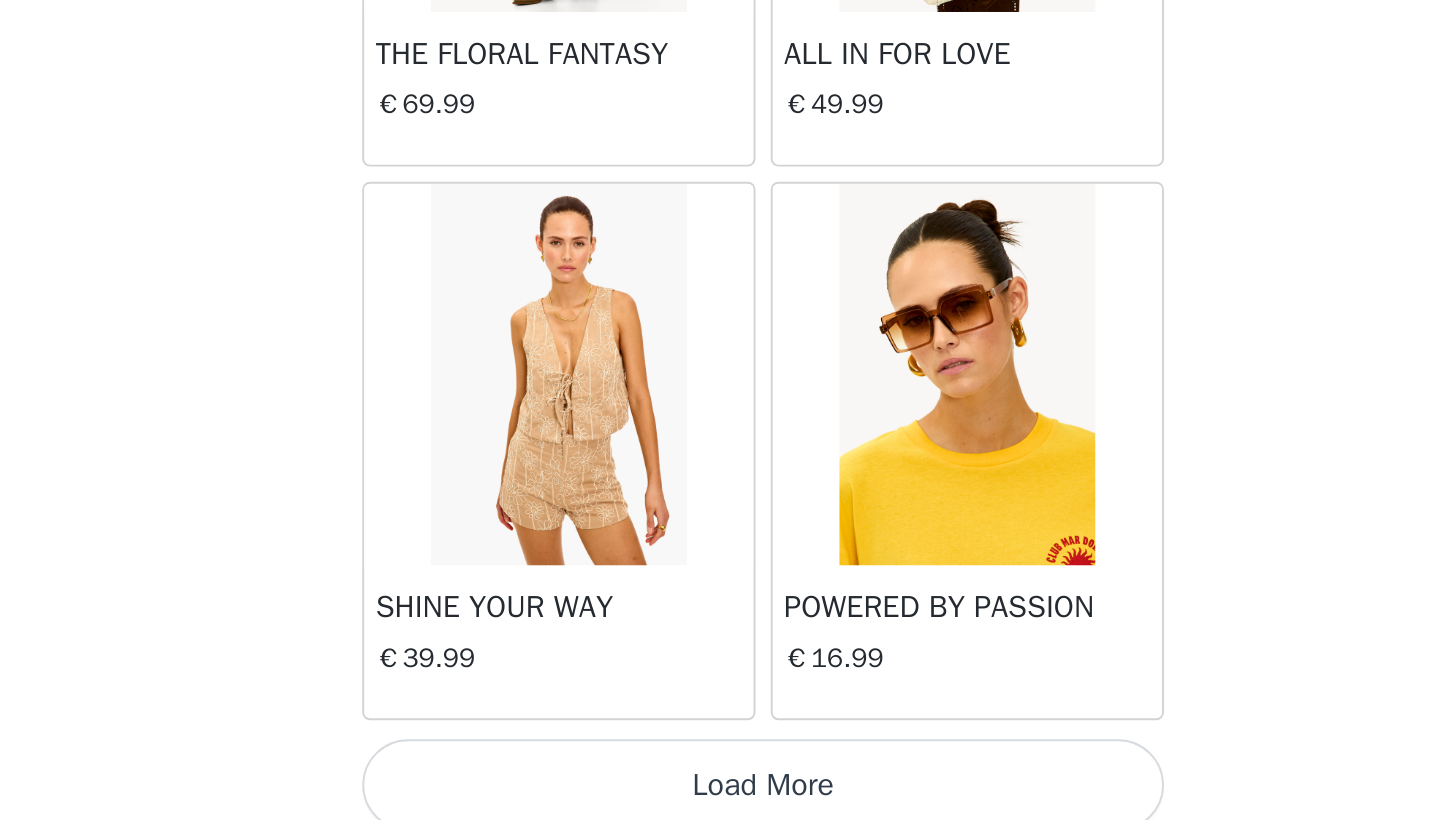click on "Load More" at bounding box center (720, 801) 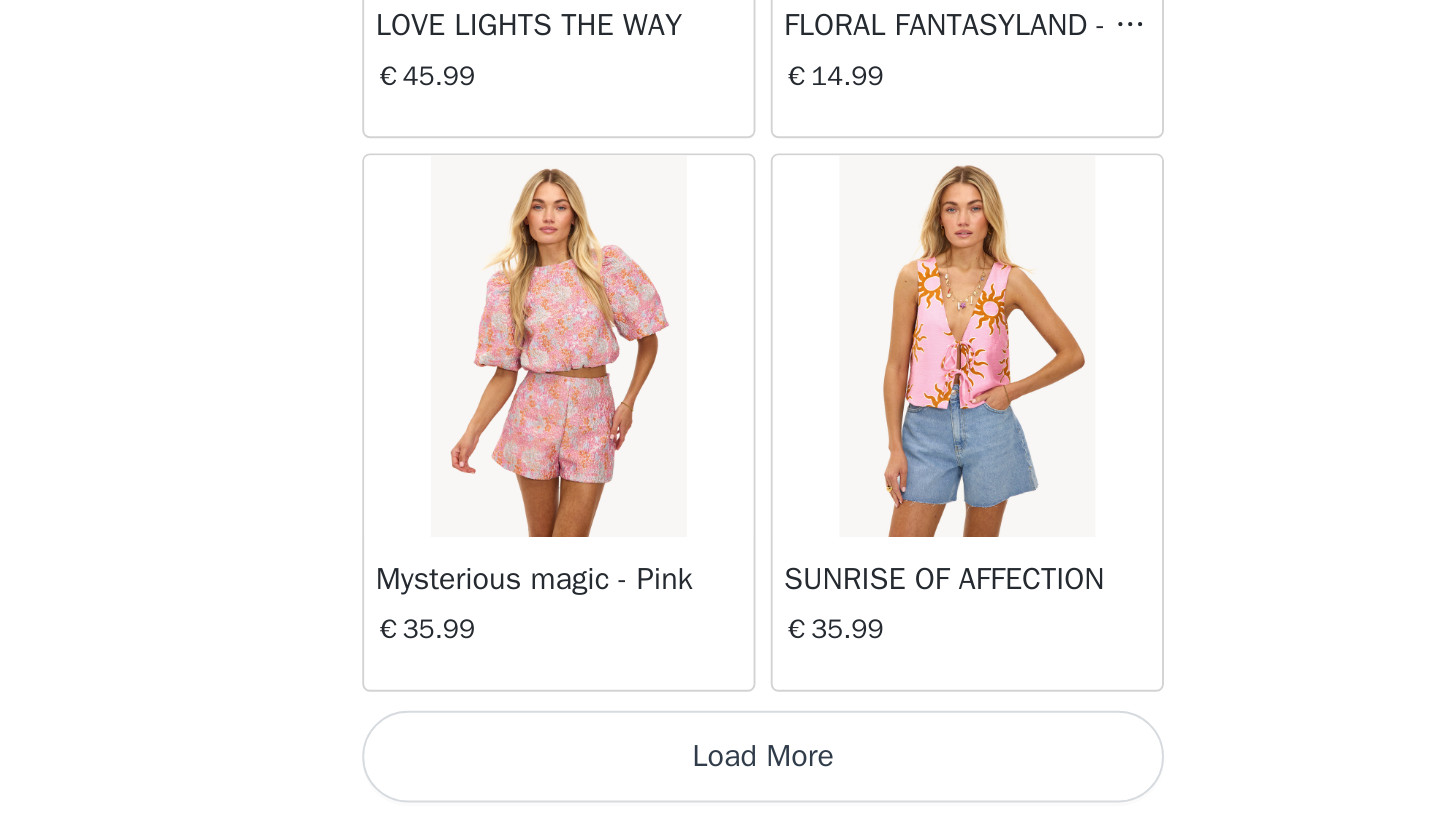 scroll, scrollTop: 34140, scrollLeft: 0, axis: vertical 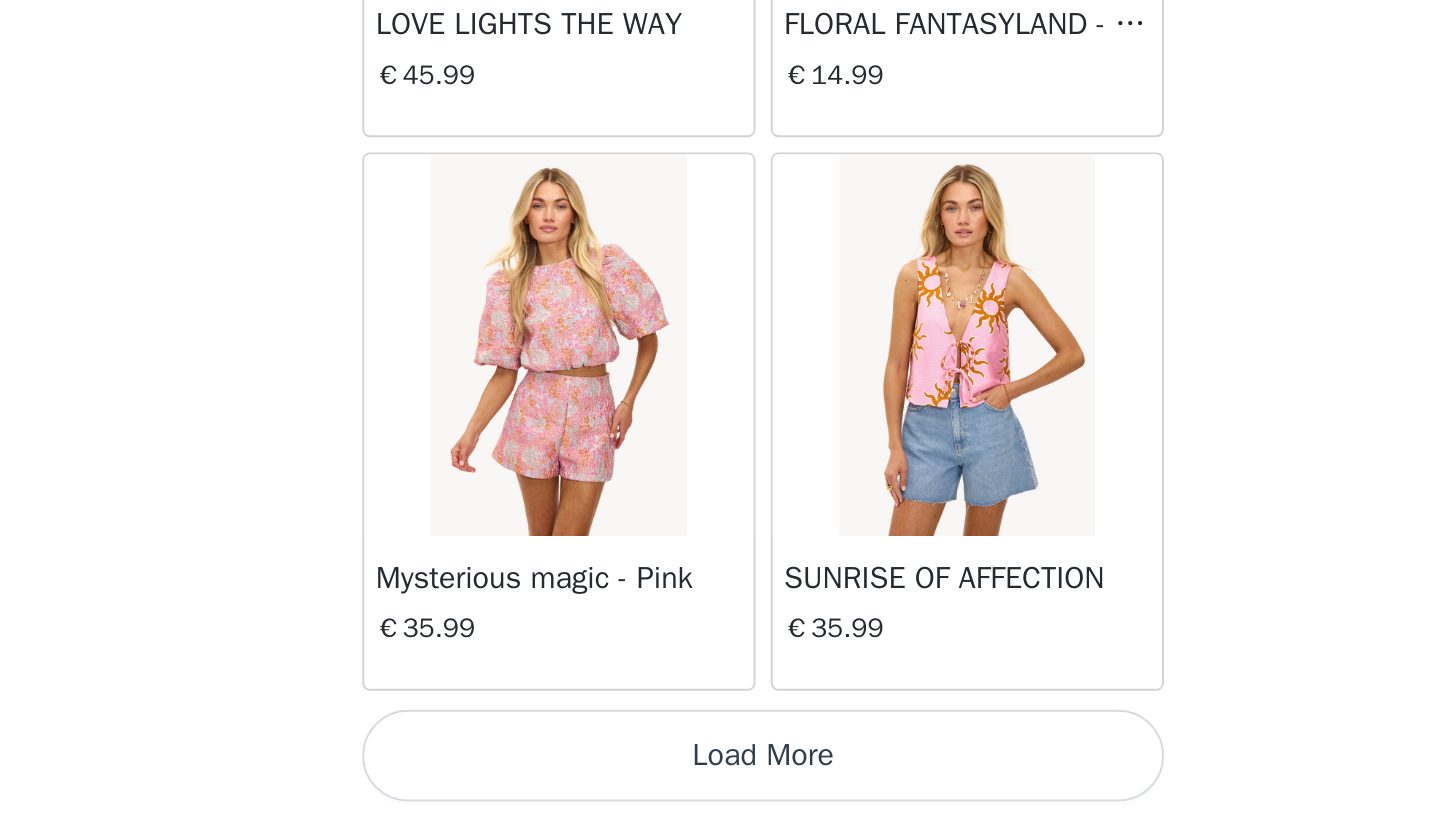 click on "Load More" at bounding box center (720, 786) 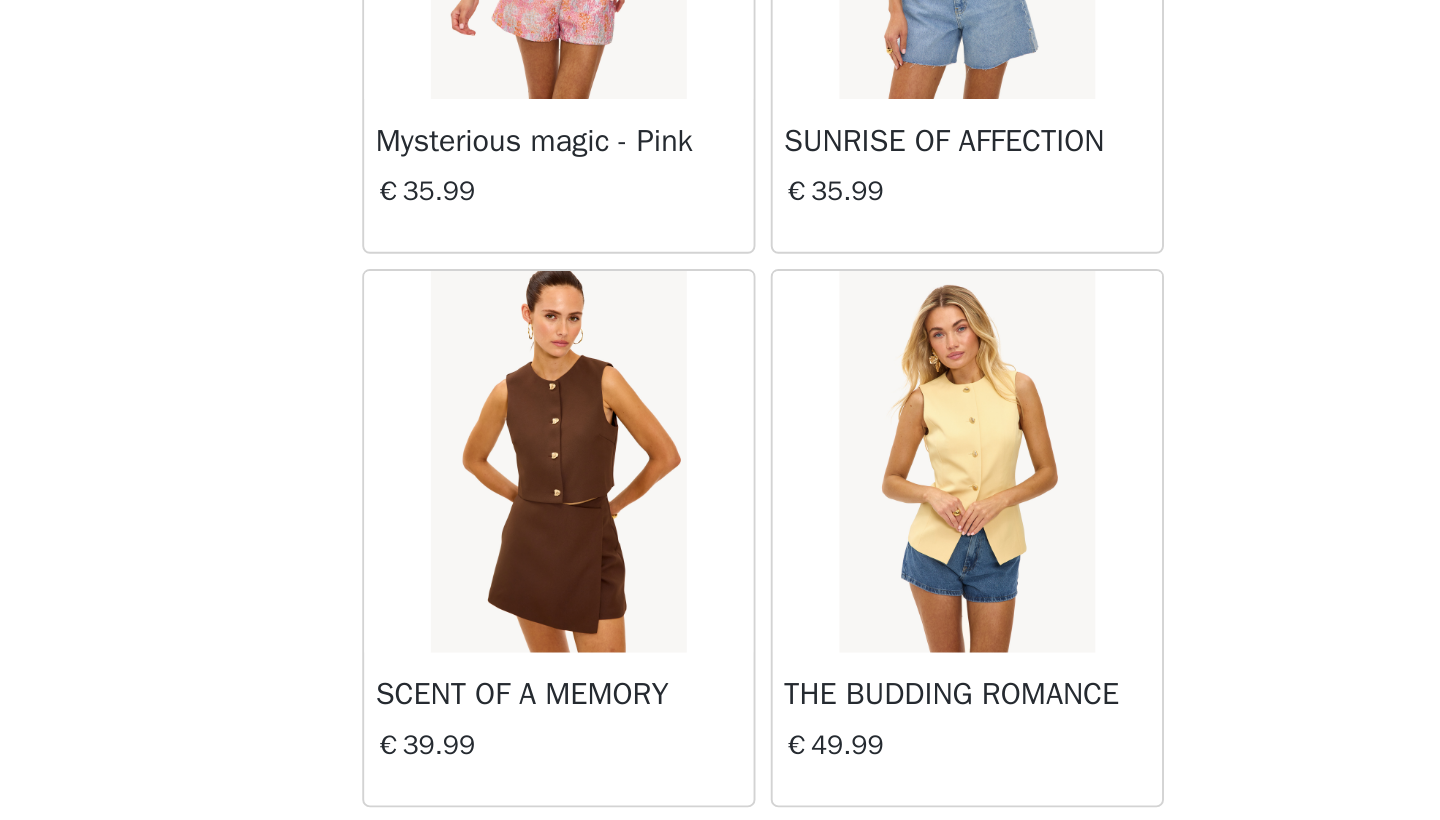 scroll, scrollTop: 34373, scrollLeft: 0, axis: vertical 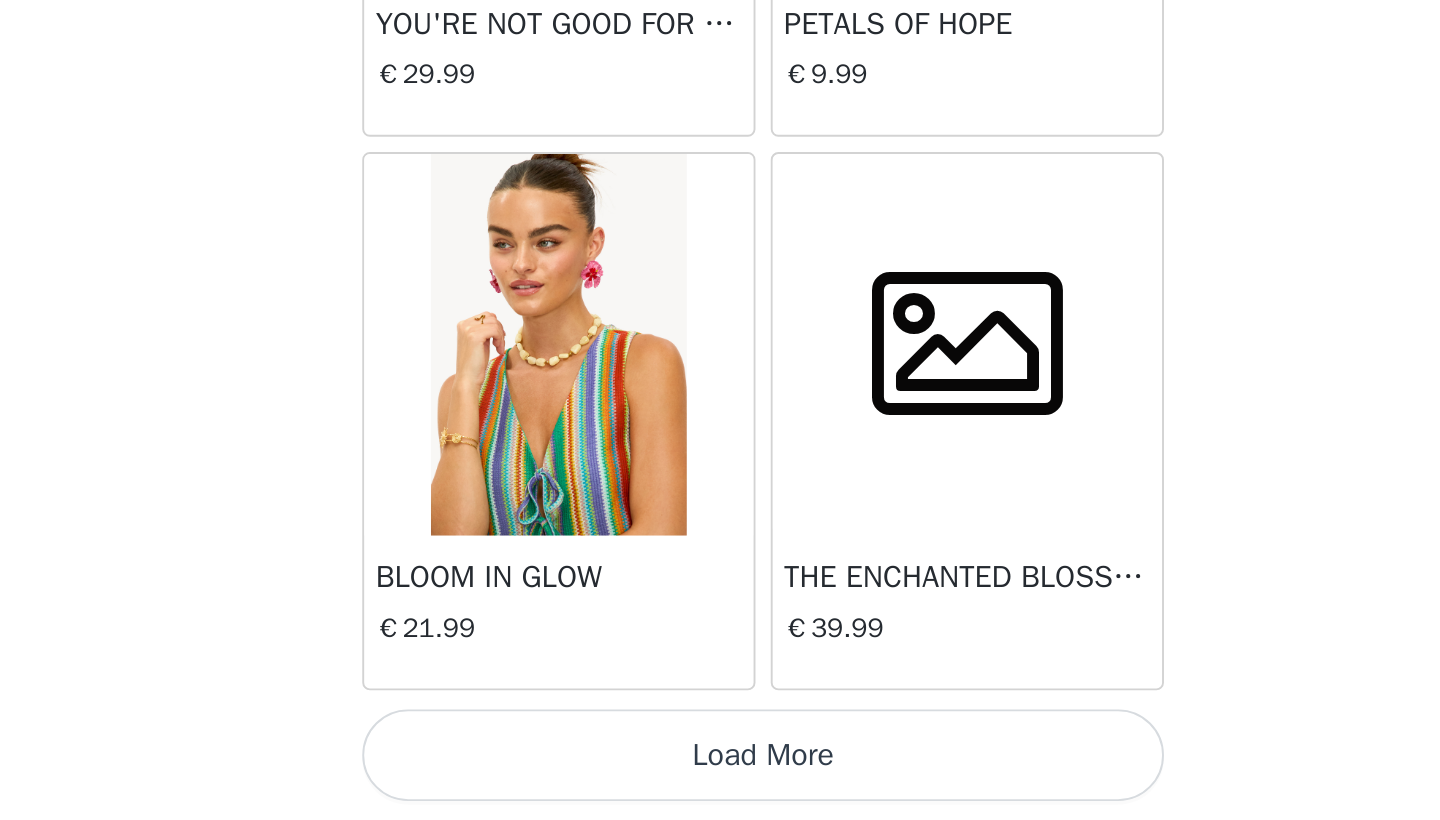 click on "Load More" at bounding box center [720, 786] 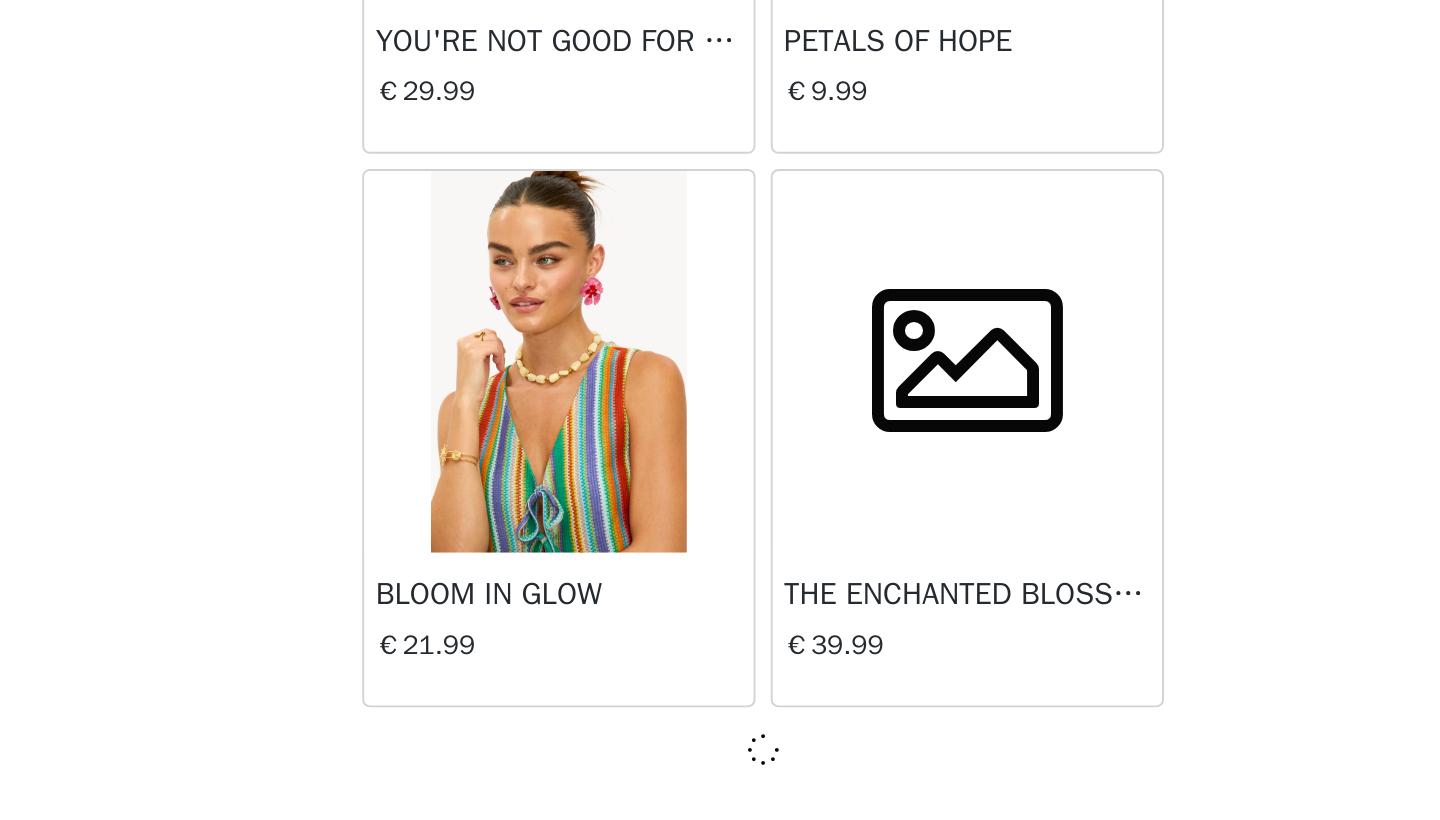 scroll, scrollTop: 0, scrollLeft: 0, axis: both 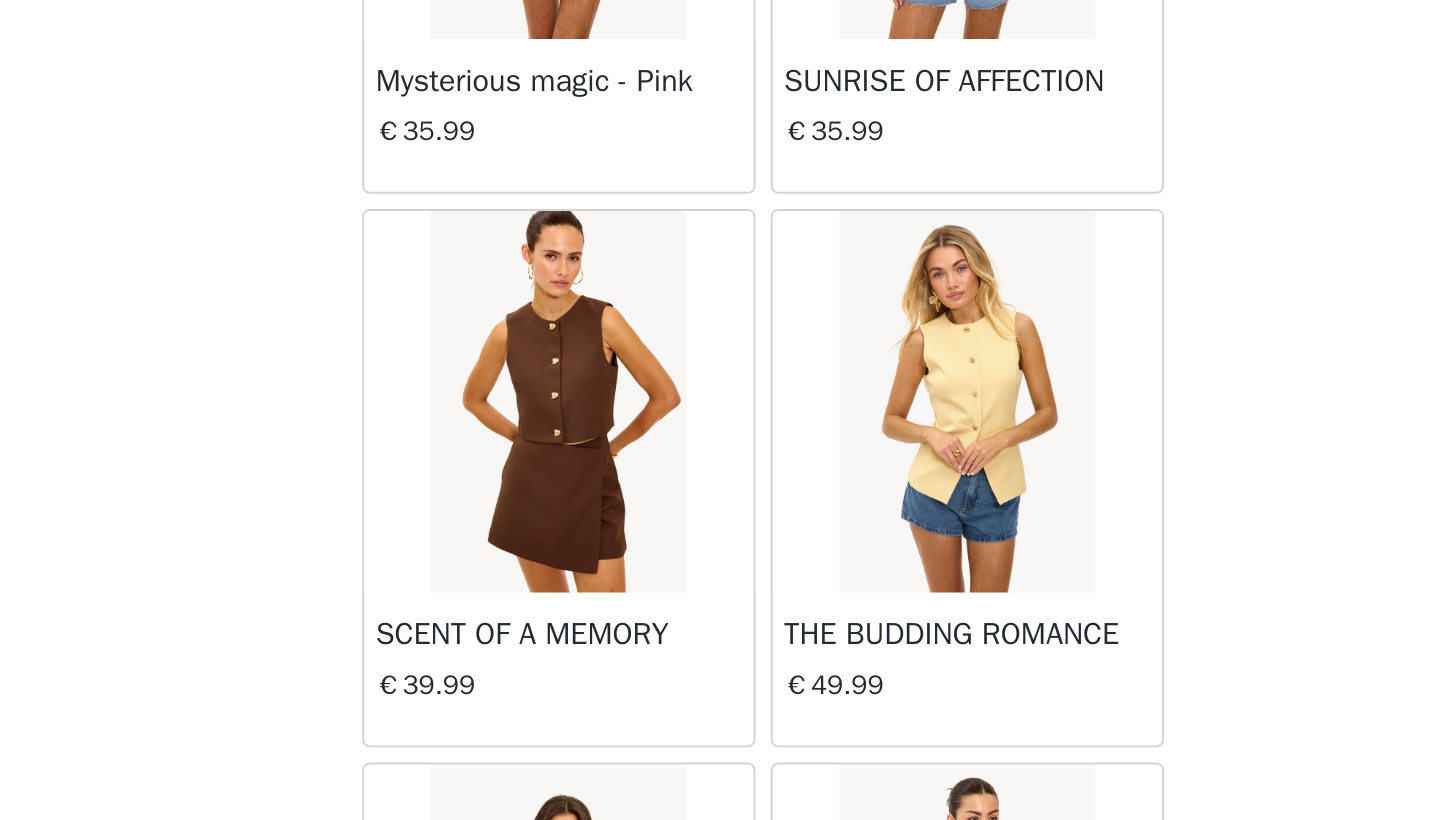 click at bounding box center (826, 601) 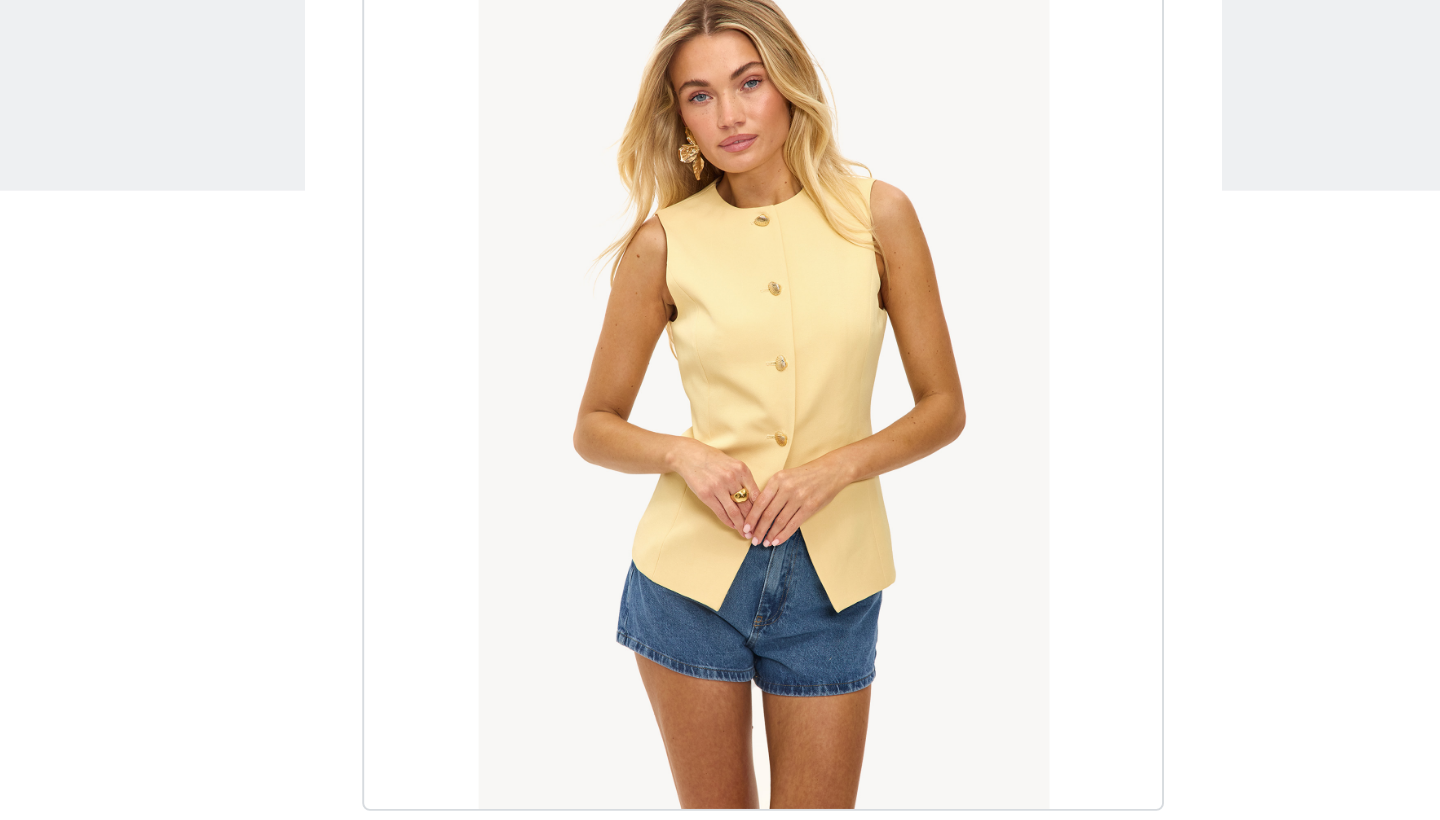 scroll, scrollTop: 62, scrollLeft: 0, axis: vertical 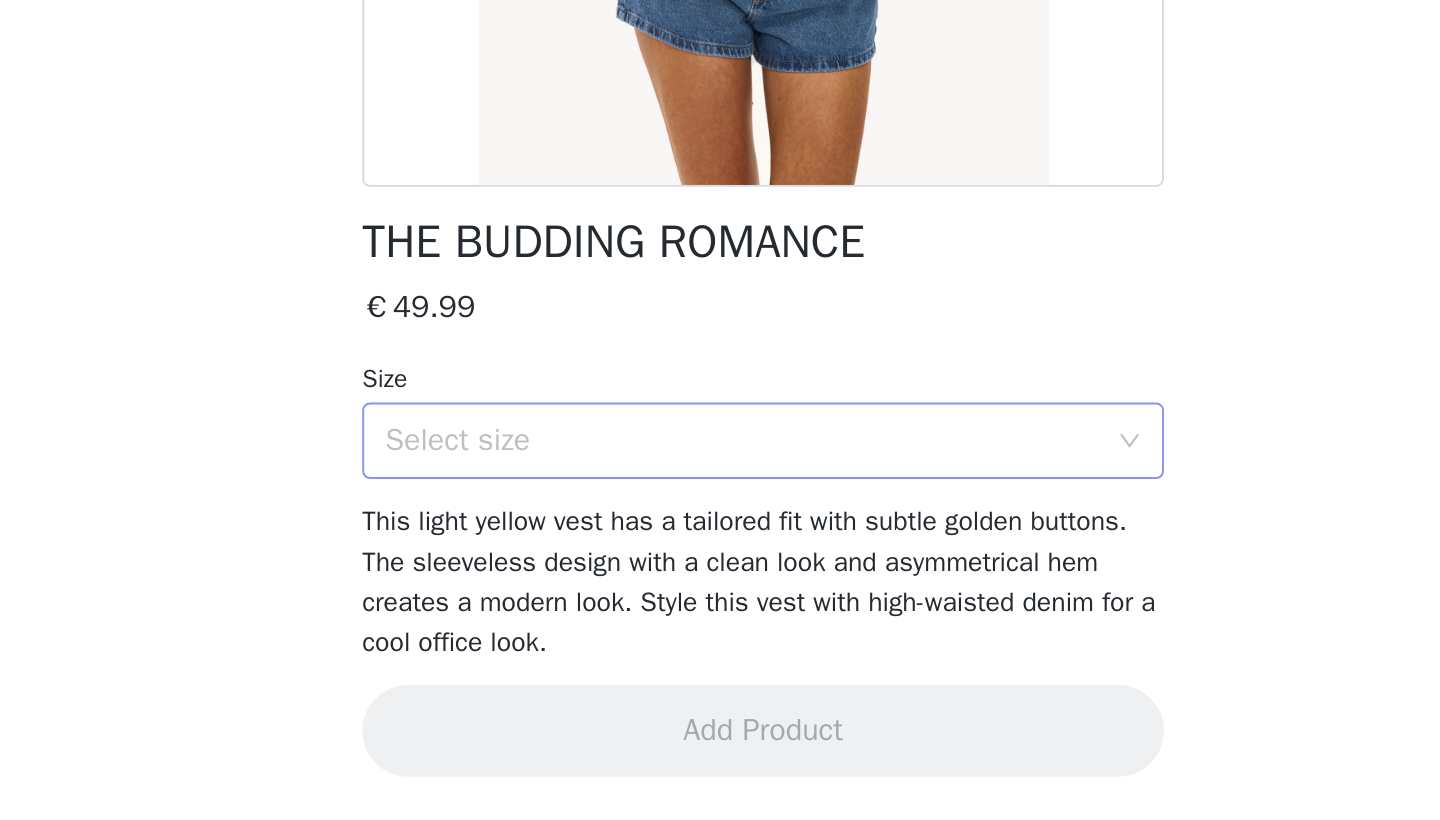 click on "Select size" at bounding box center [709, 621] 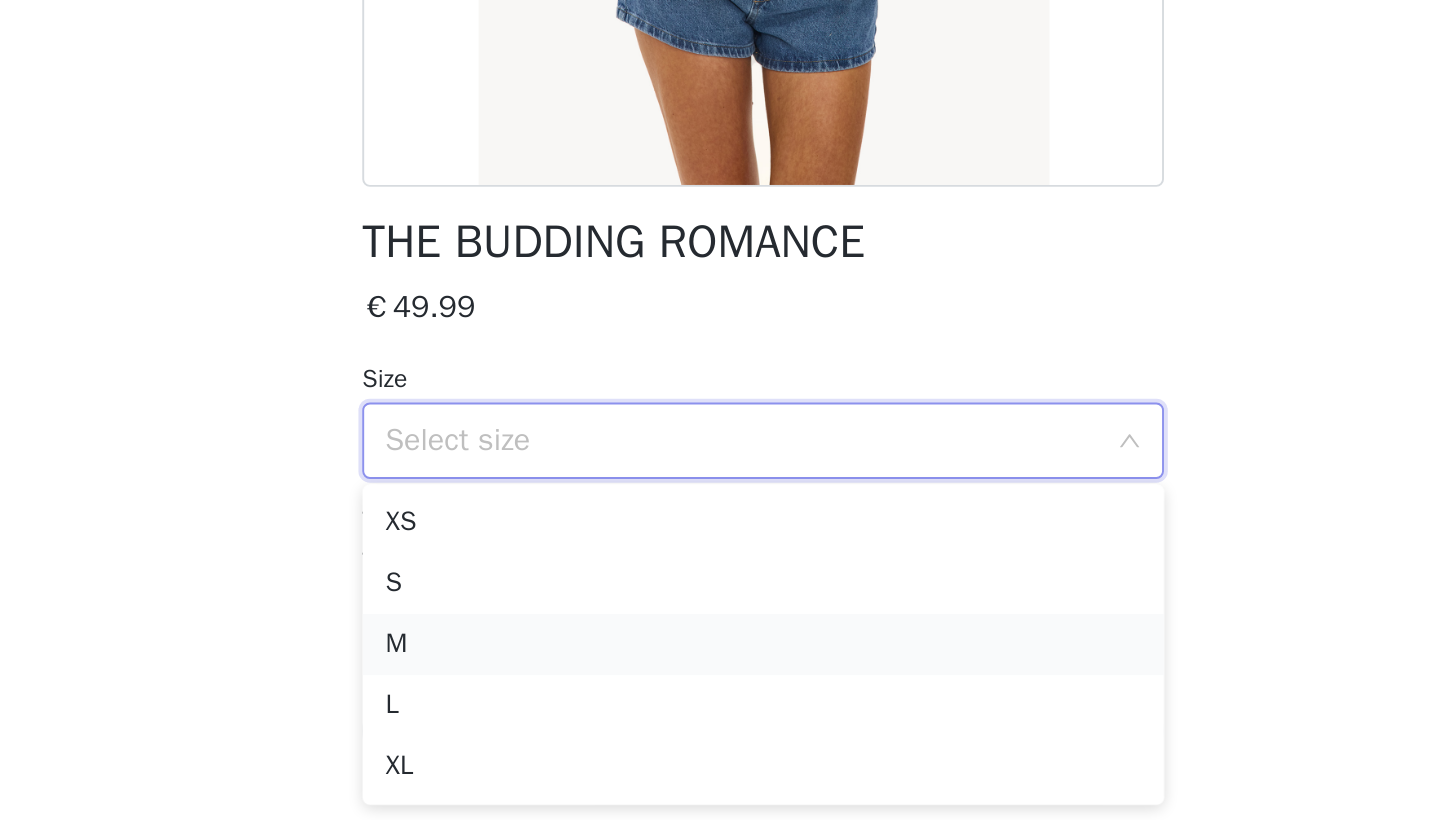 click on "M" at bounding box center [720, 728] 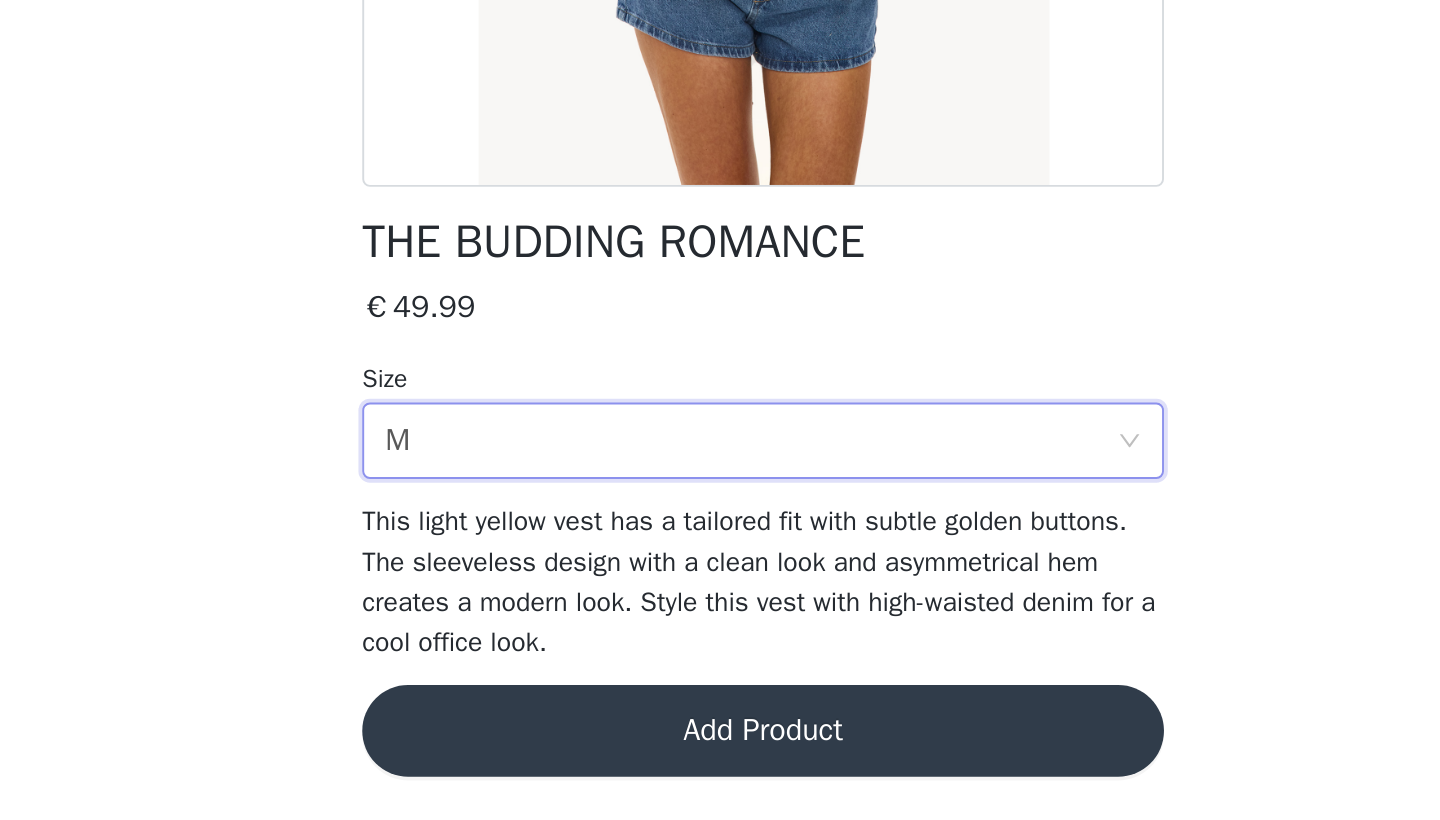 click on "Add Product" at bounding box center [720, 773] 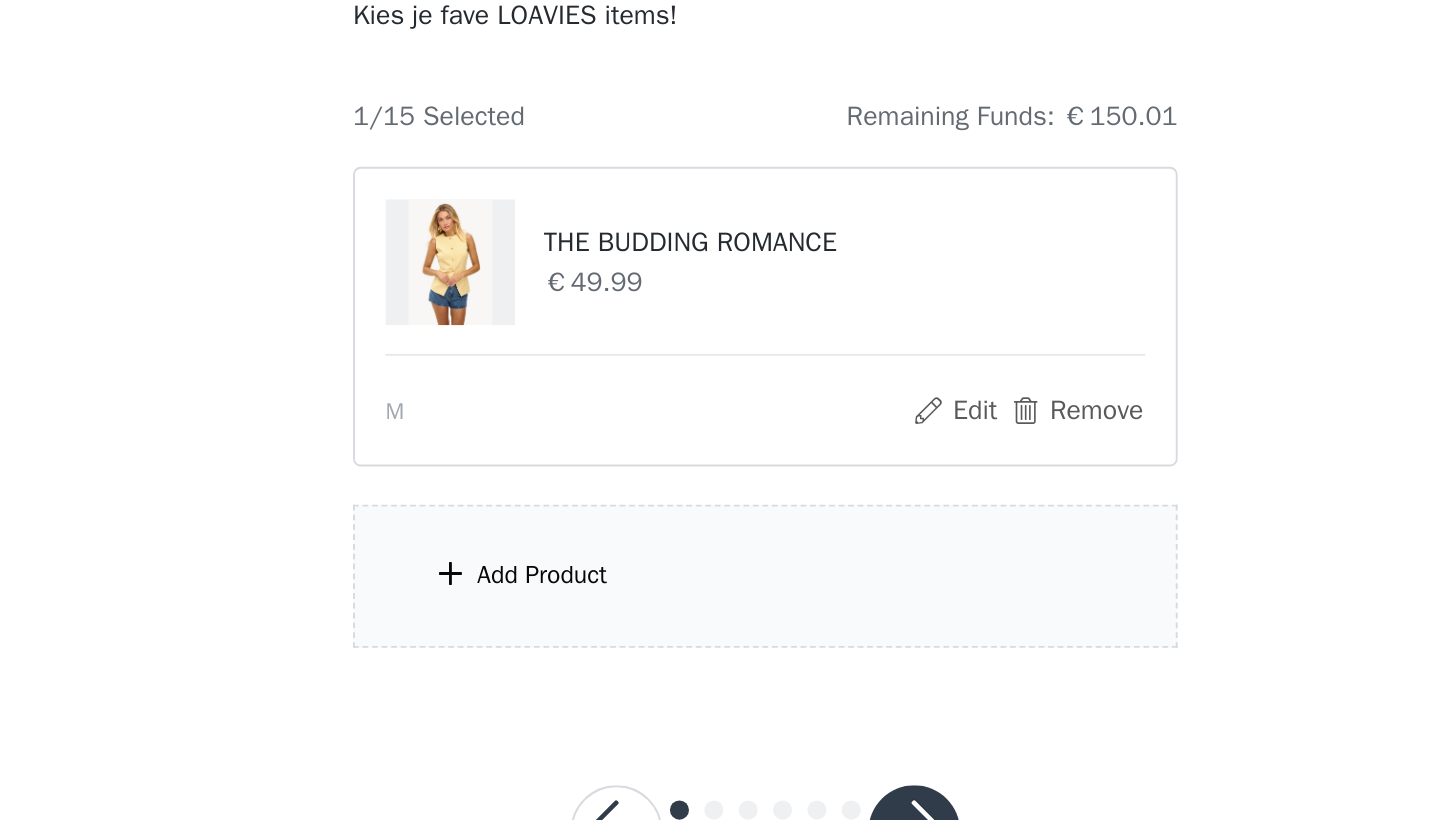 click on "Add Product" at bounding box center (603, 490) 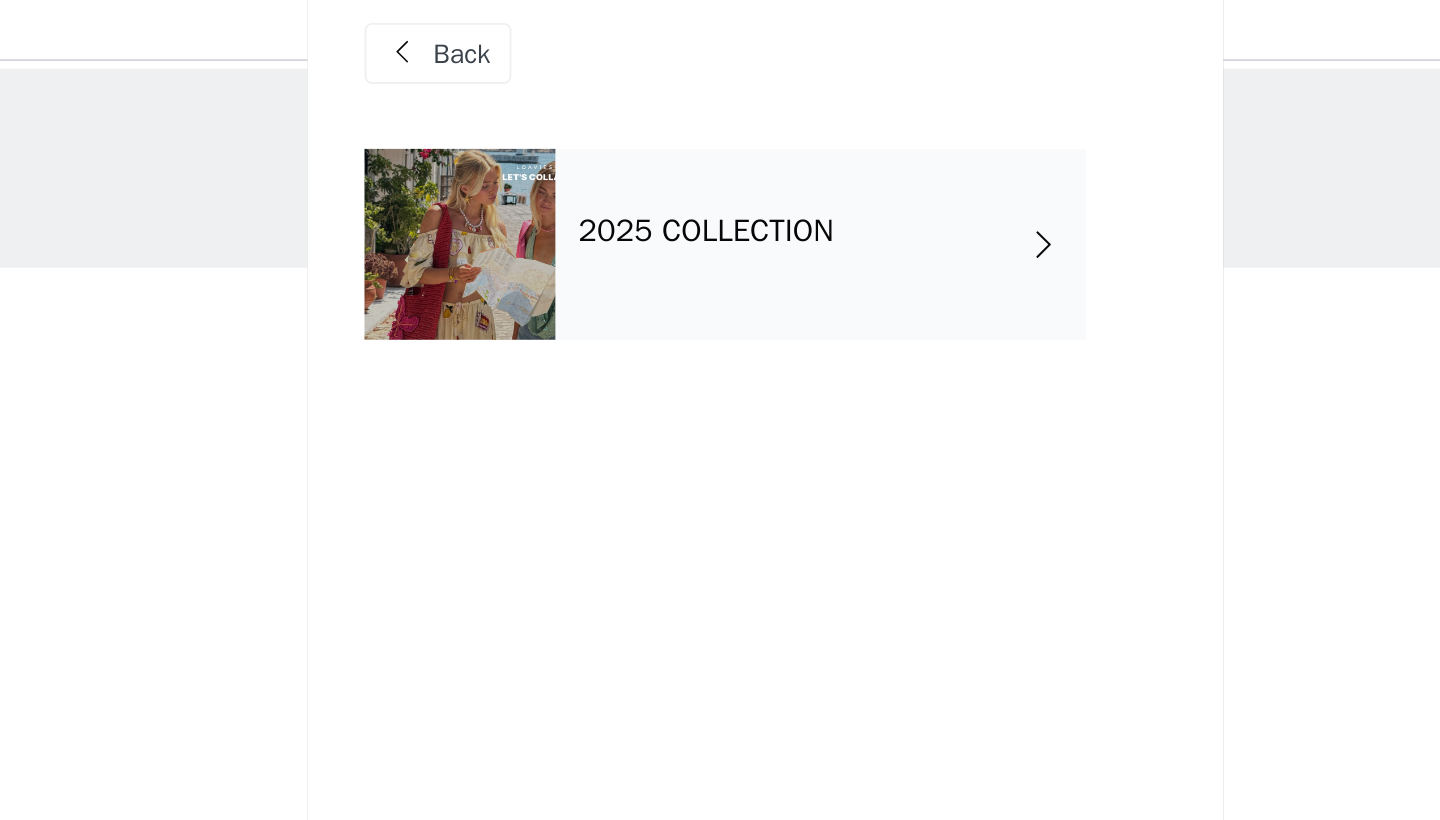 click on "2025 COLLECTION" at bounding box center [749, 150] 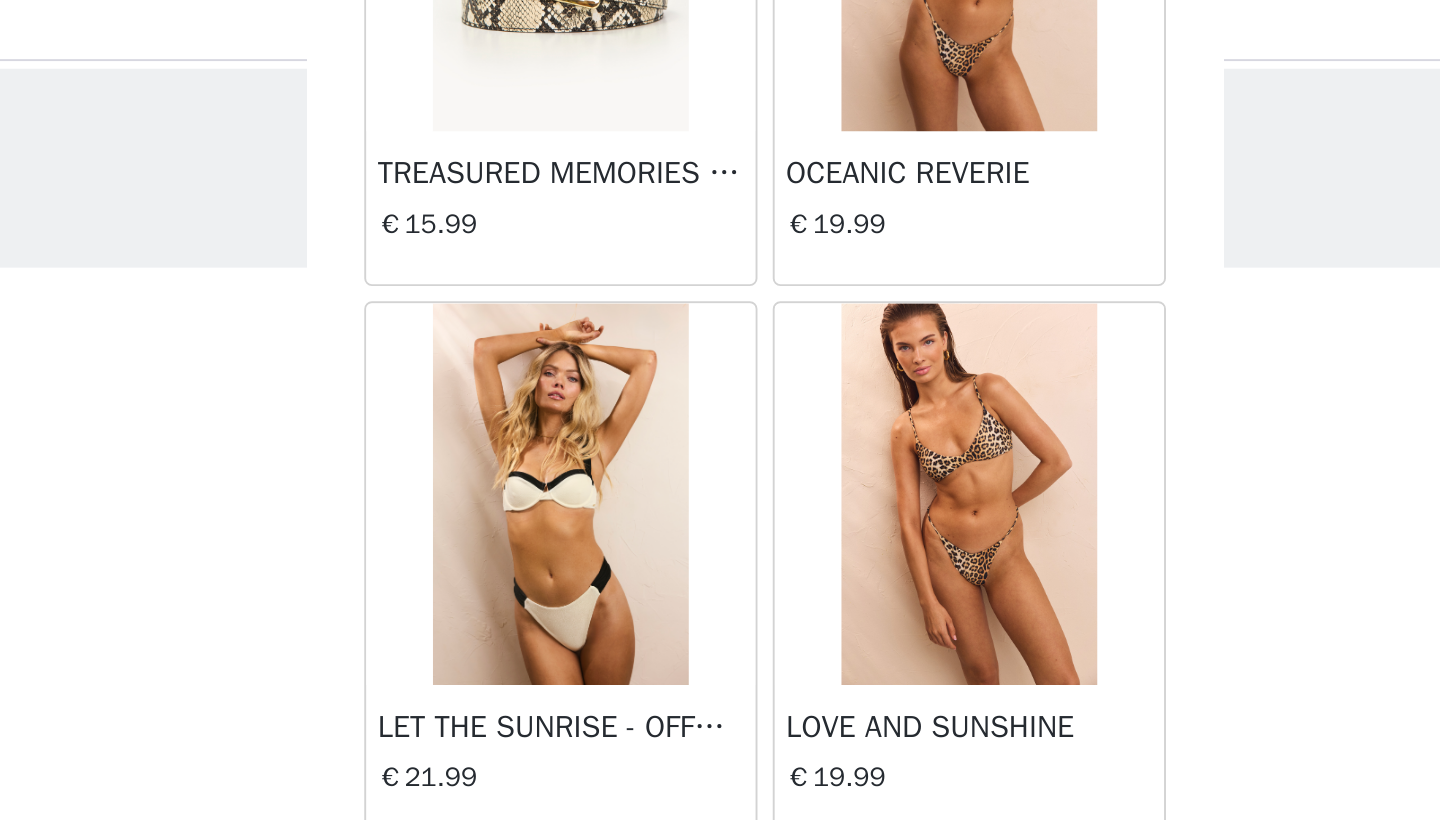 scroll, scrollTop: 2240, scrollLeft: 0, axis: vertical 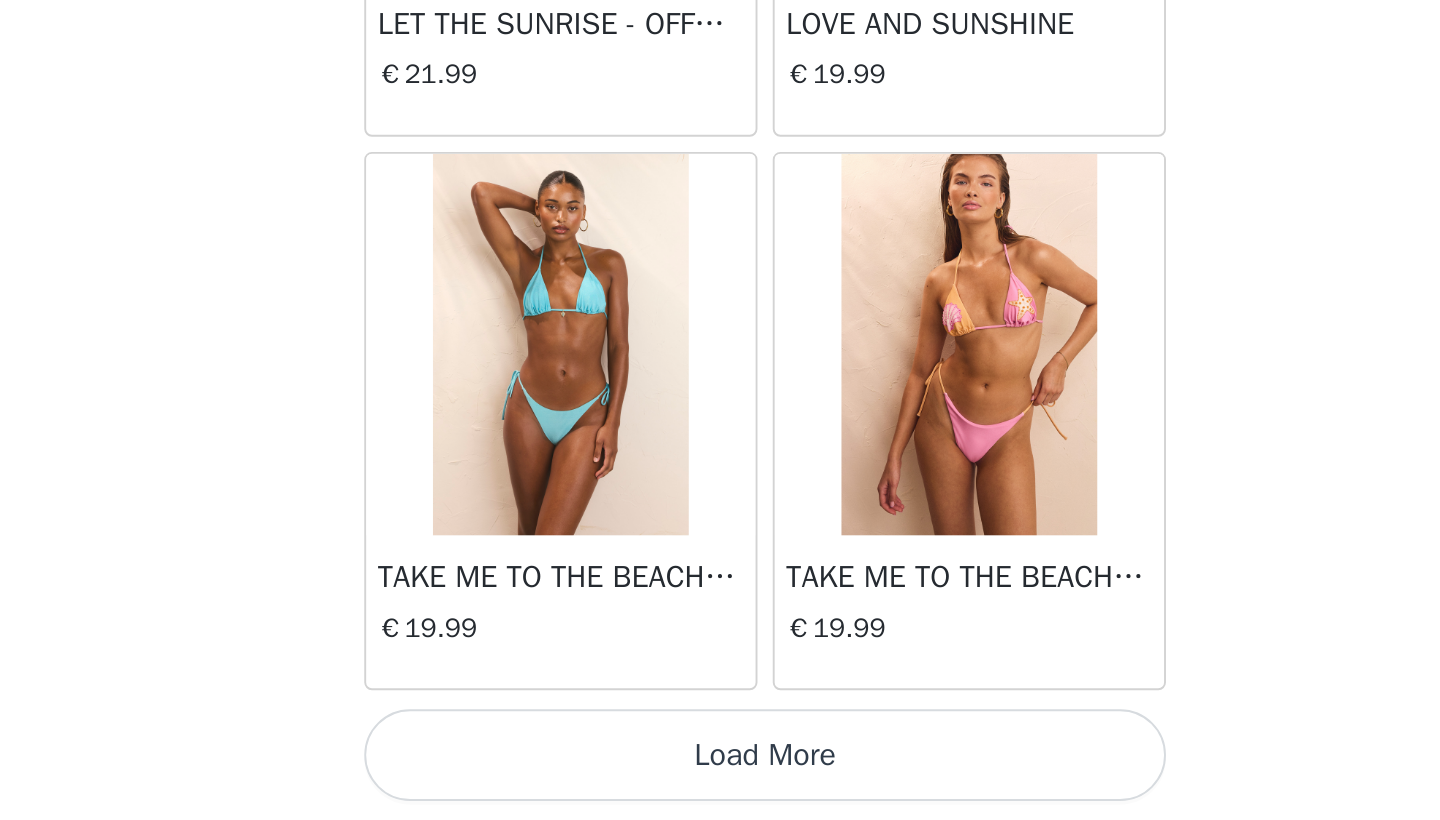 click on "Load More" at bounding box center [720, 786] 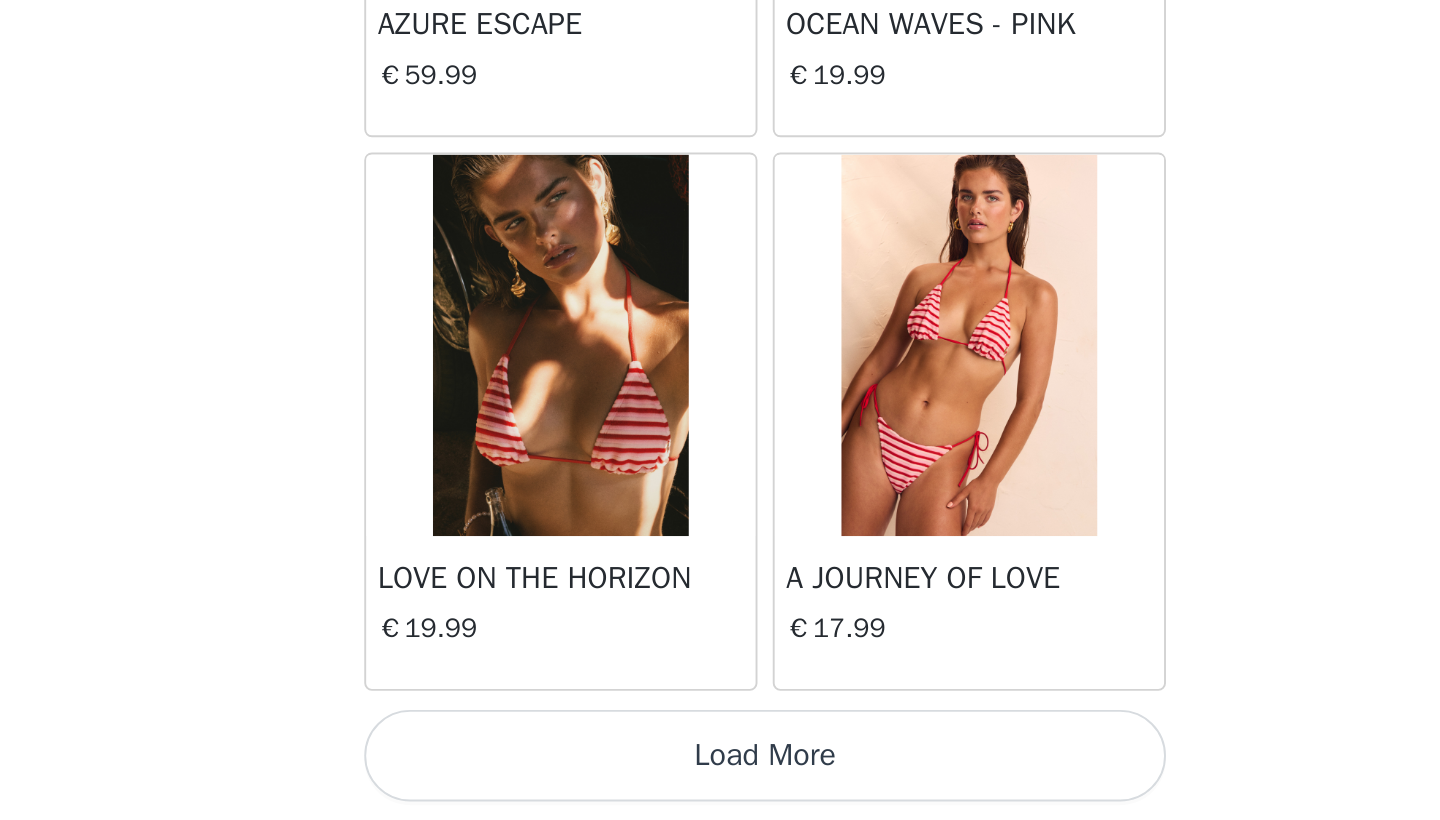 scroll, scrollTop: 5140, scrollLeft: 0, axis: vertical 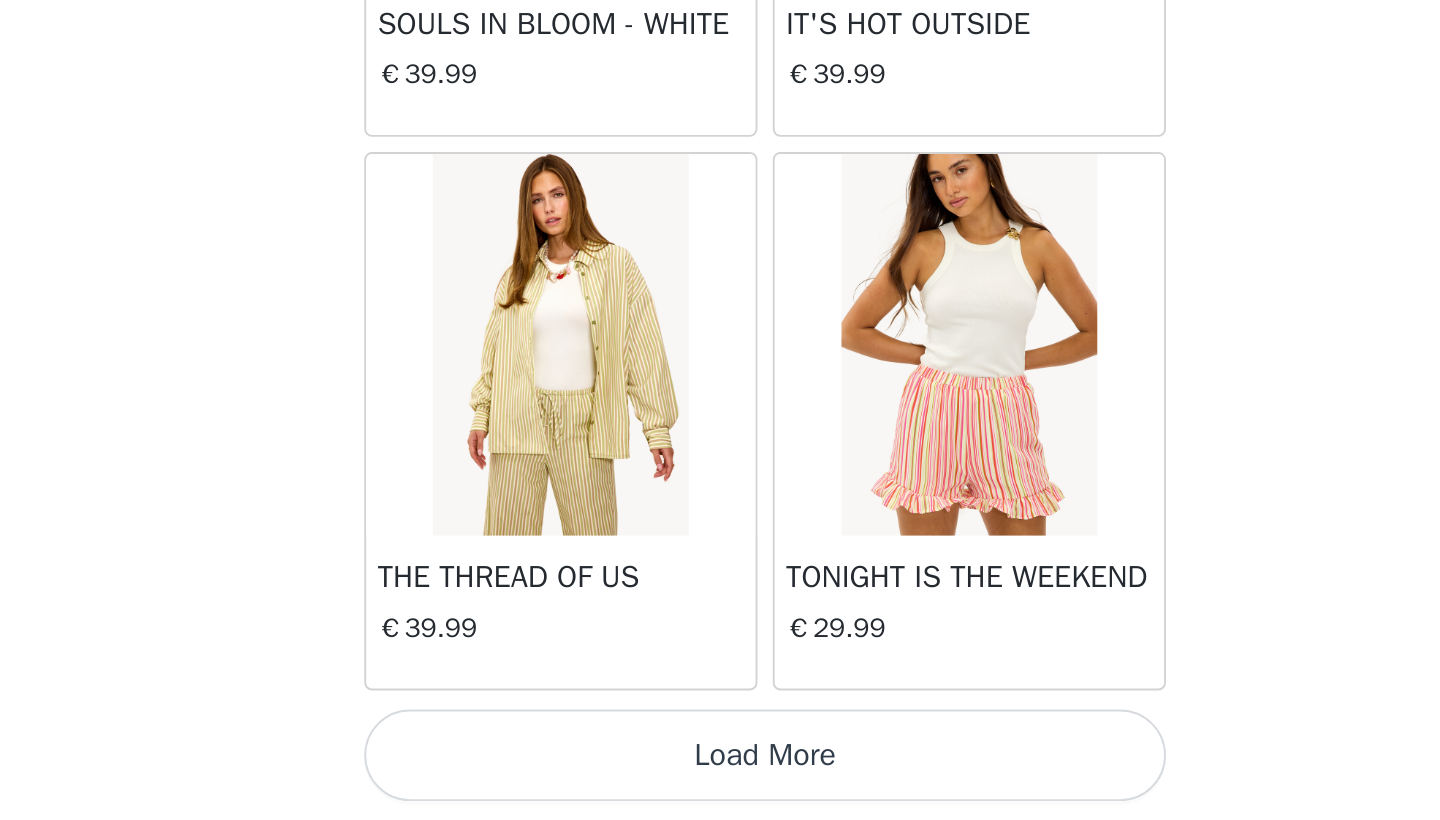click on "Load More" at bounding box center [720, 786] 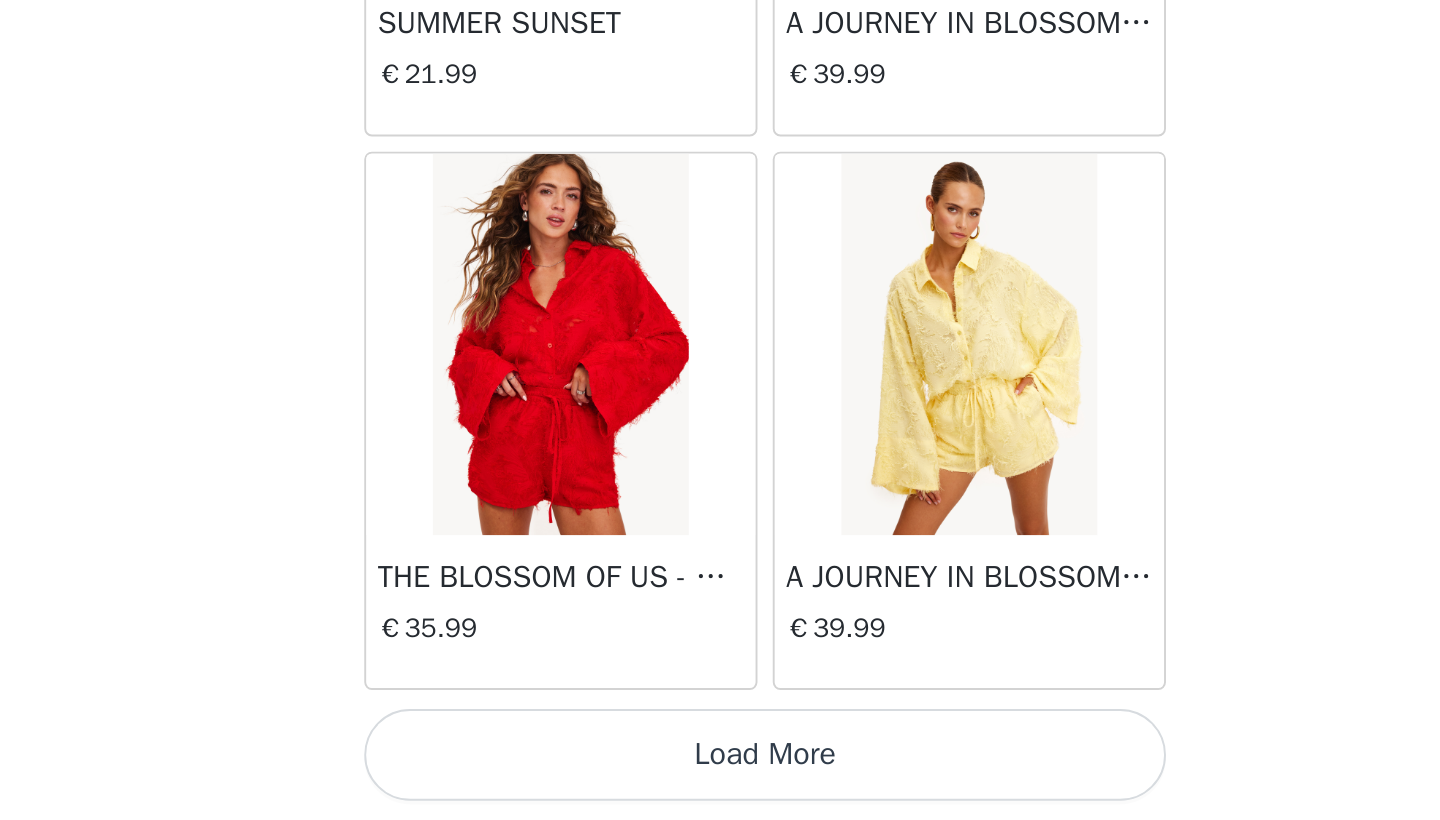 scroll, scrollTop: 10940, scrollLeft: 0, axis: vertical 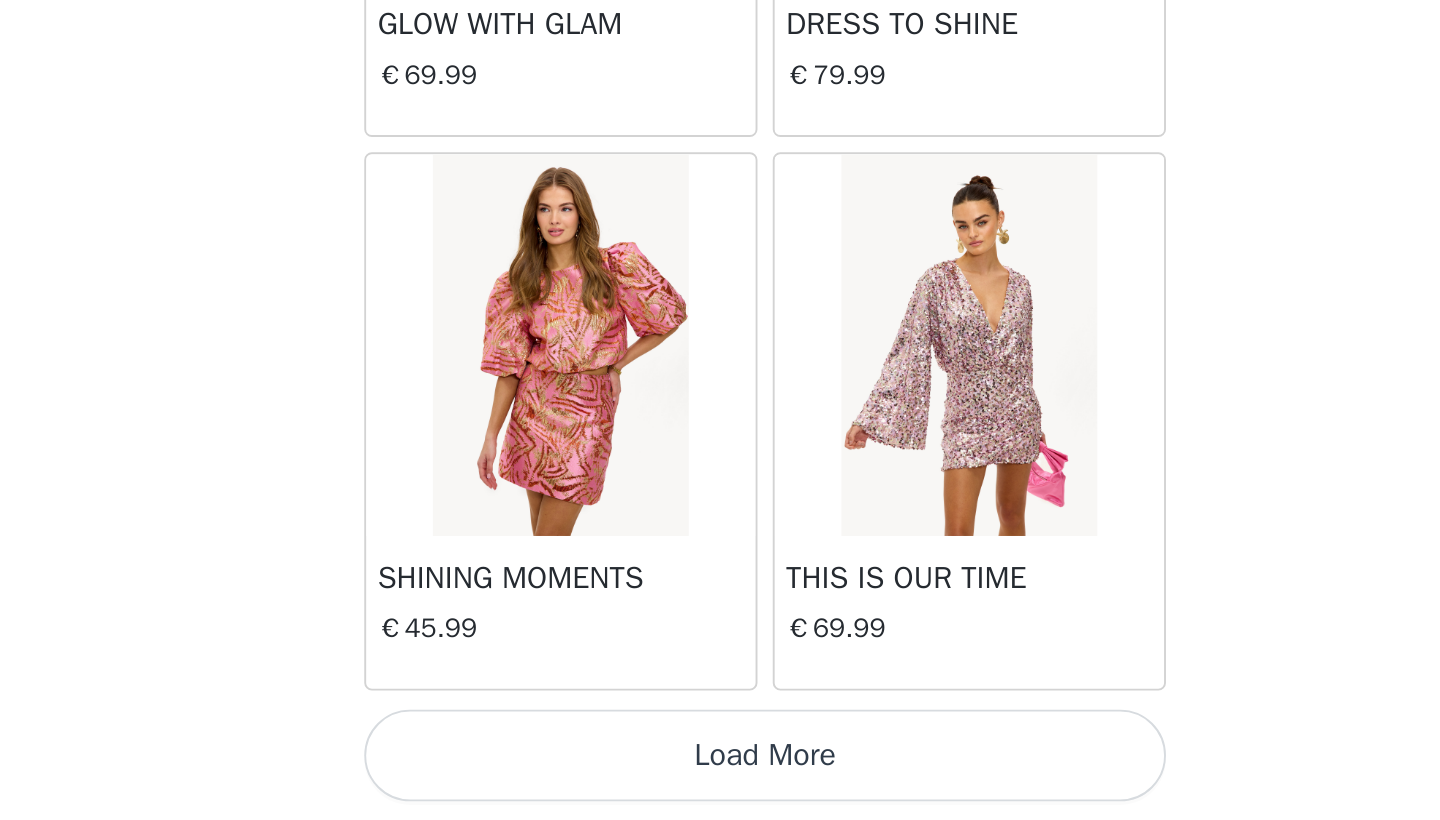 click on "Load More" at bounding box center (720, 786) 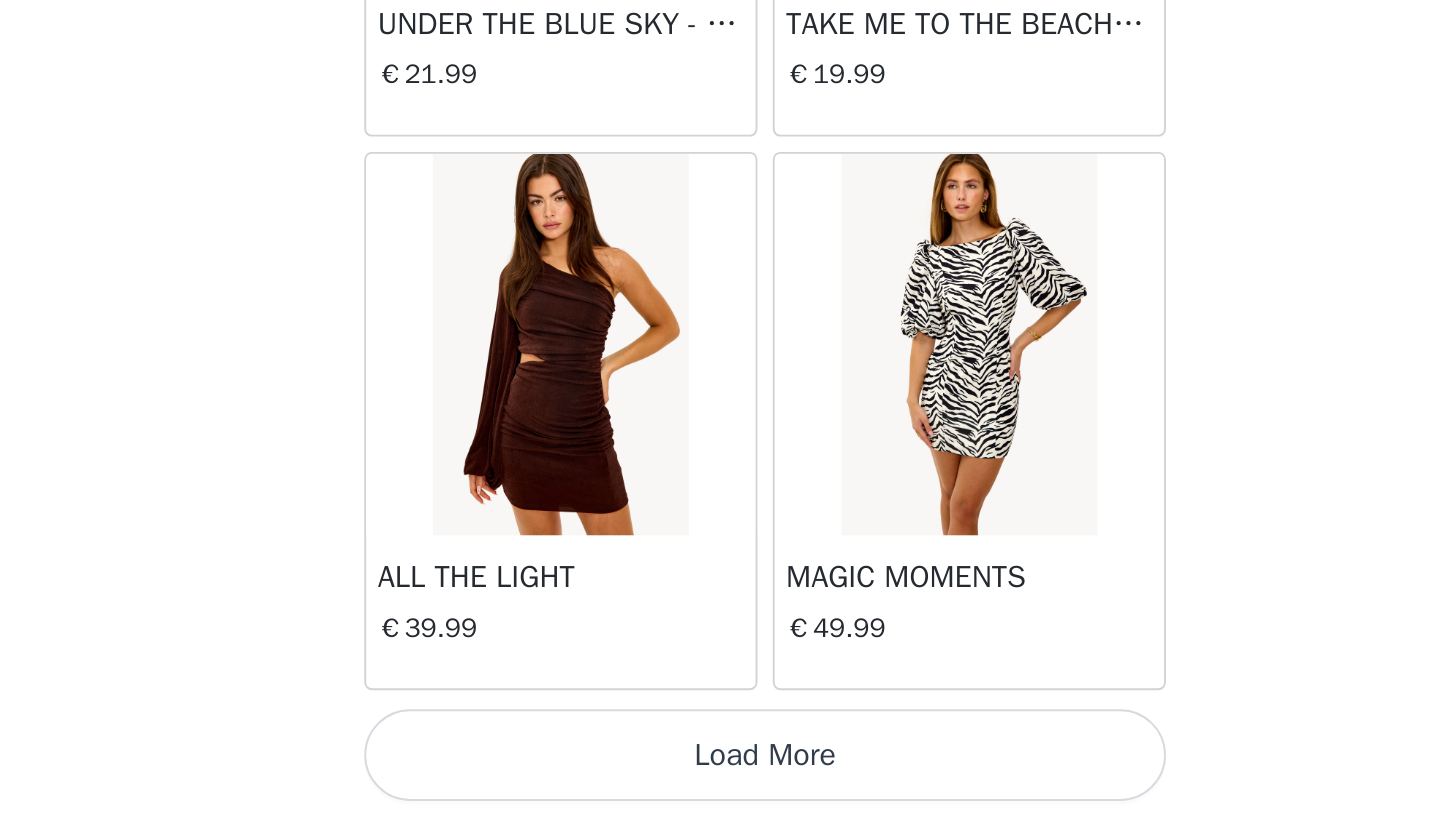 scroll, scrollTop: 16740, scrollLeft: 0, axis: vertical 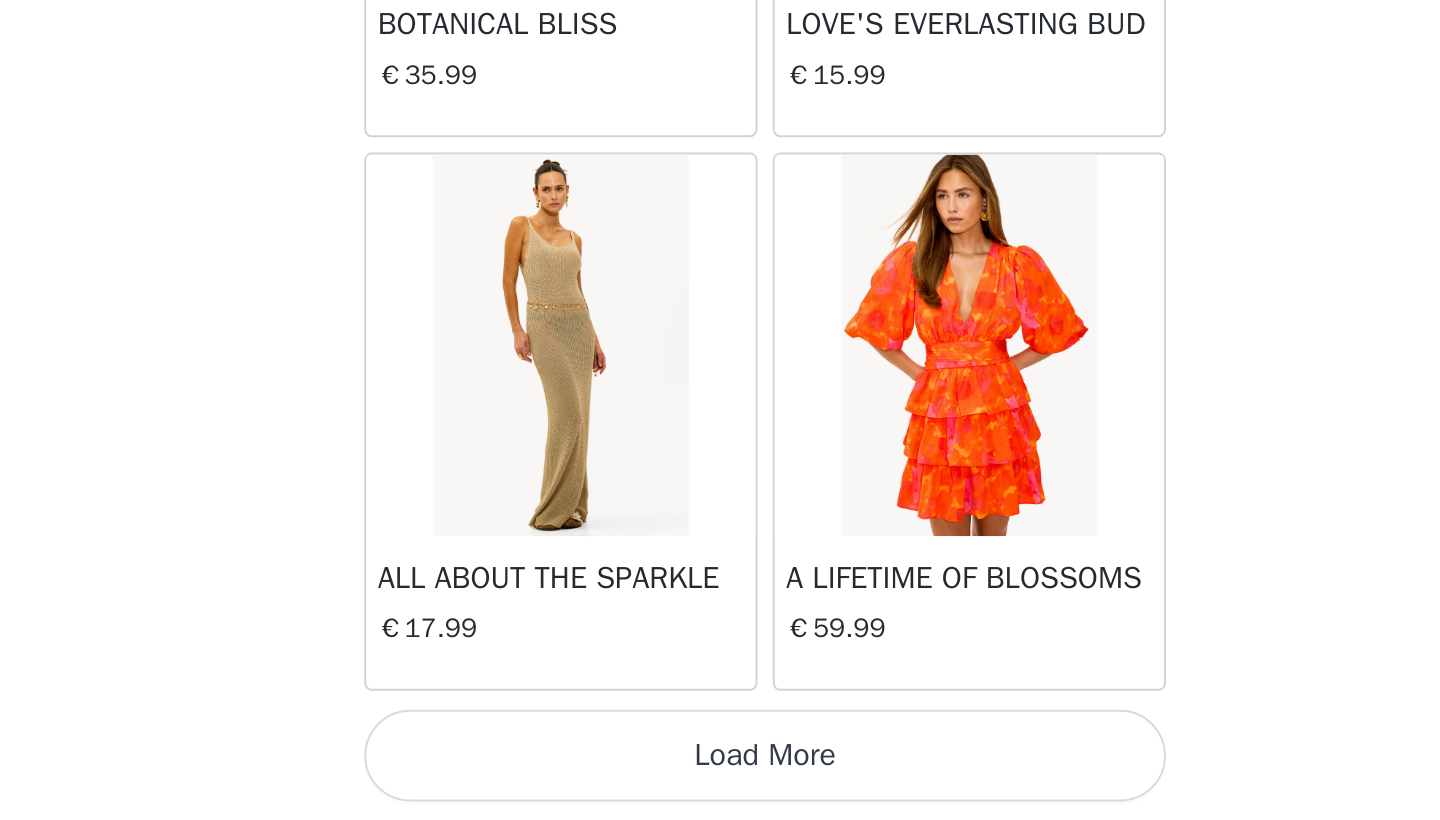 click on "Load More" at bounding box center (720, 786) 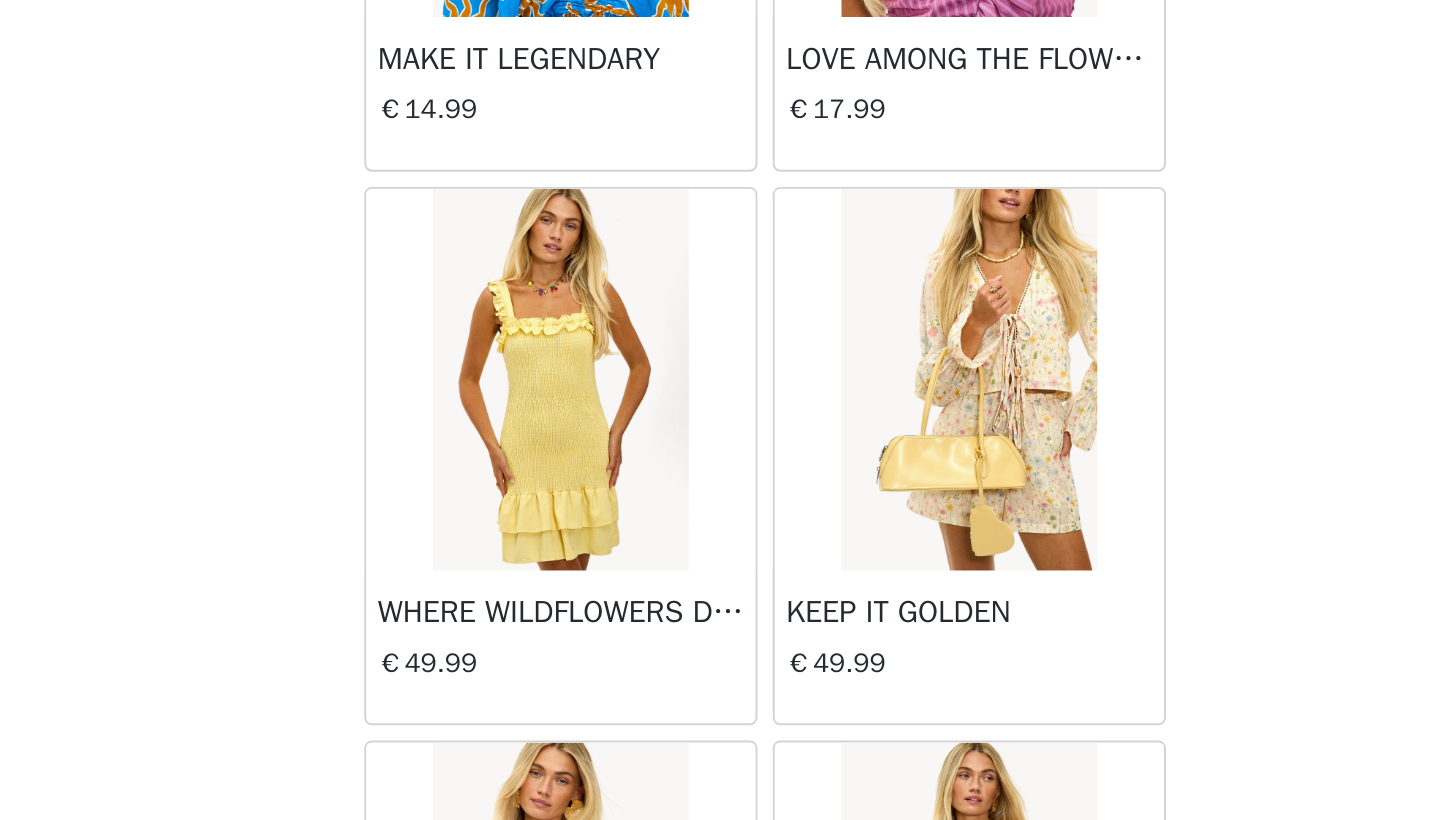 scroll, scrollTop: 21944, scrollLeft: 0, axis: vertical 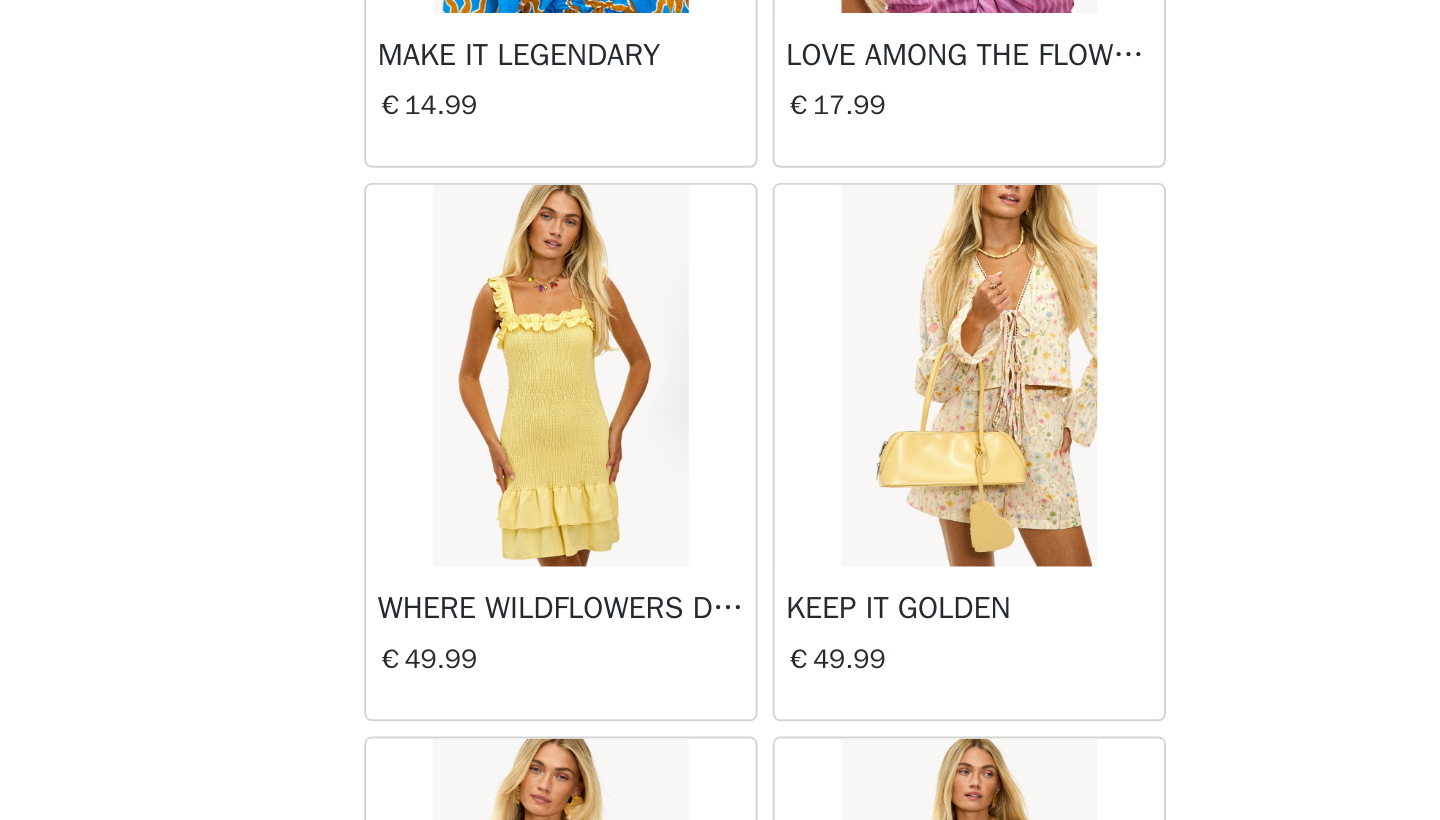 click at bounding box center (826, 587) 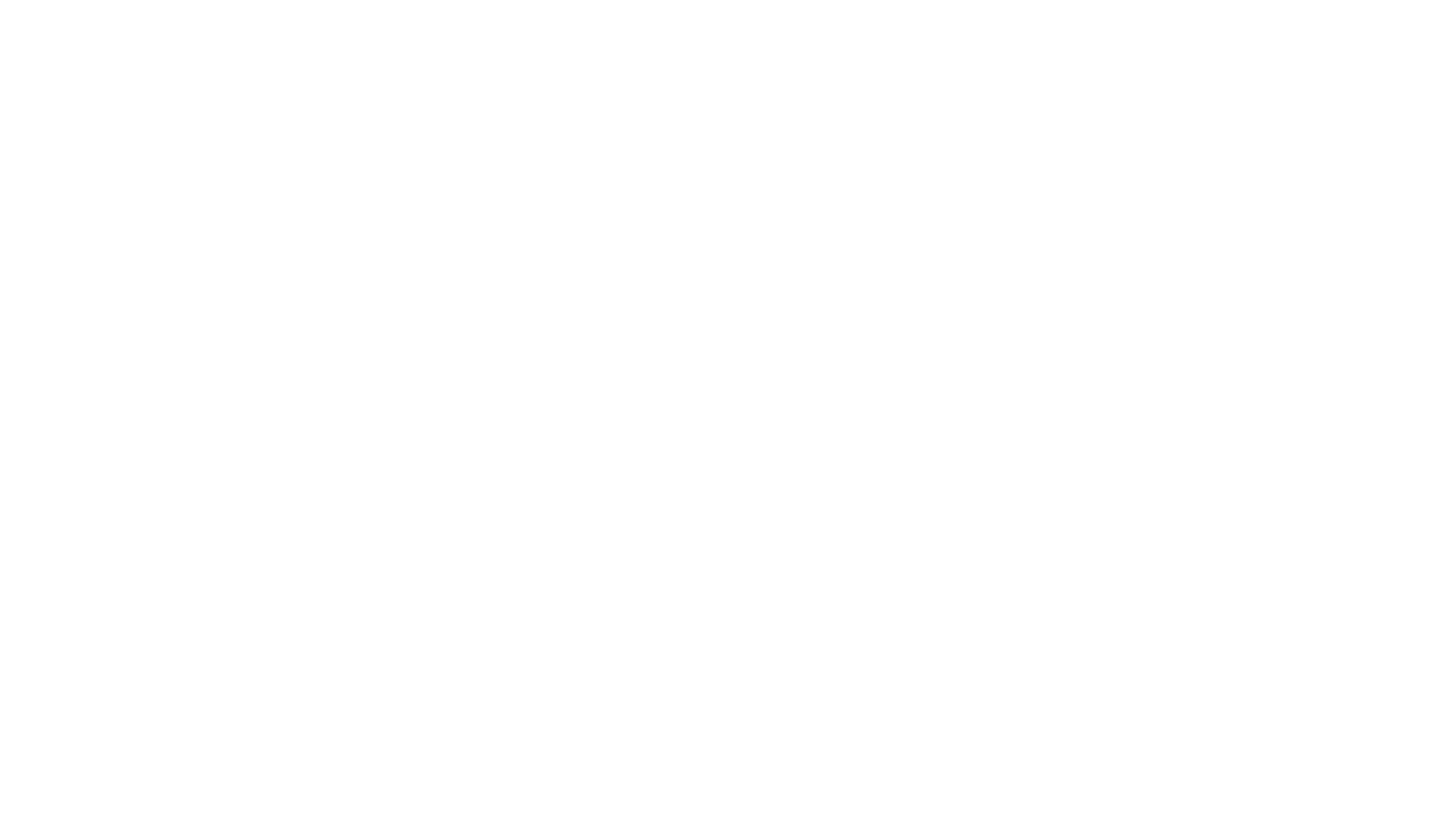 scroll, scrollTop: 62, scrollLeft: 0, axis: vertical 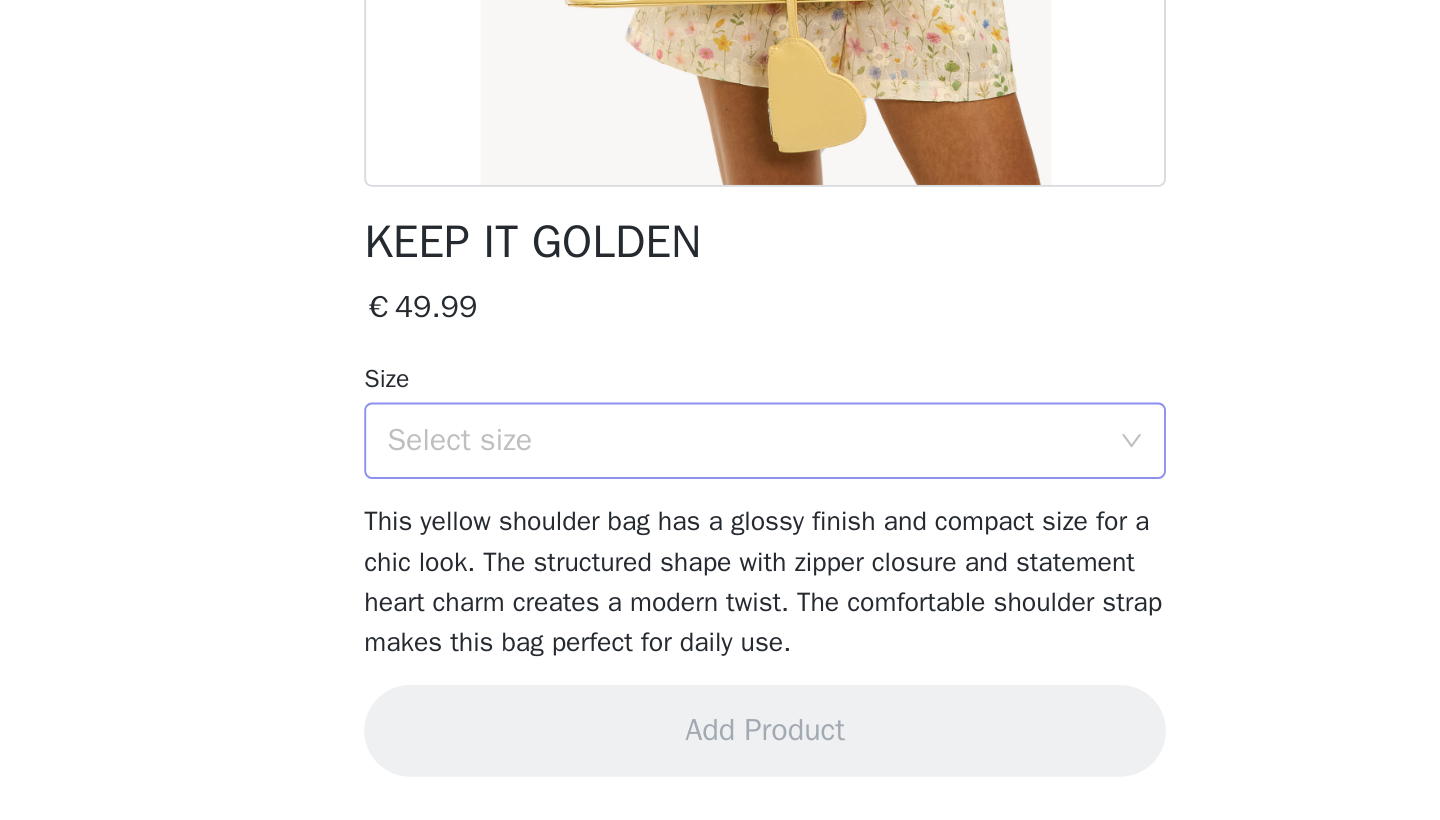 click on "Select size" at bounding box center [713, 621] 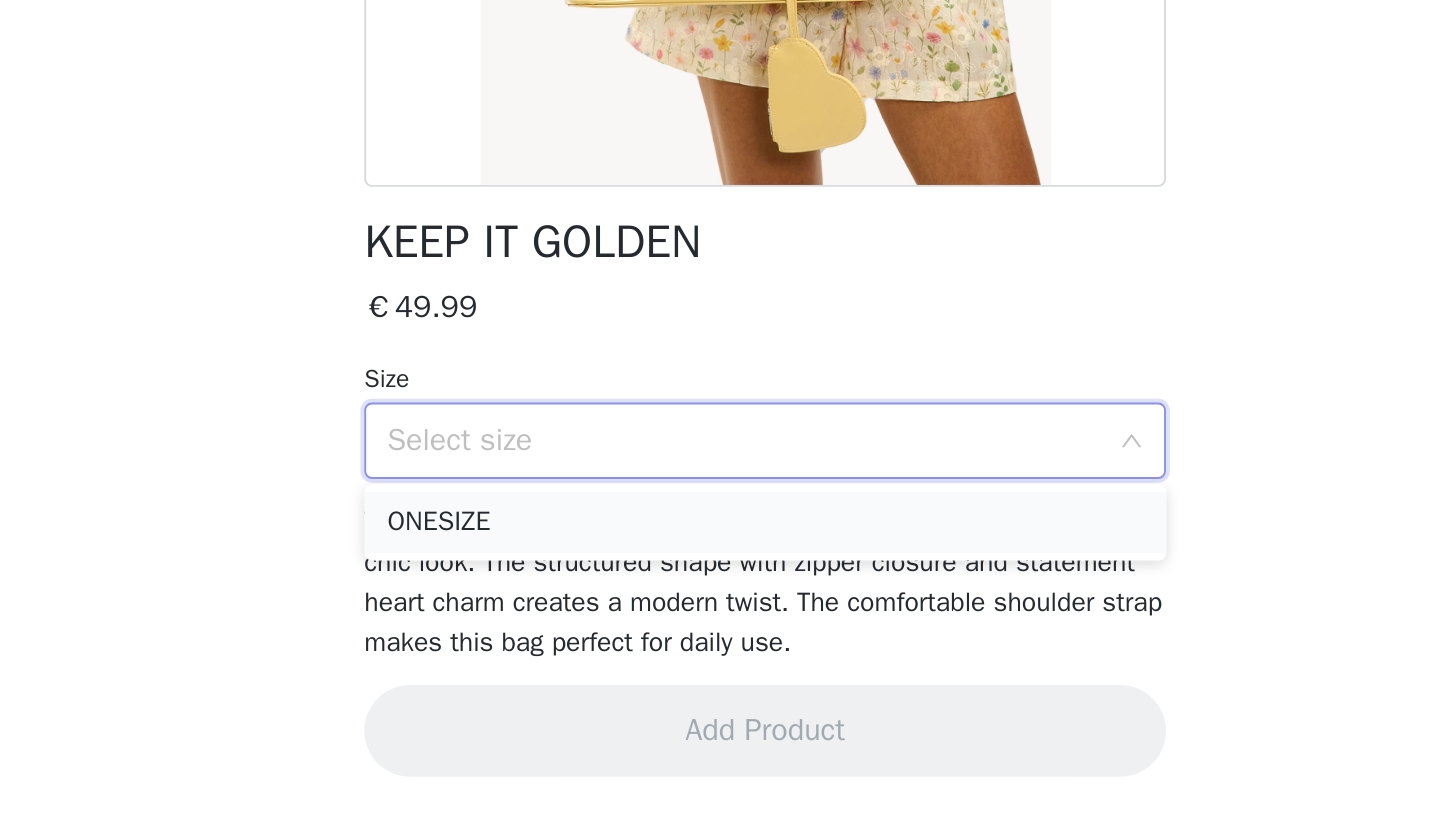 click on "ONESIZE" at bounding box center [720, 664] 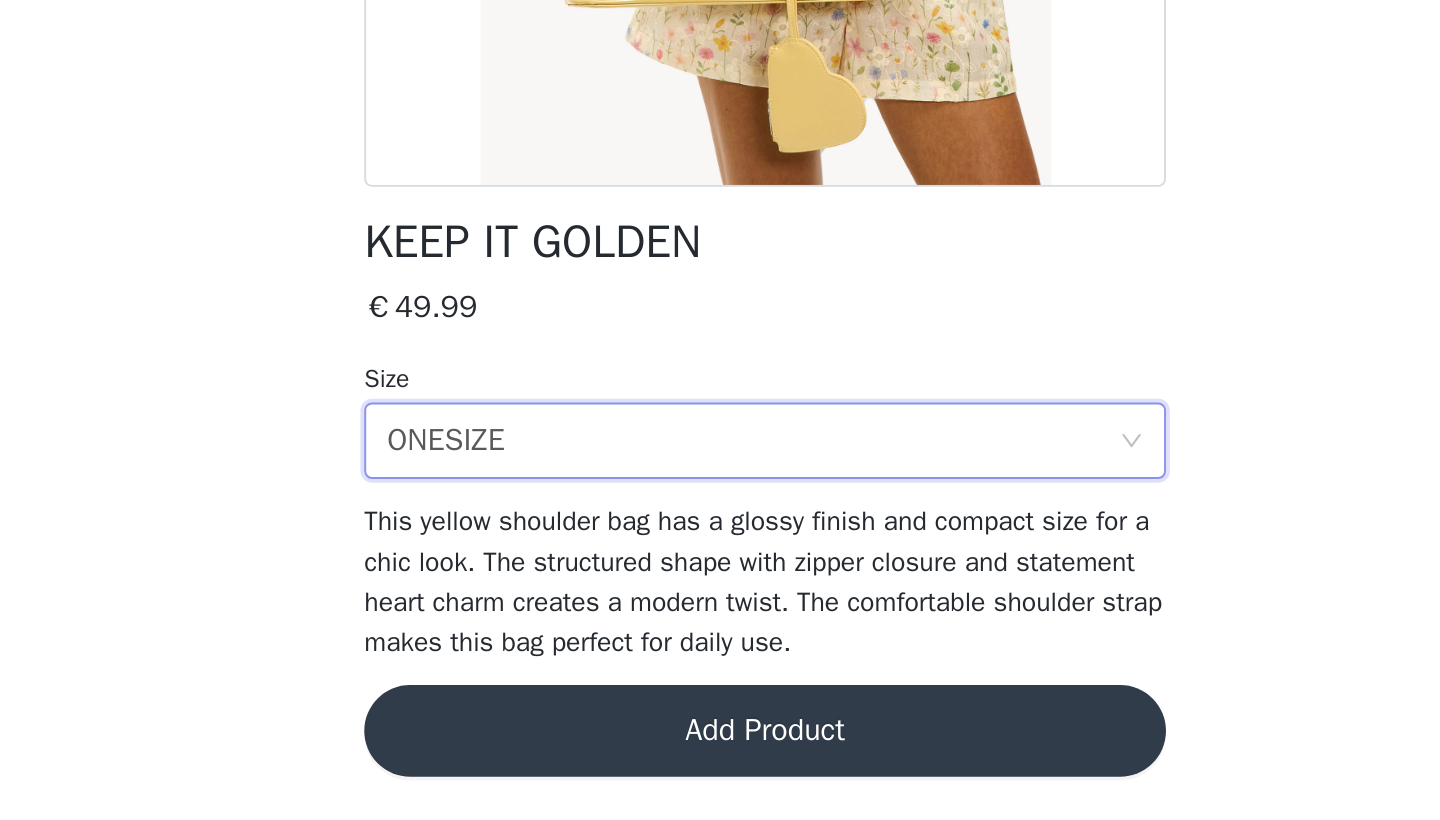 click on "Add Product" at bounding box center (720, 773) 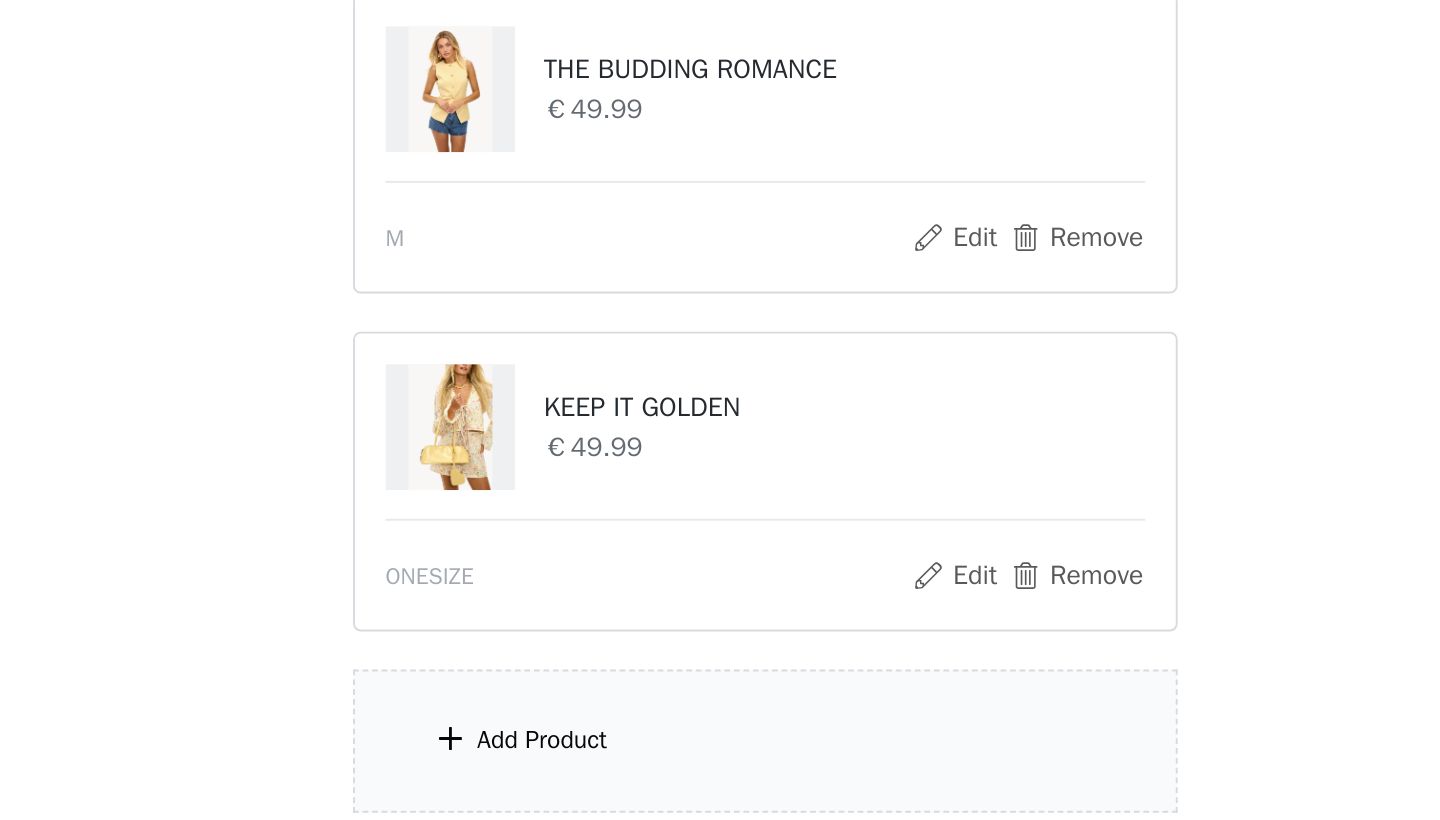 click on "Add Product" at bounding box center (603, 667) 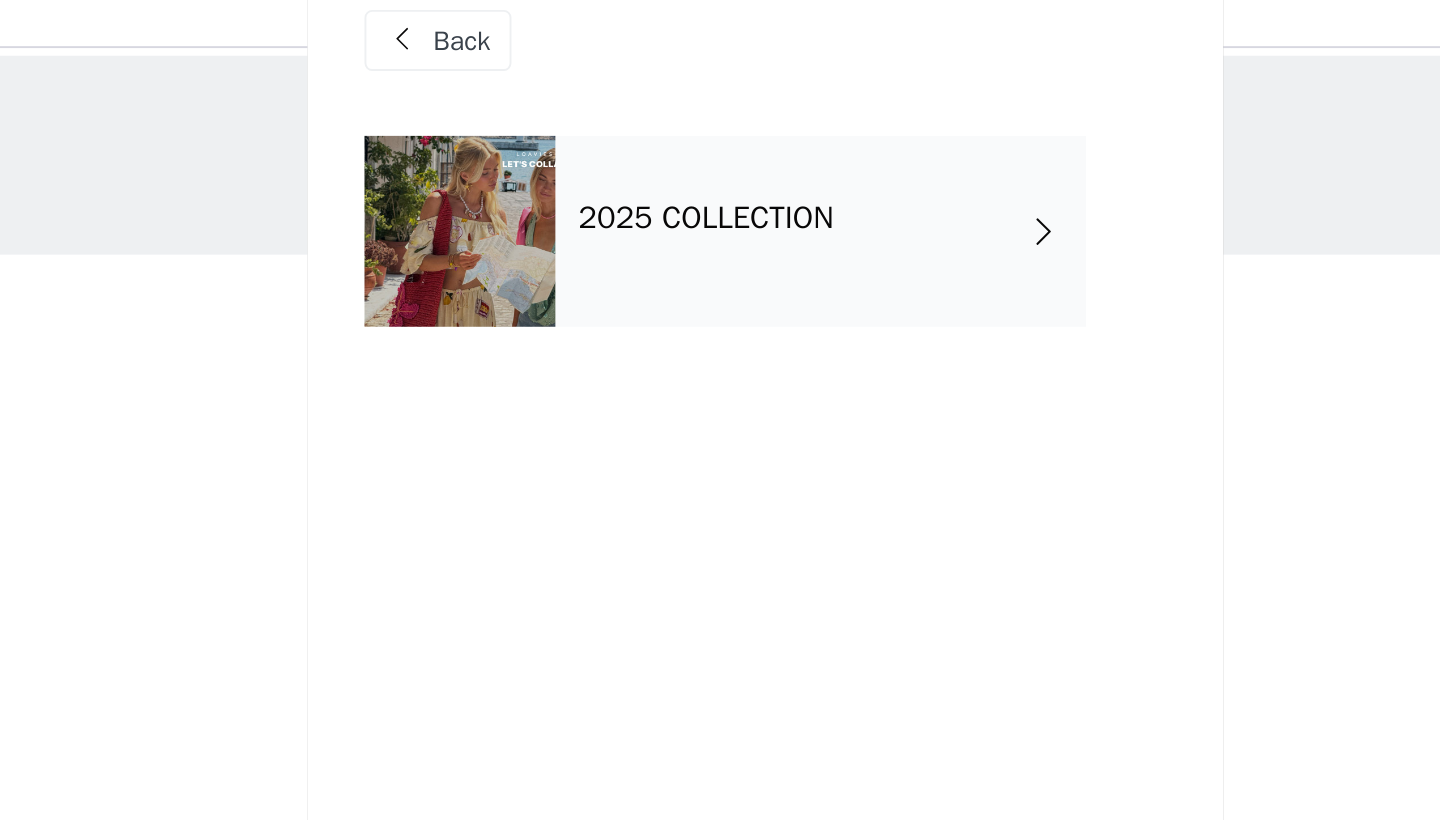 click on "2025 COLLECTION" at bounding box center [749, 150] 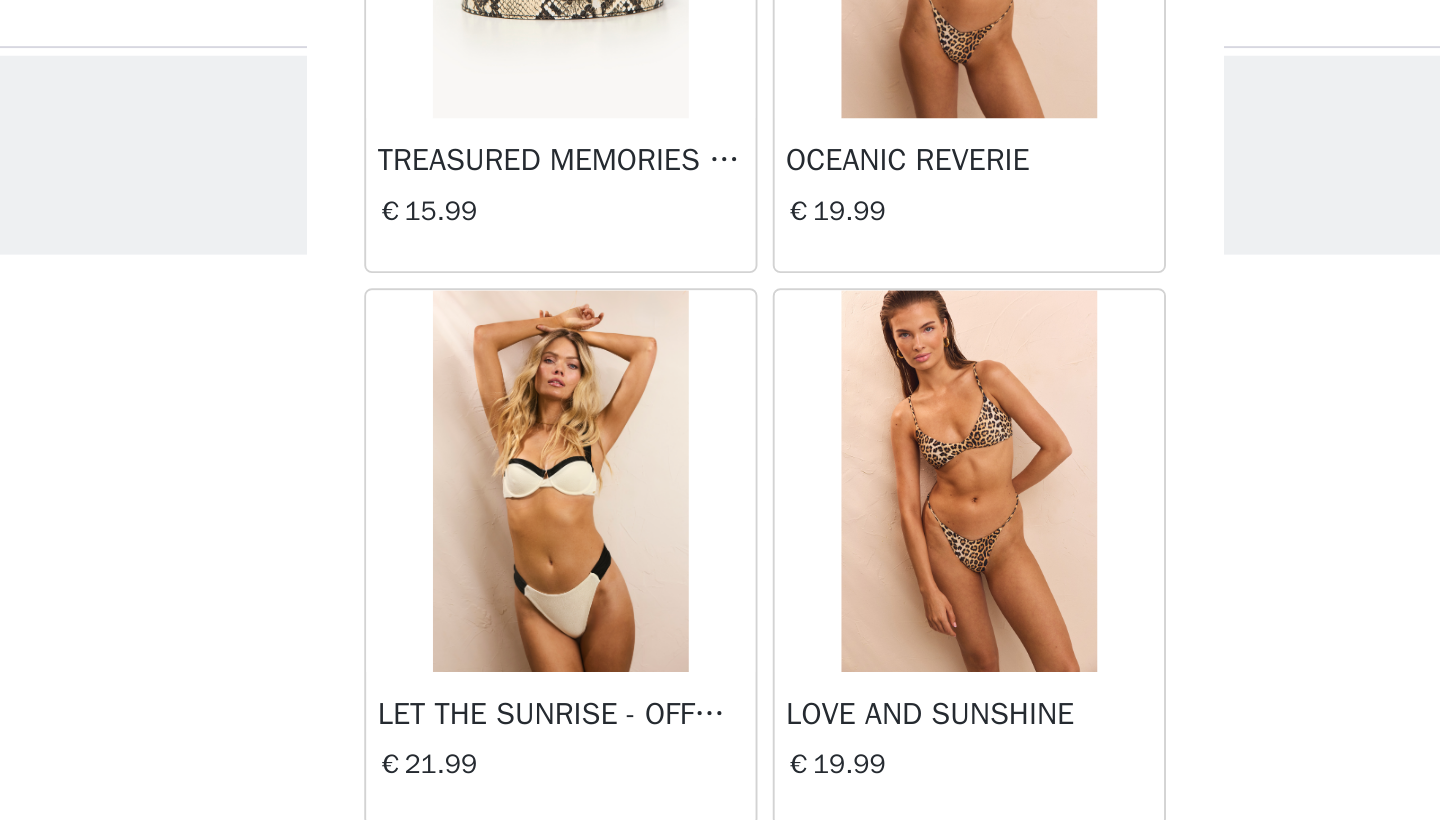 scroll, scrollTop: 2240, scrollLeft: 0, axis: vertical 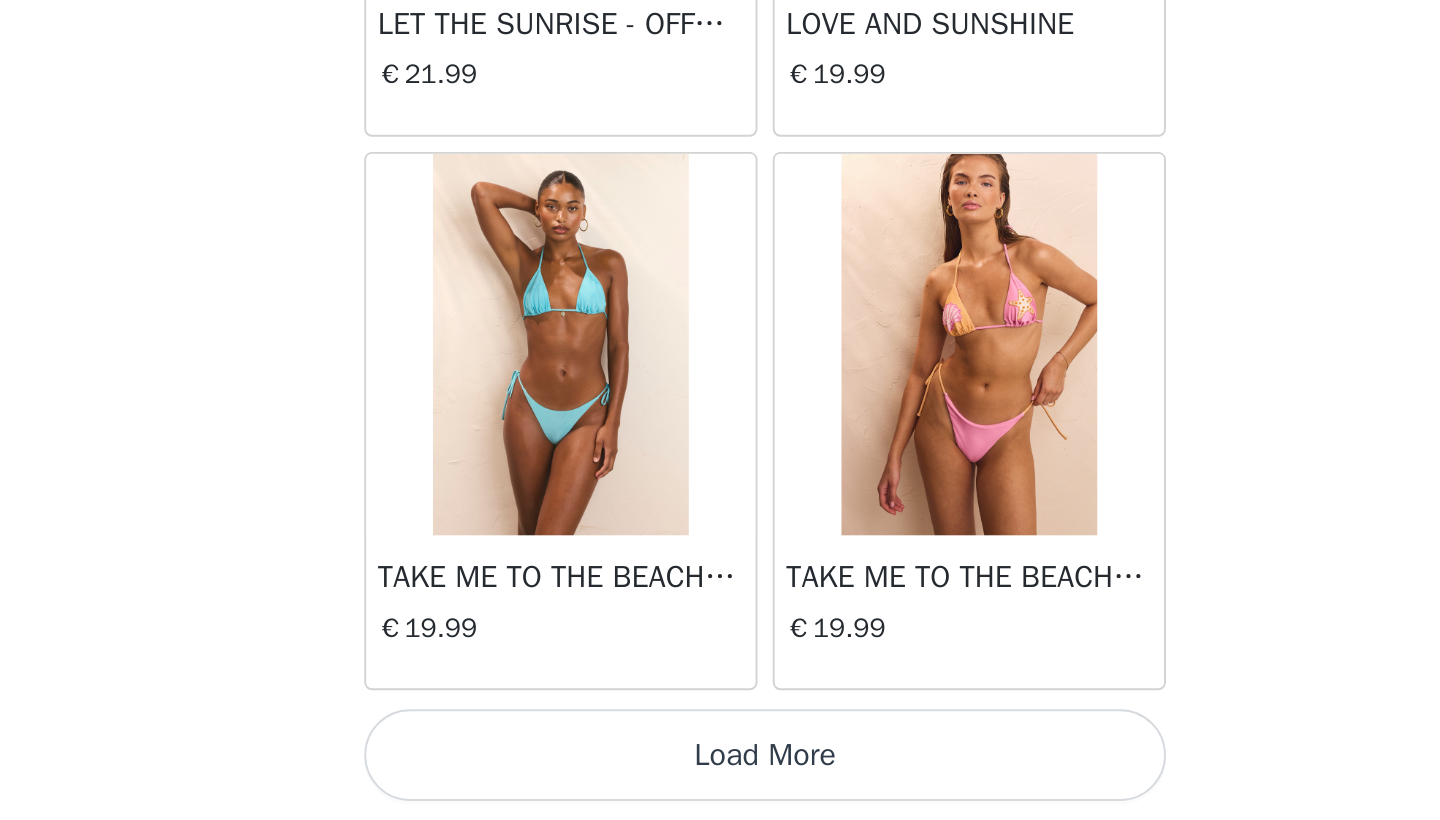 click on "Load More" at bounding box center (720, 786) 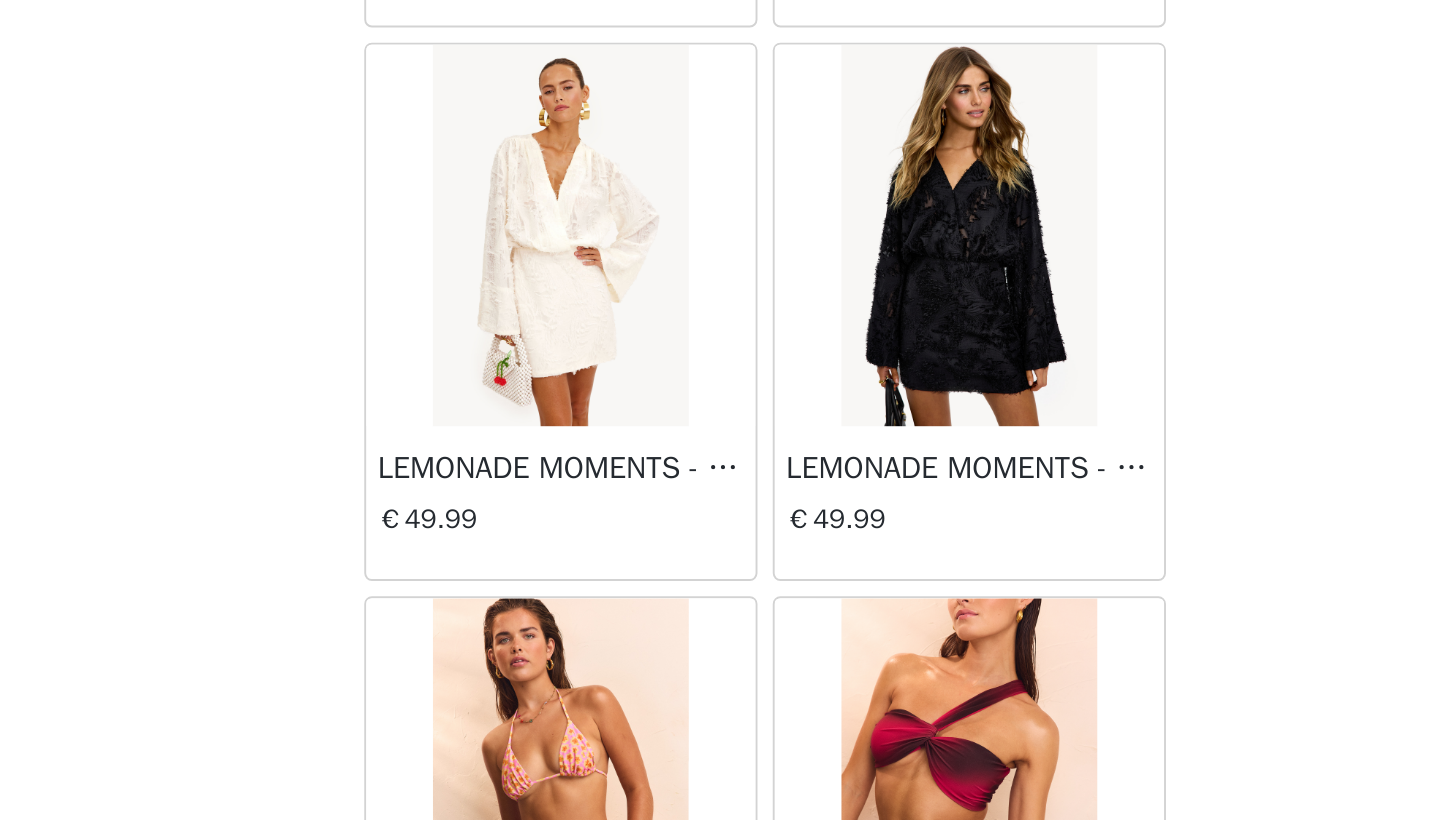 scroll, scrollTop: 3749, scrollLeft: 0, axis: vertical 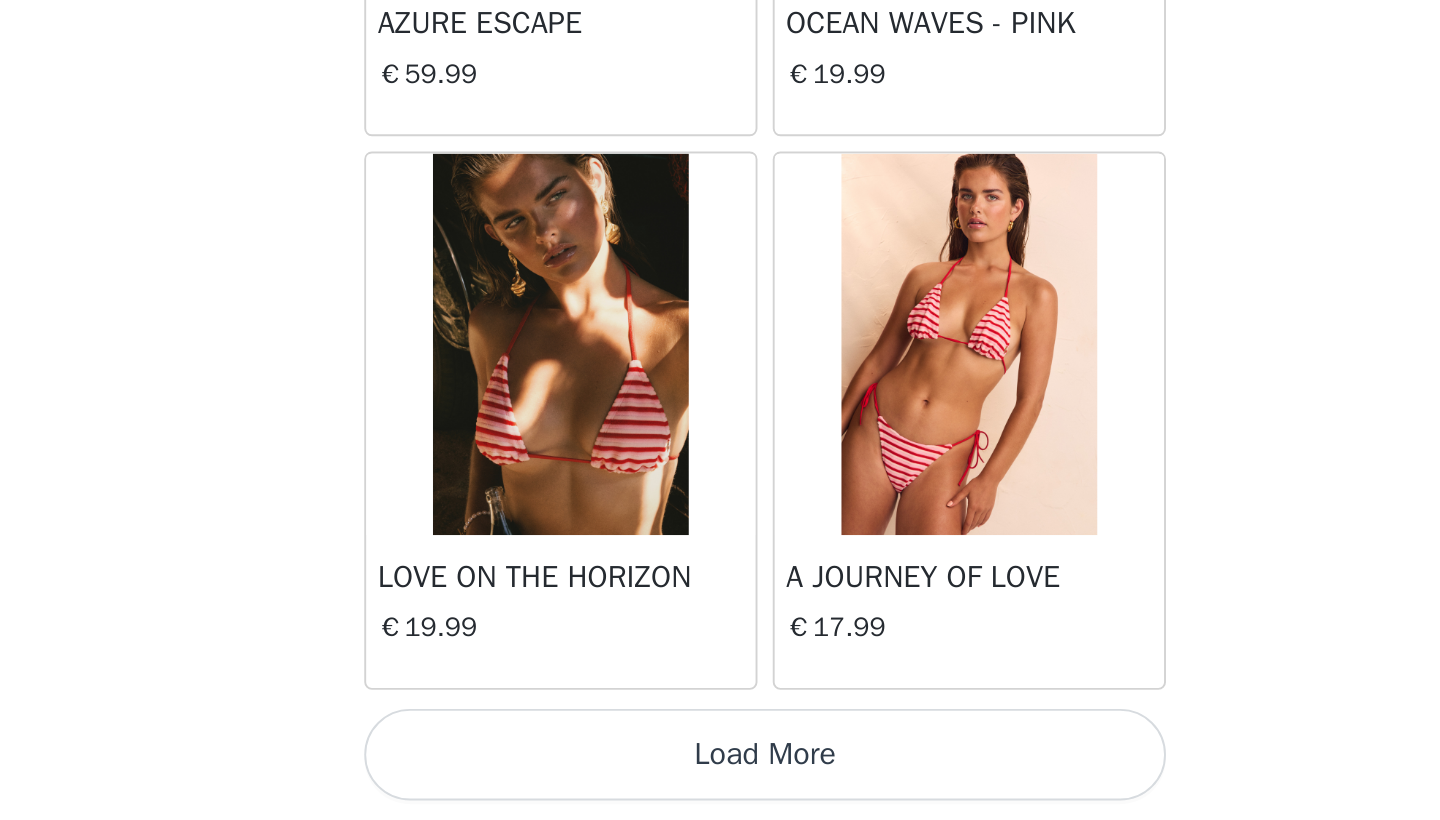 click on "Load More" at bounding box center (720, 786) 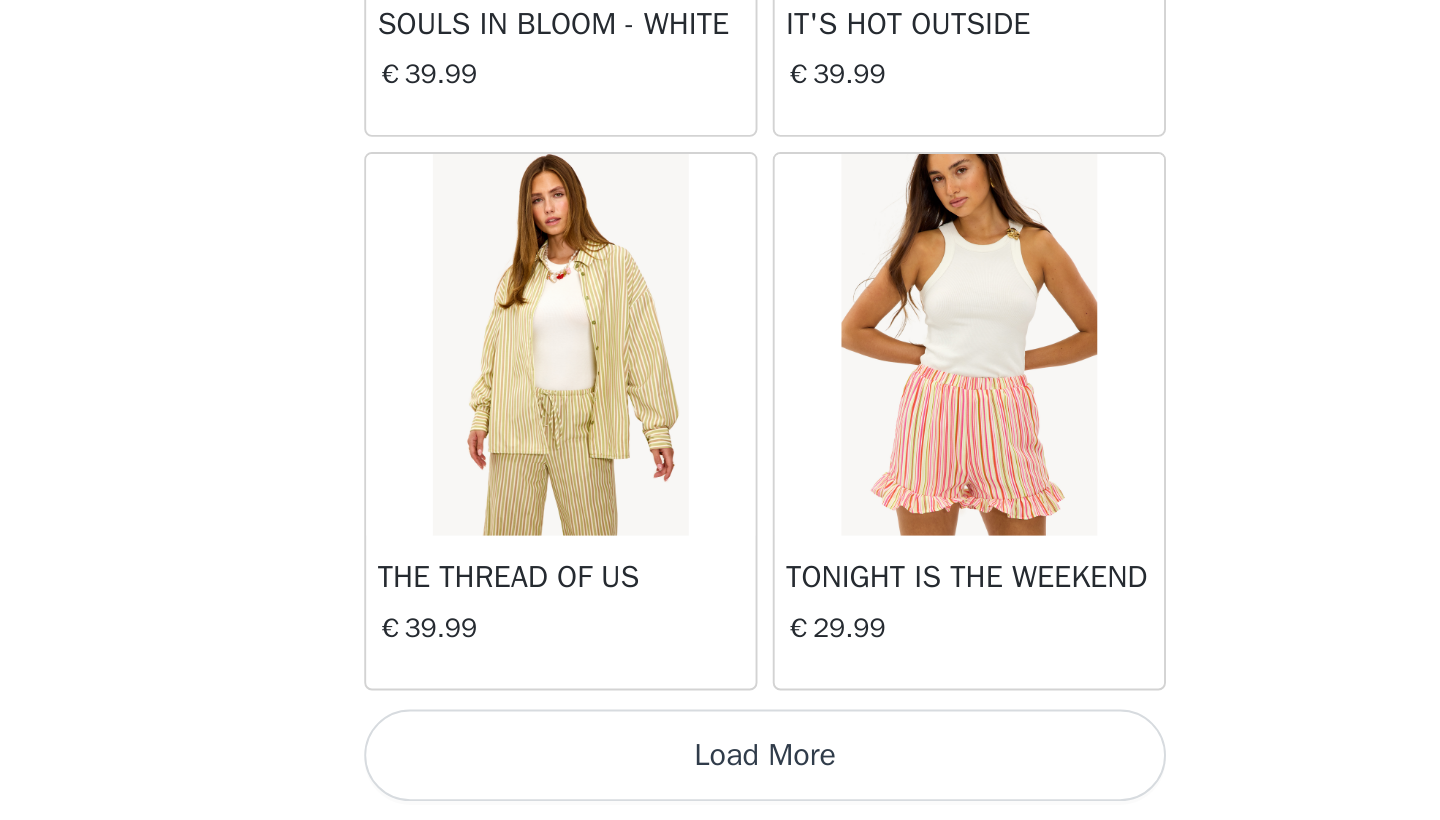 scroll, scrollTop: 8040, scrollLeft: 0, axis: vertical 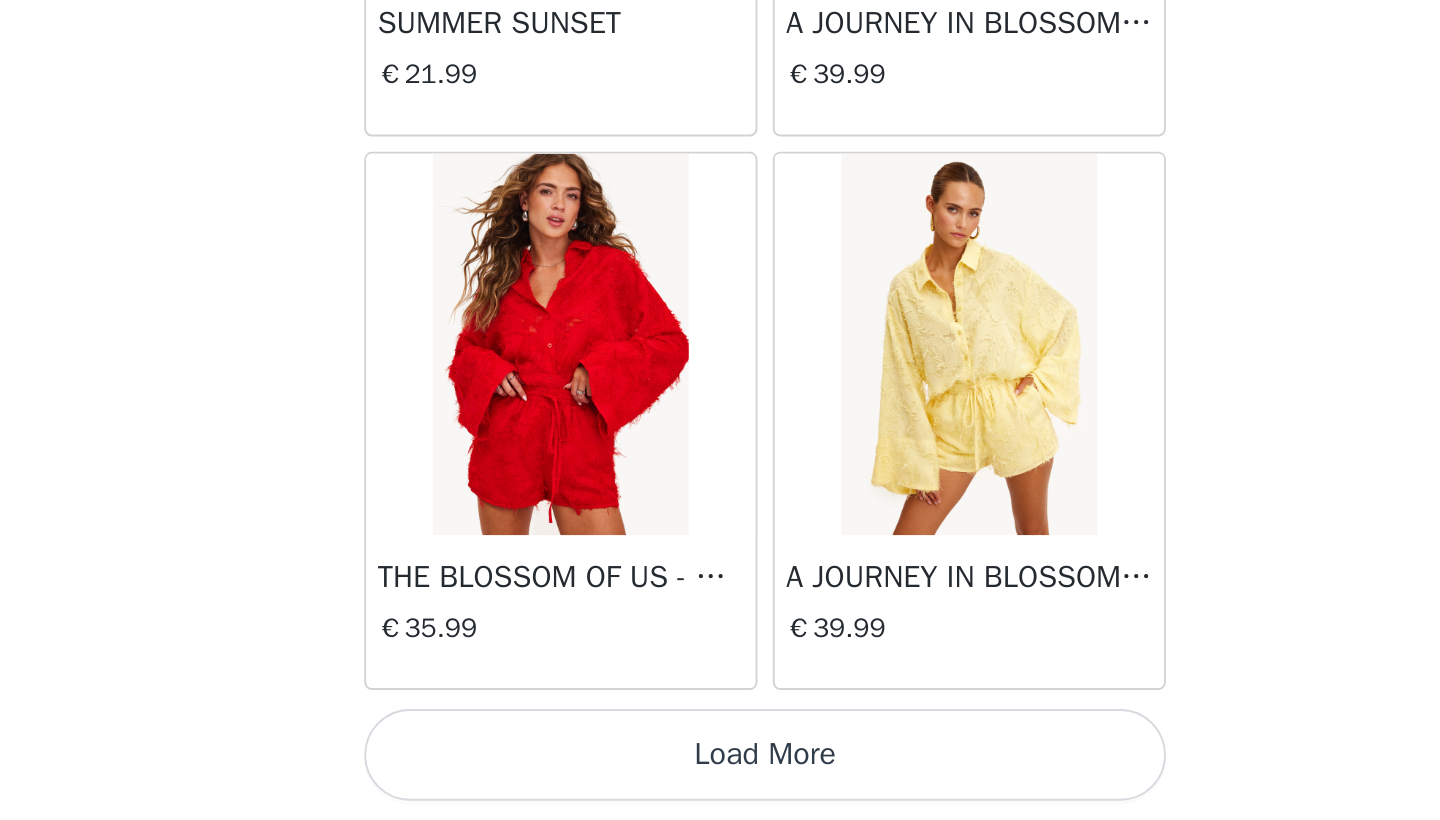 click on "Load More" at bounding box center (720, 786) 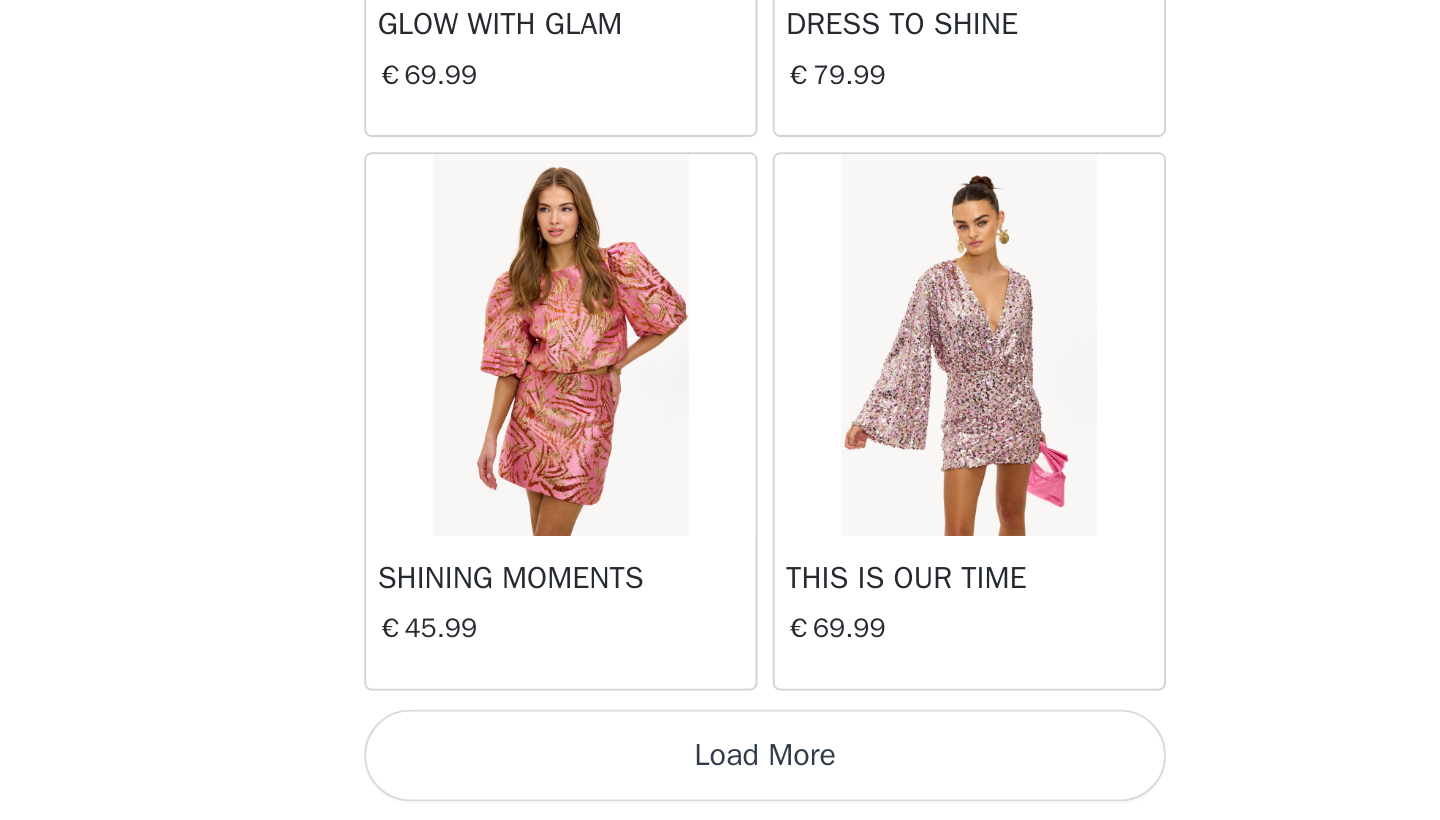click on "Load More" at bounding box center [720, 786] 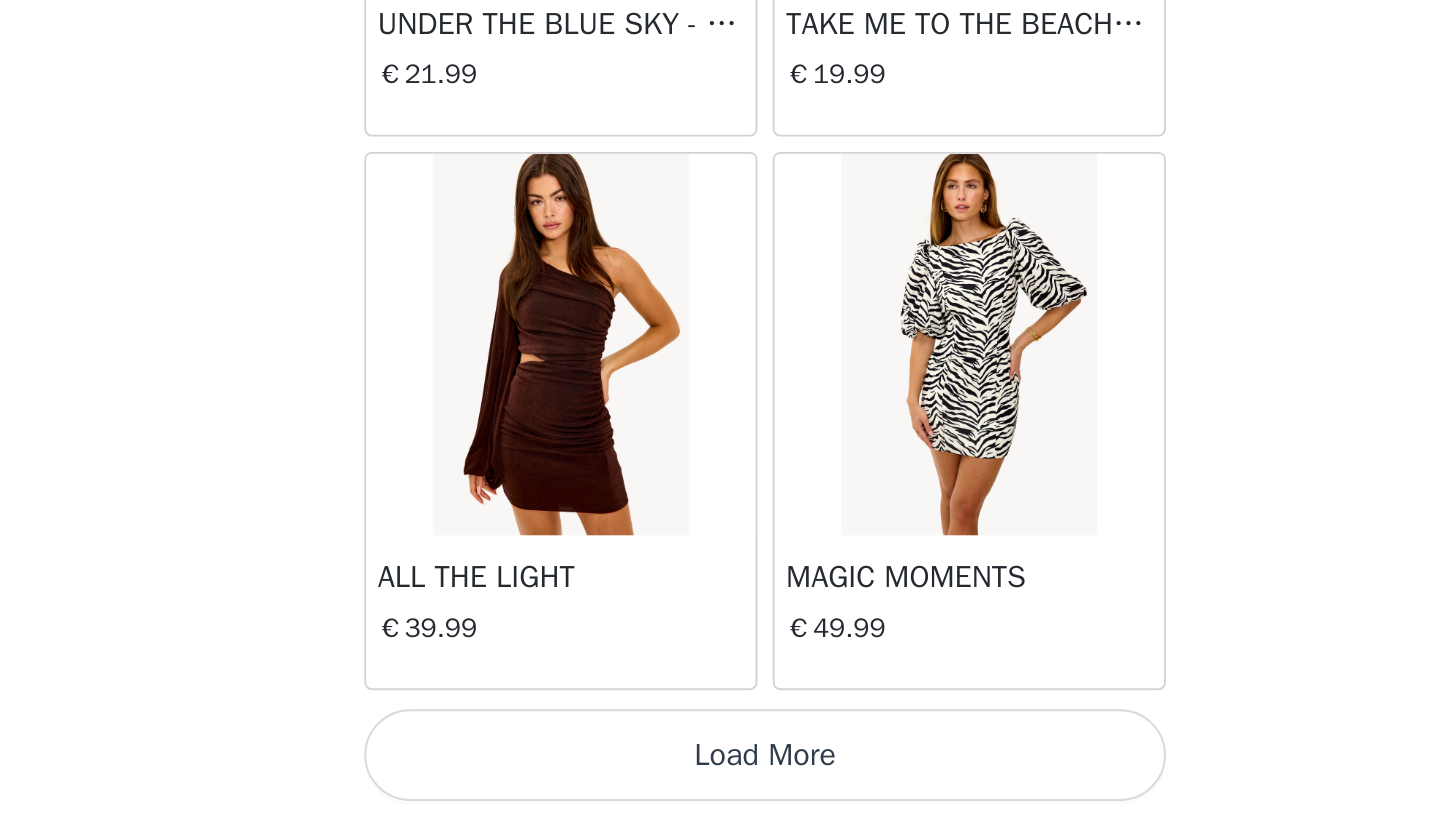scroll, scrollTop: 16741, scrollLeft: 0, axis: vertical 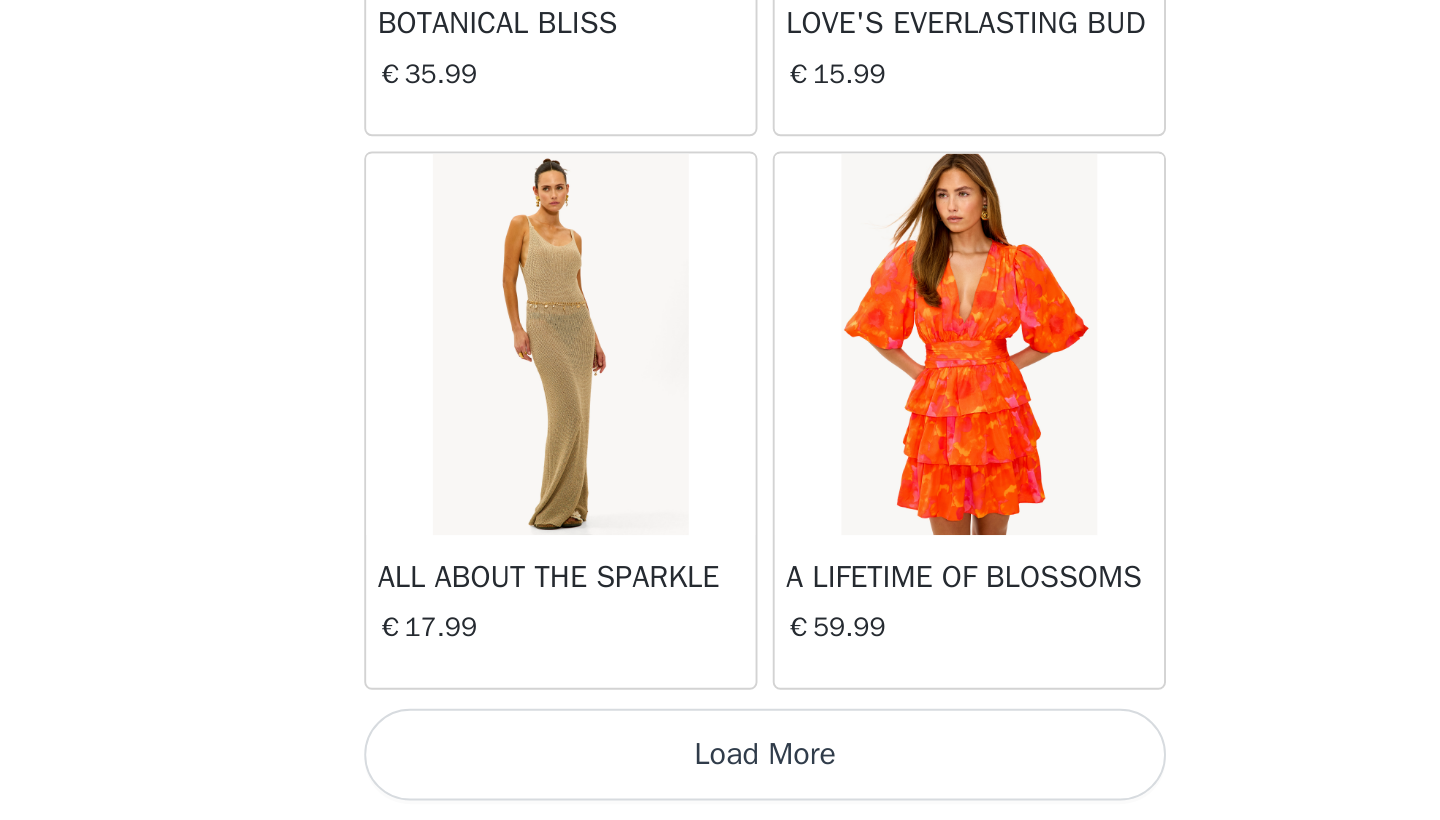 click on "Load More" at bounding box center [720, 786] 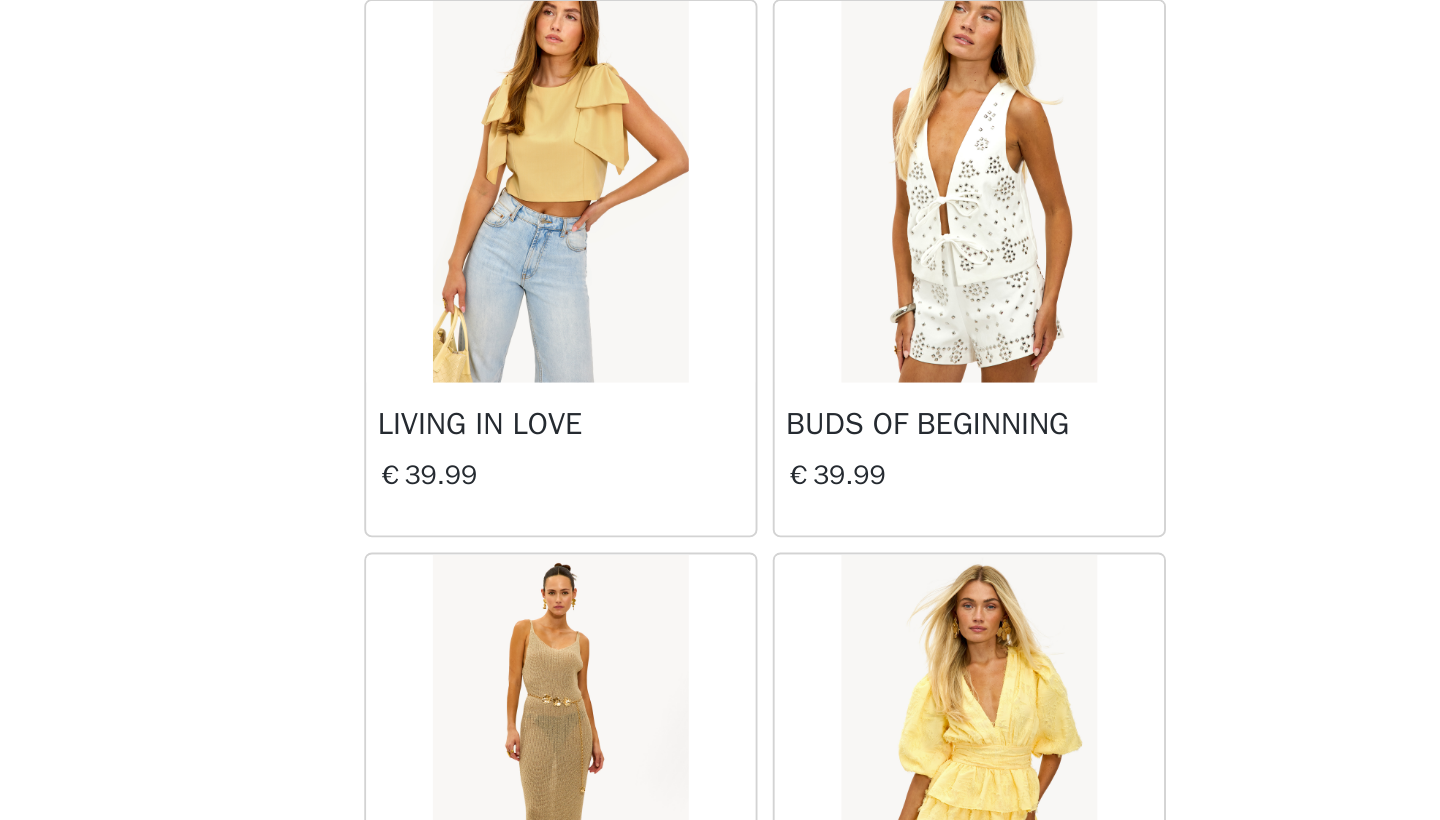 scroll, scrollTop: 20011, scrollLeft: 0, axis: vertical 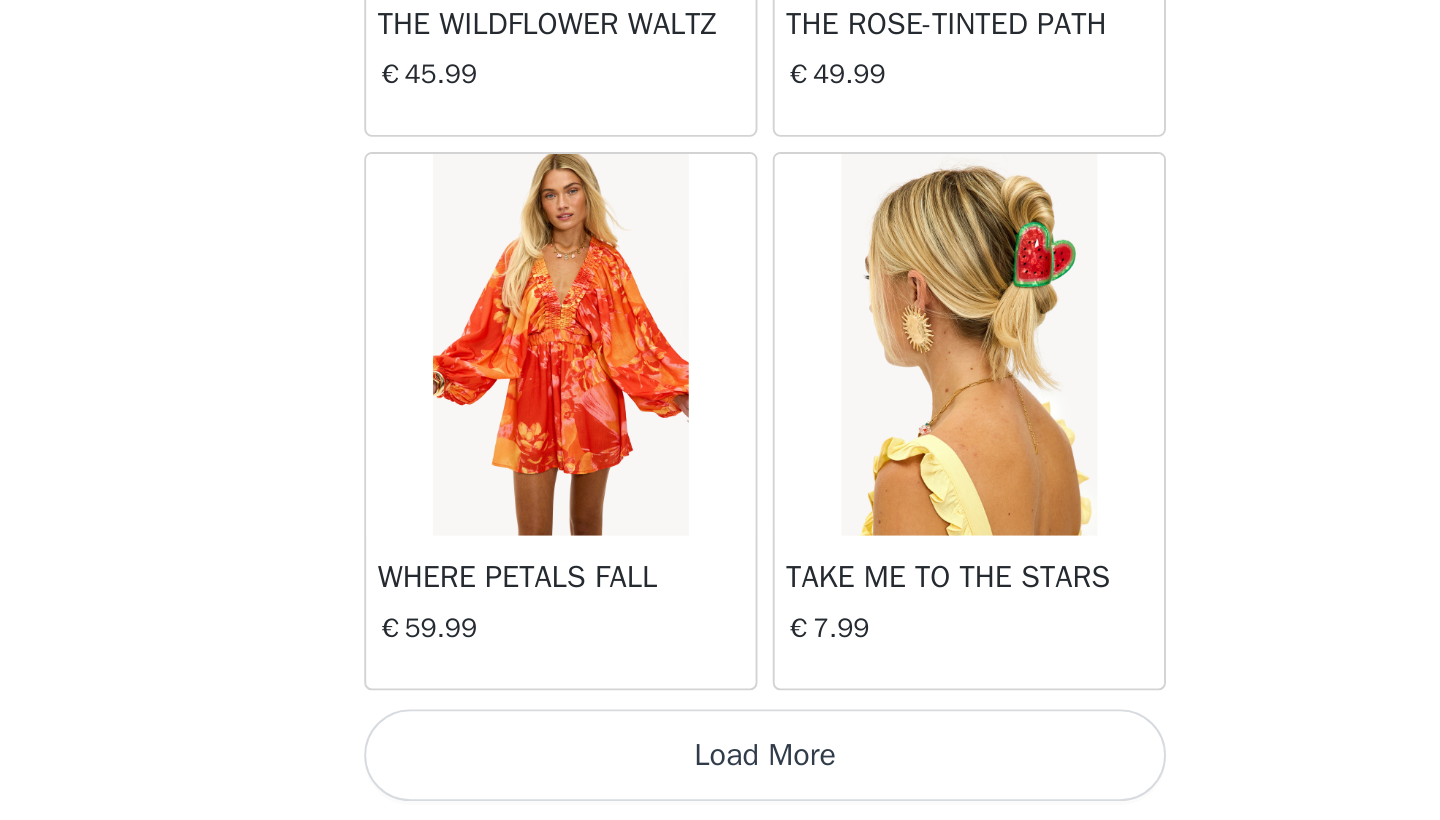 click on "Load More" at bounding box center [720, 786] 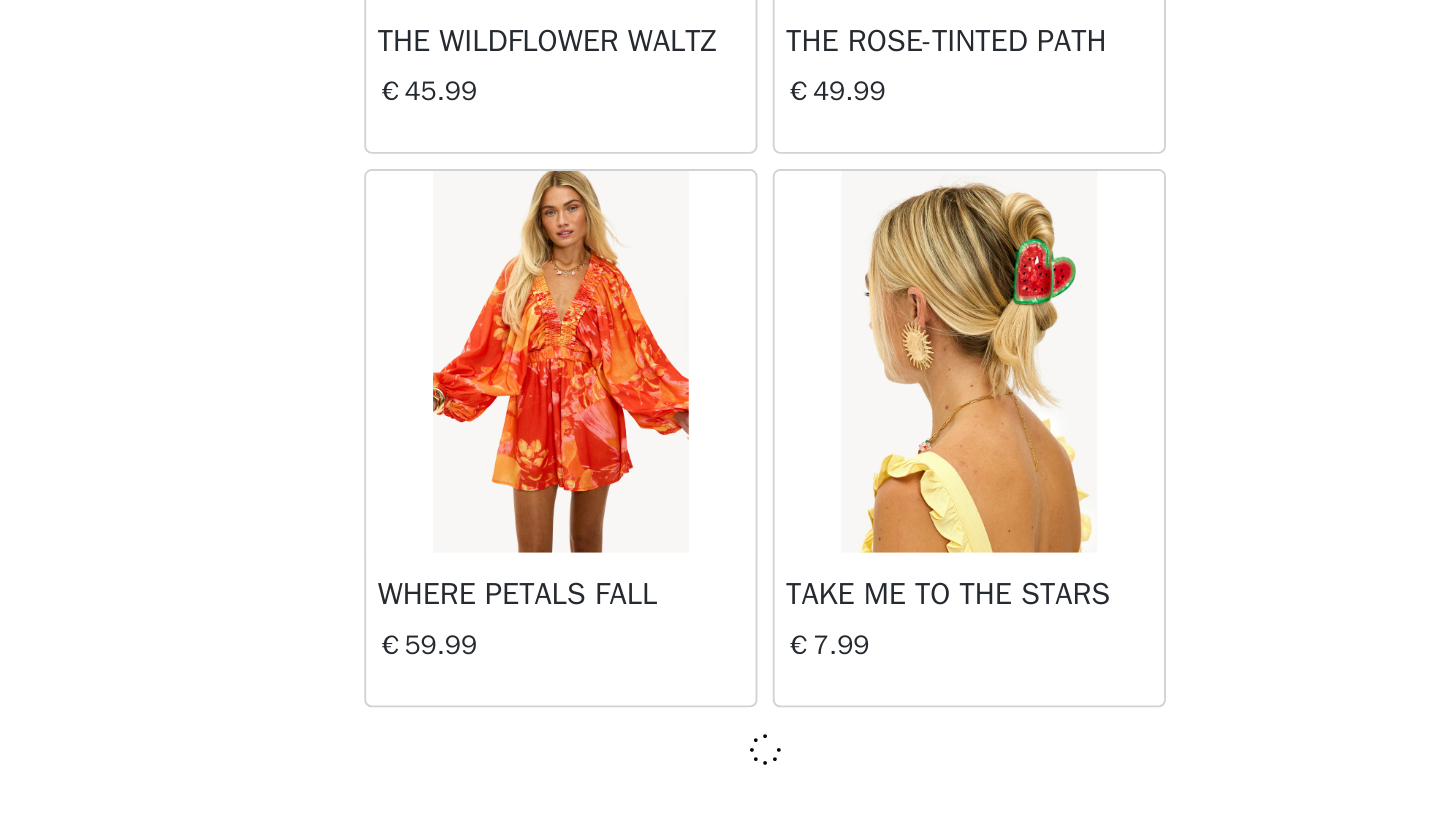 scroll, scrollTop: 22531, scrollLeft: 0, axis: vertical 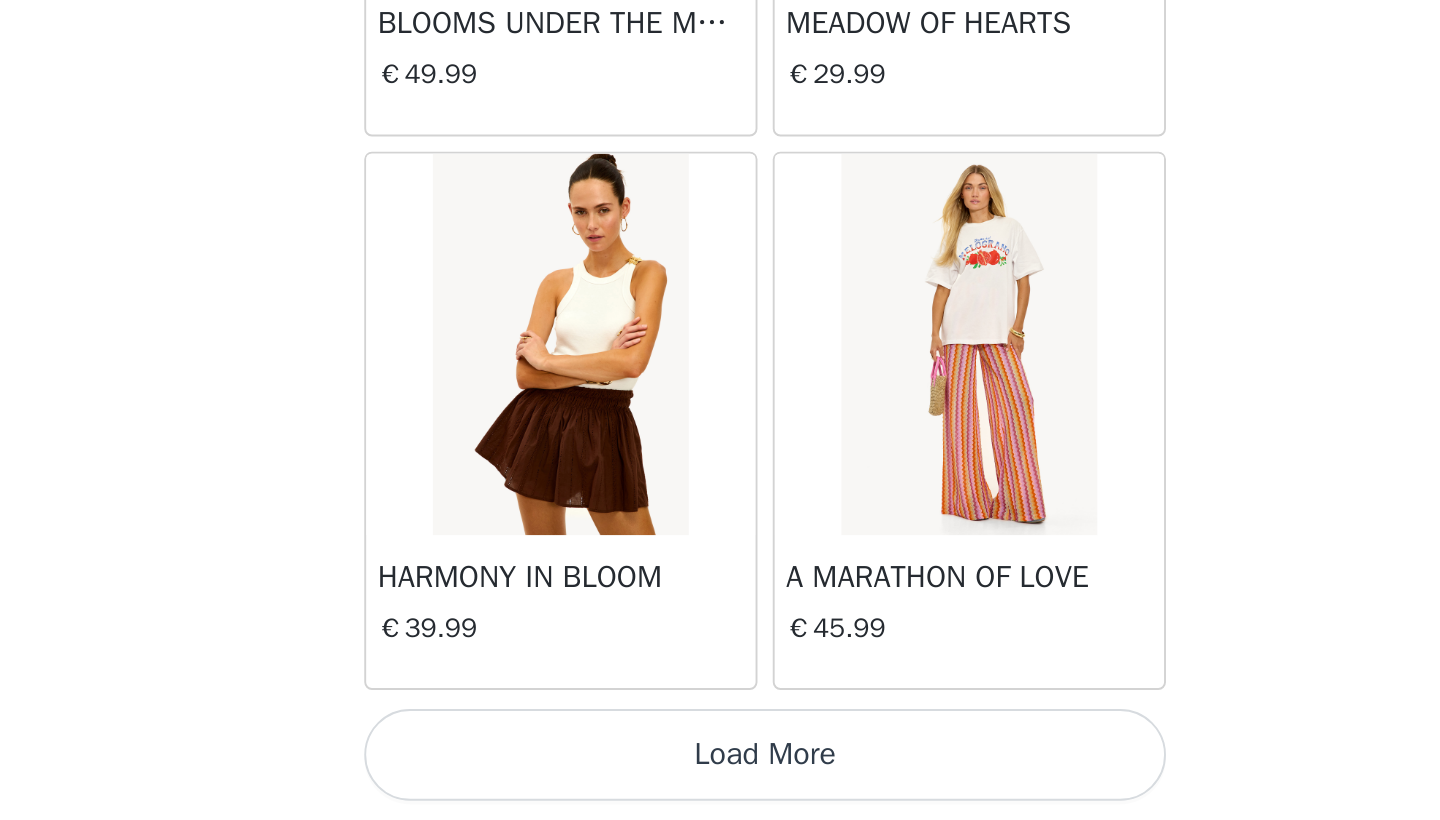 click on "Load More" at bounding box center (720, 786) 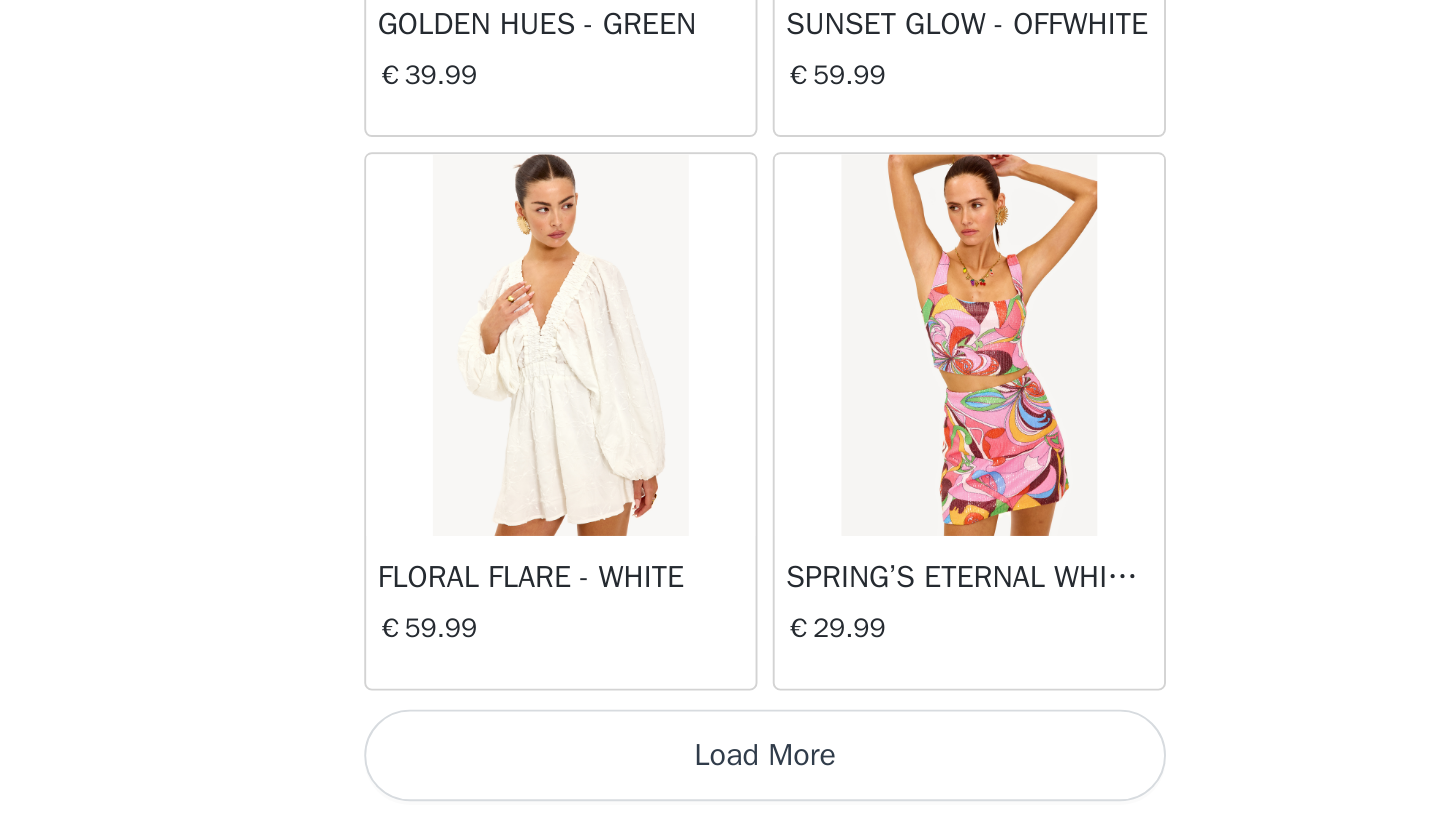 scroll, scrollTop: 28340, scrollLeft: 0, axis: vertical 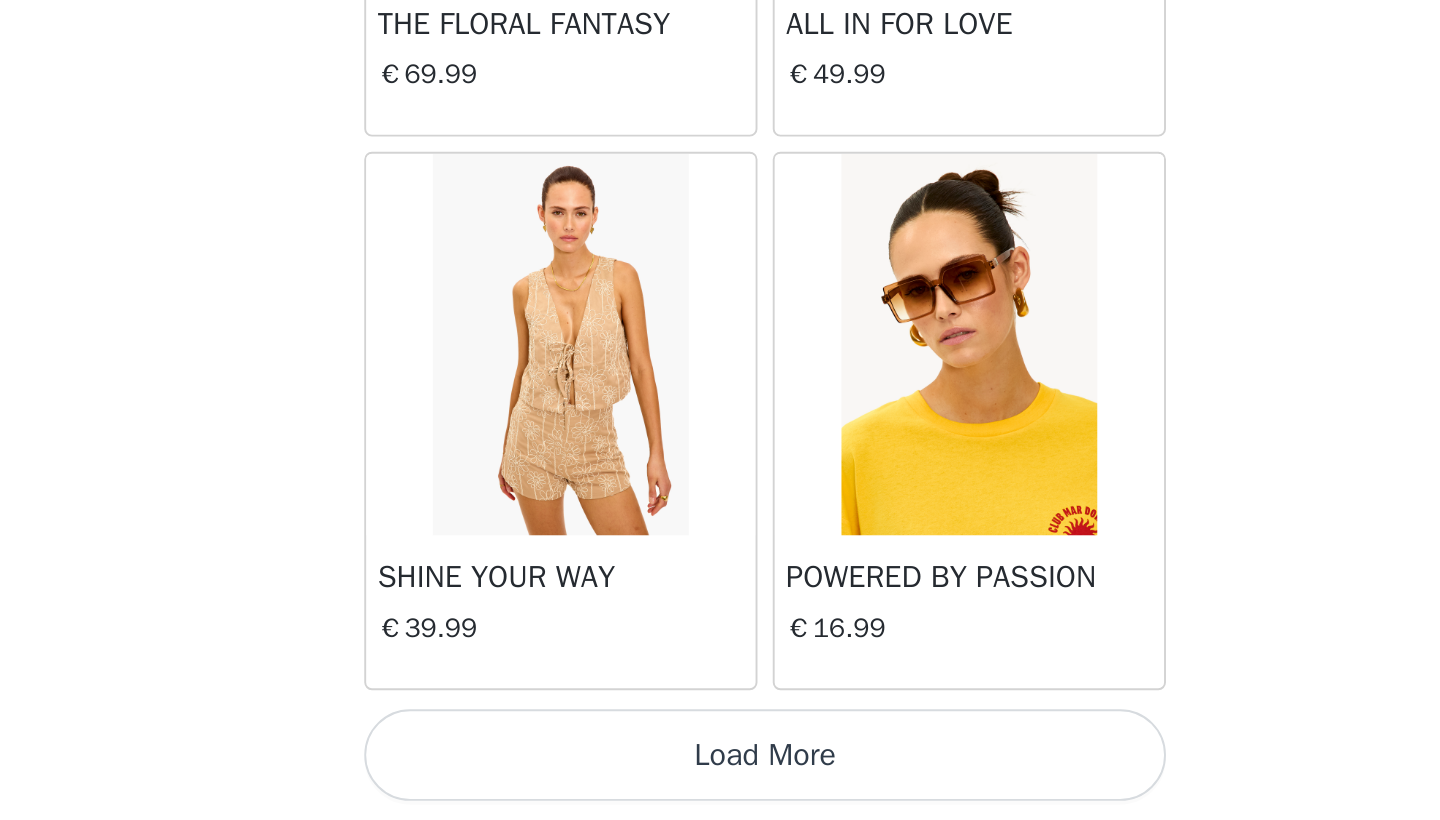 click on "Load More" at bounding box center (720, 786) 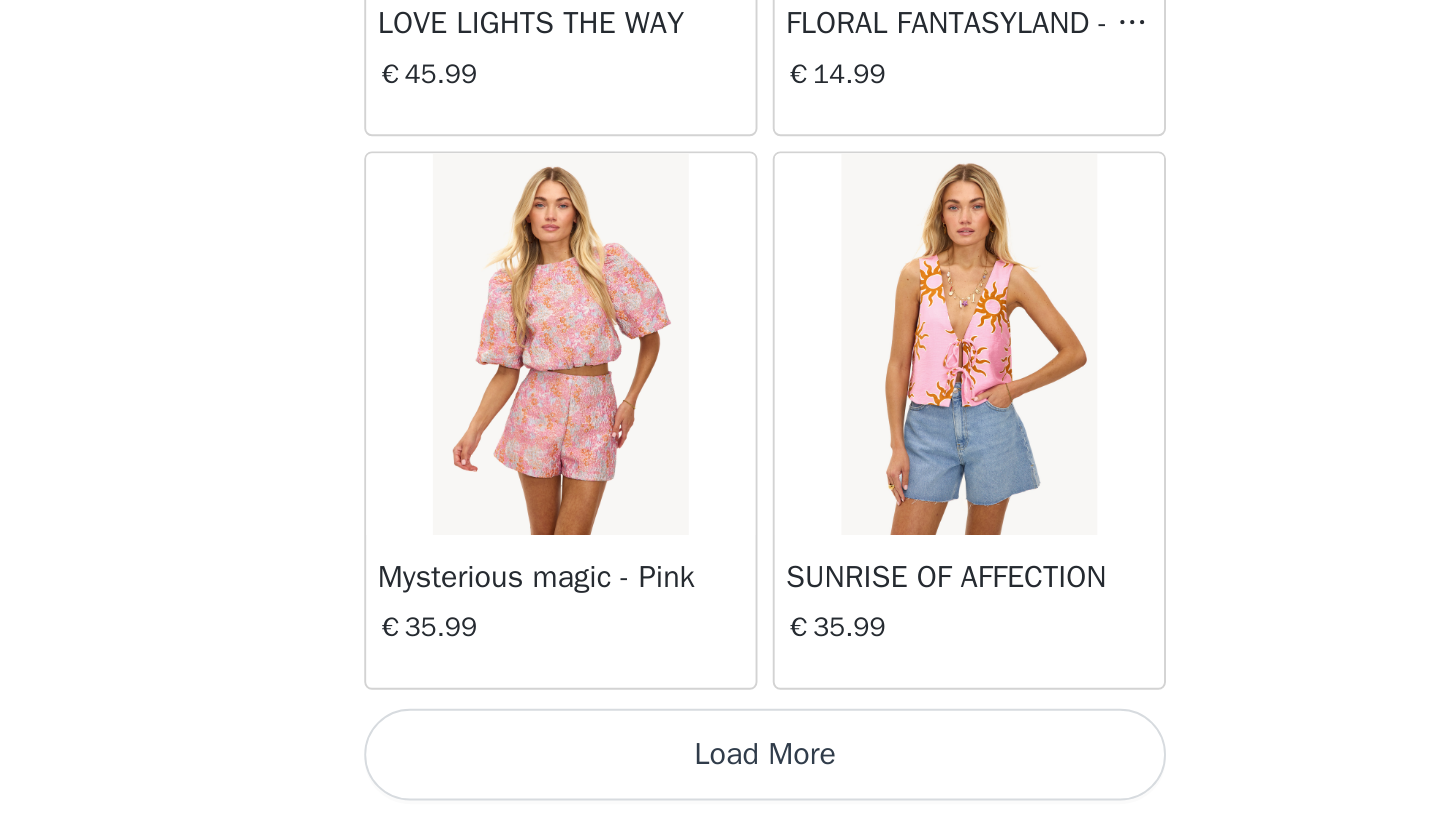 scroll, scrollTop: 34140, scrollLeft: 0, axis: vertical 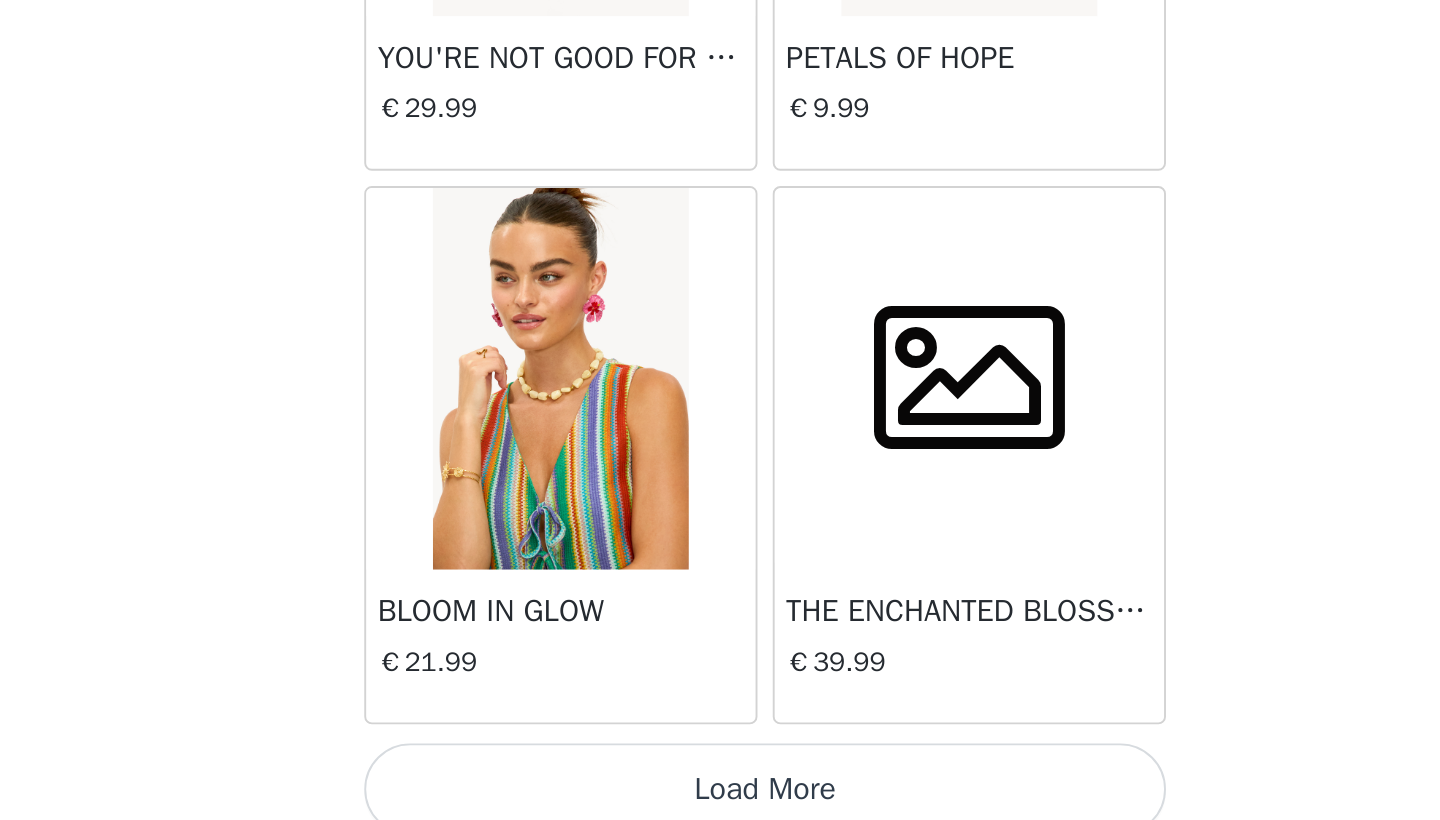click on "Load More" at bounding box center [720, 804] 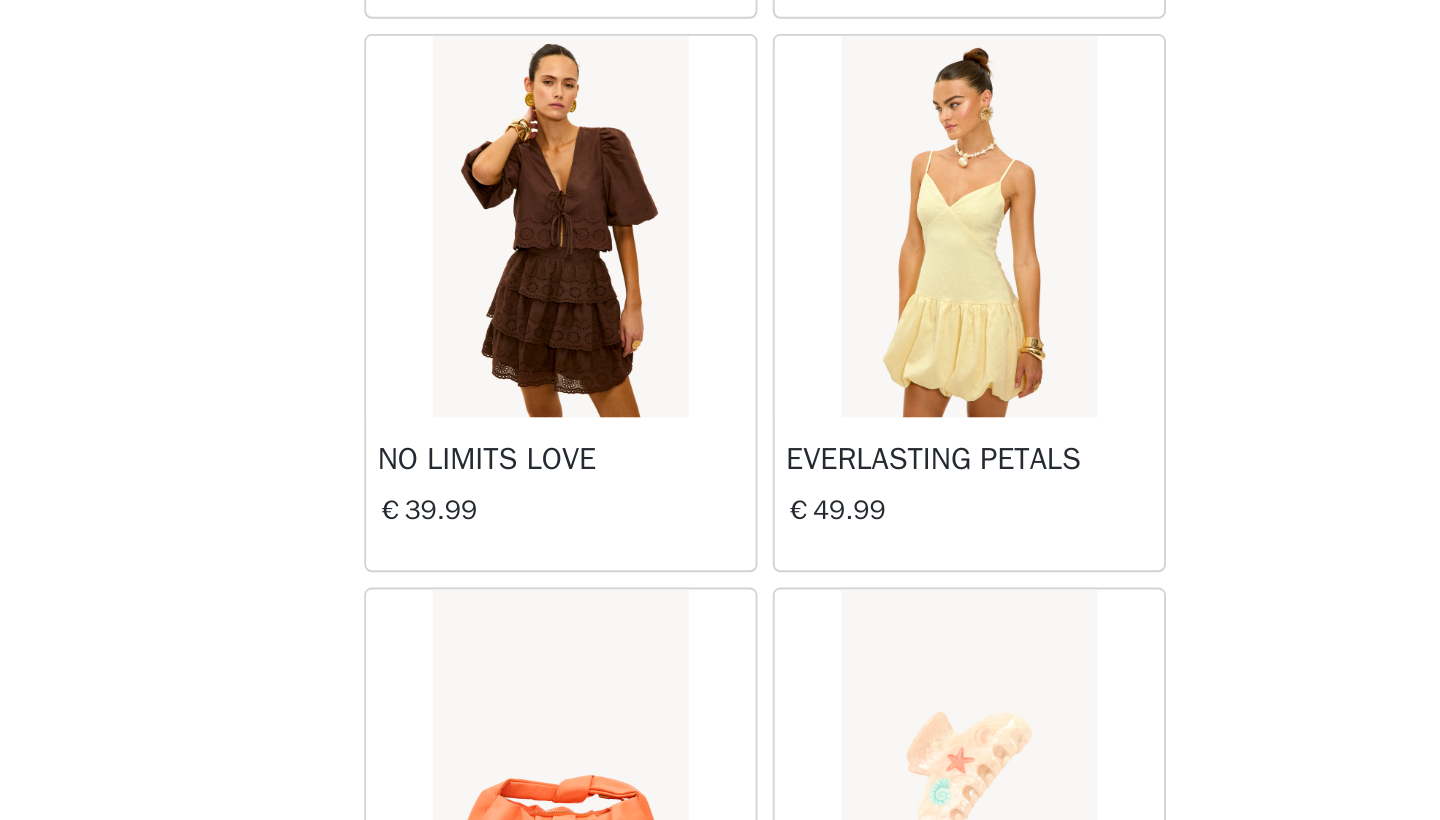 scroll, scrollTop: 36513, scrollLeft: 0, axis: vertical 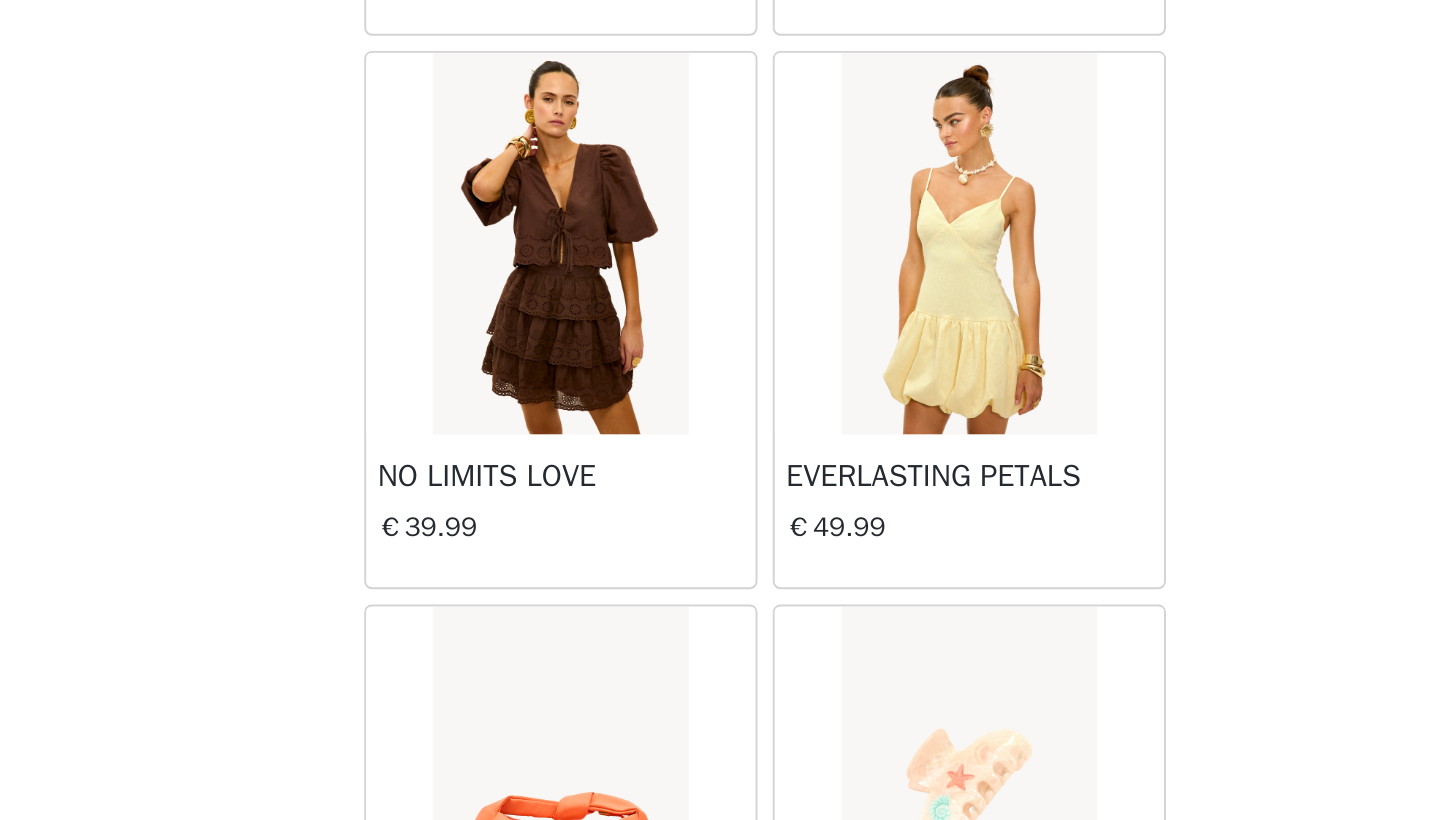click at bounding box center [826, 518] 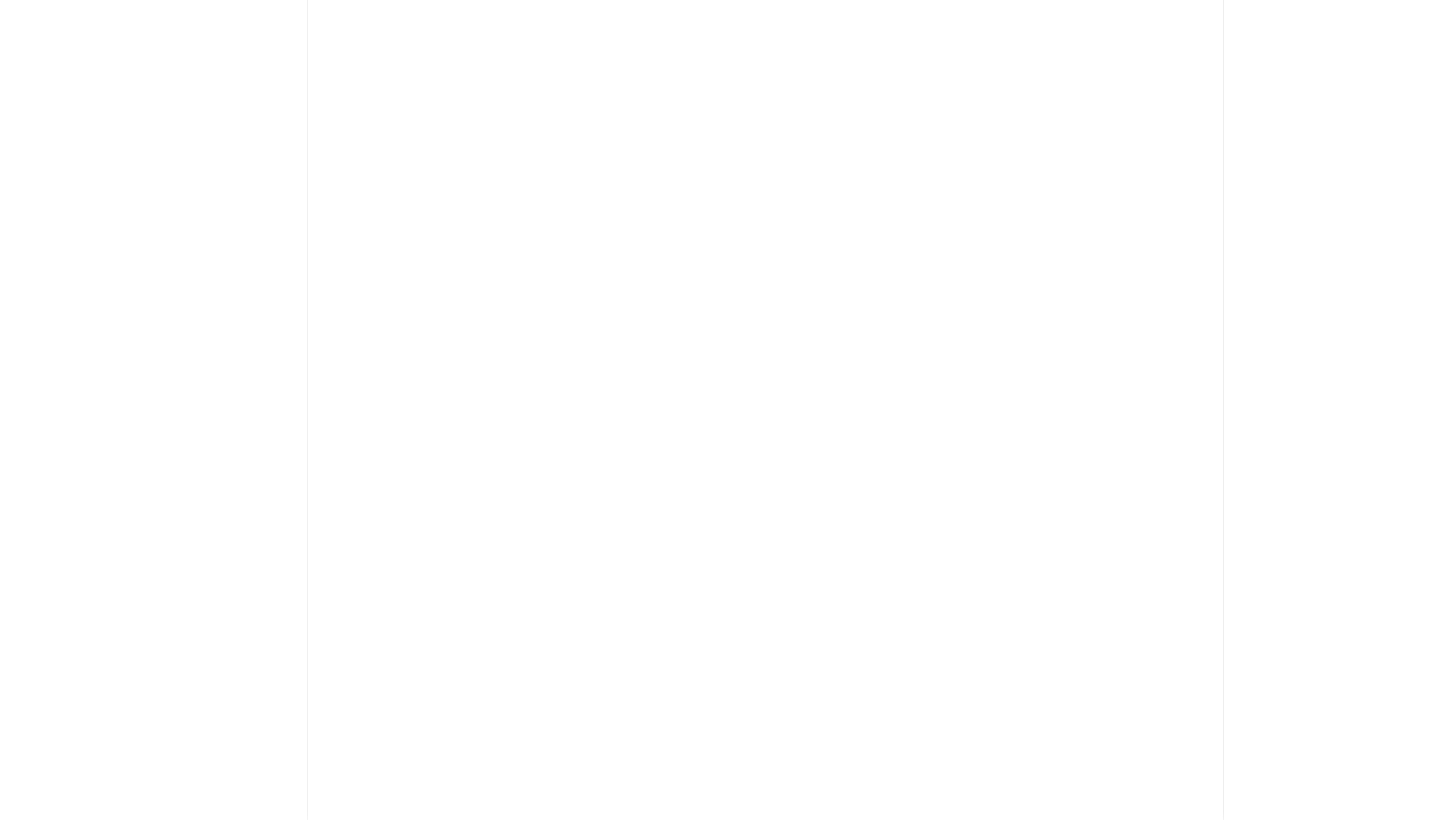 scroll, scrollTop: 0, scrollLeft: 0, axis: both 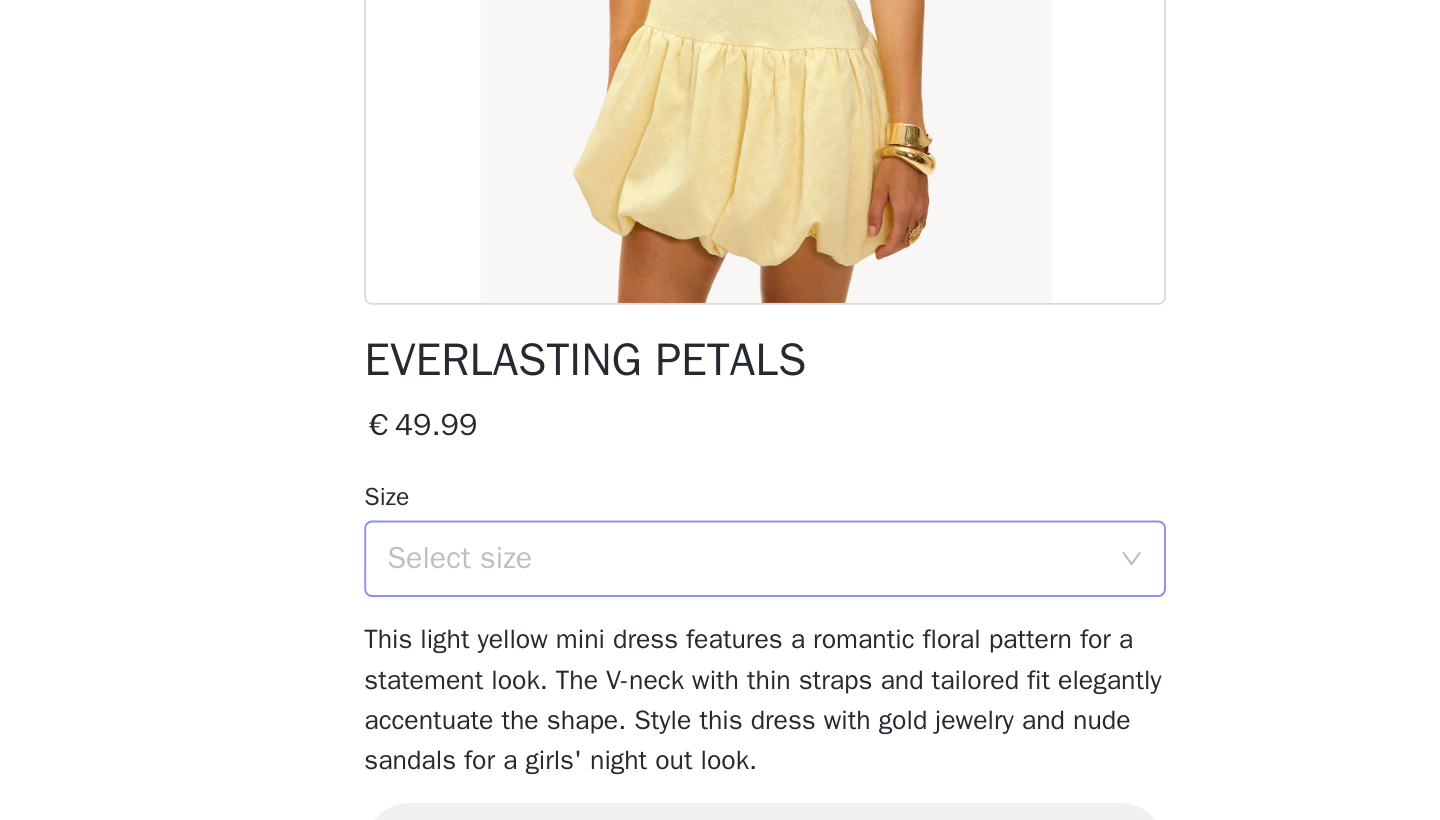 click on "Select size" at bounding box center (709, 683) 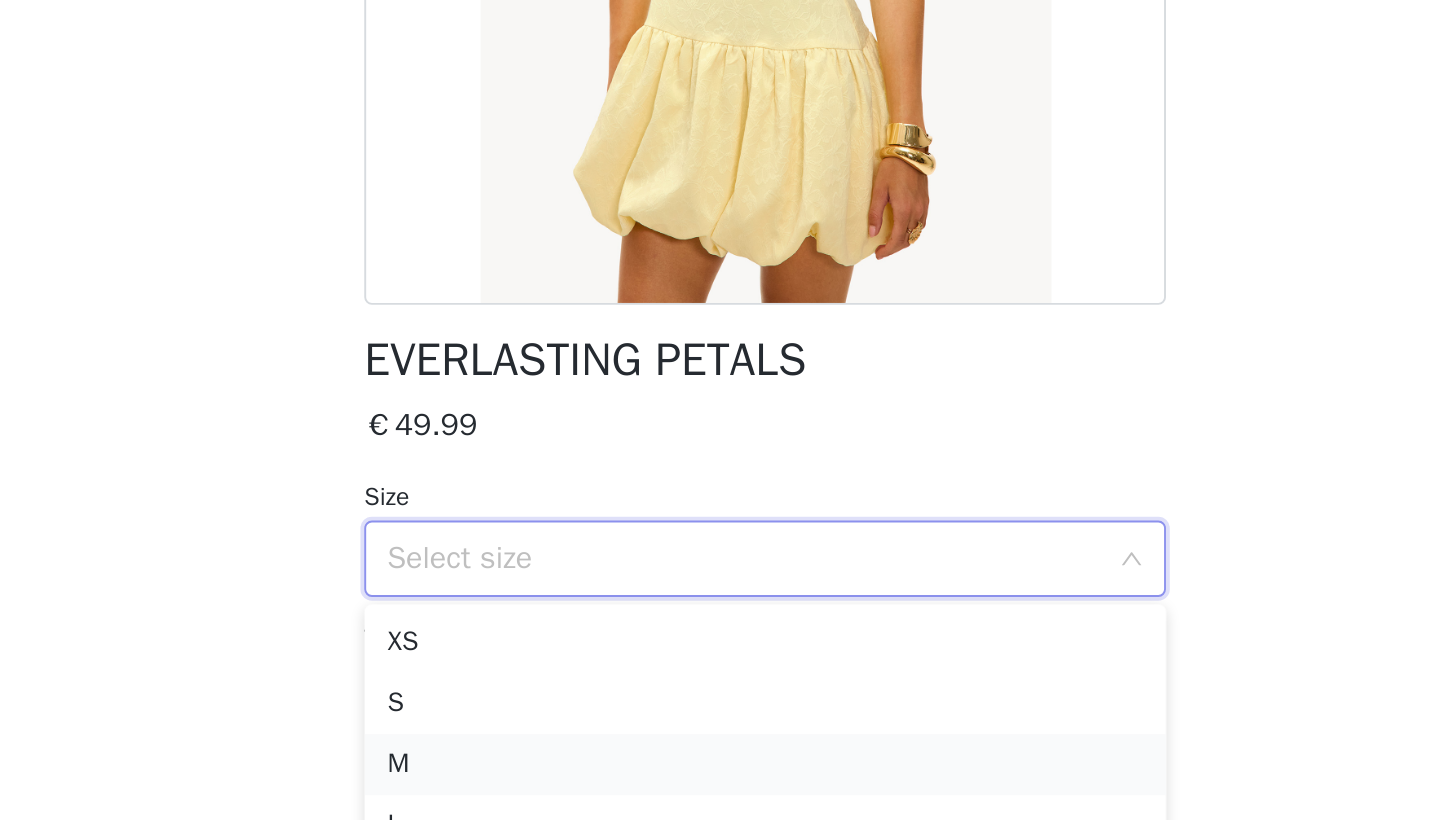 click on "M" at bounding box center [720, 791] 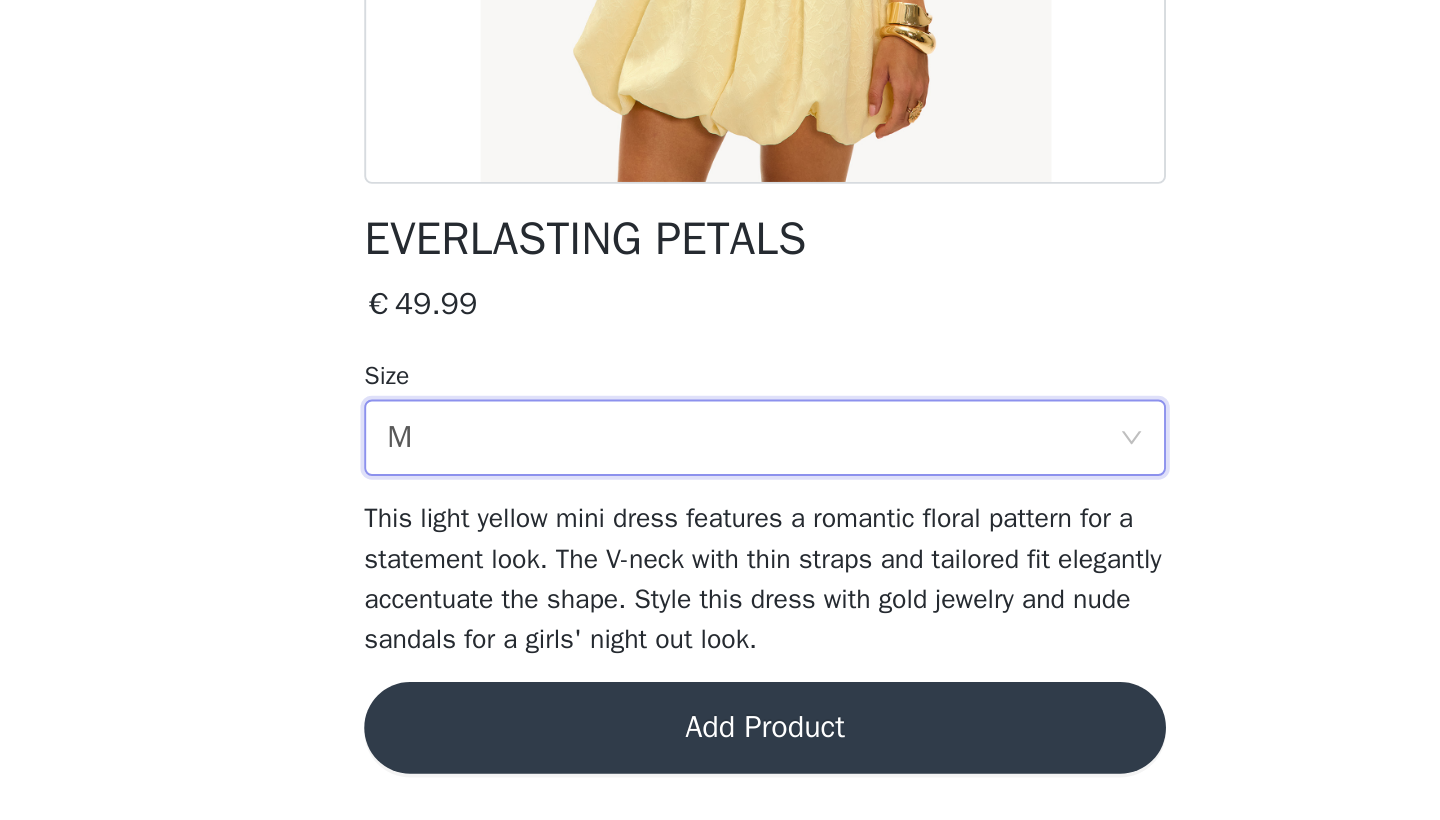 scroll, scrollTop: 62, scrollLeft: 0, axis: vertical 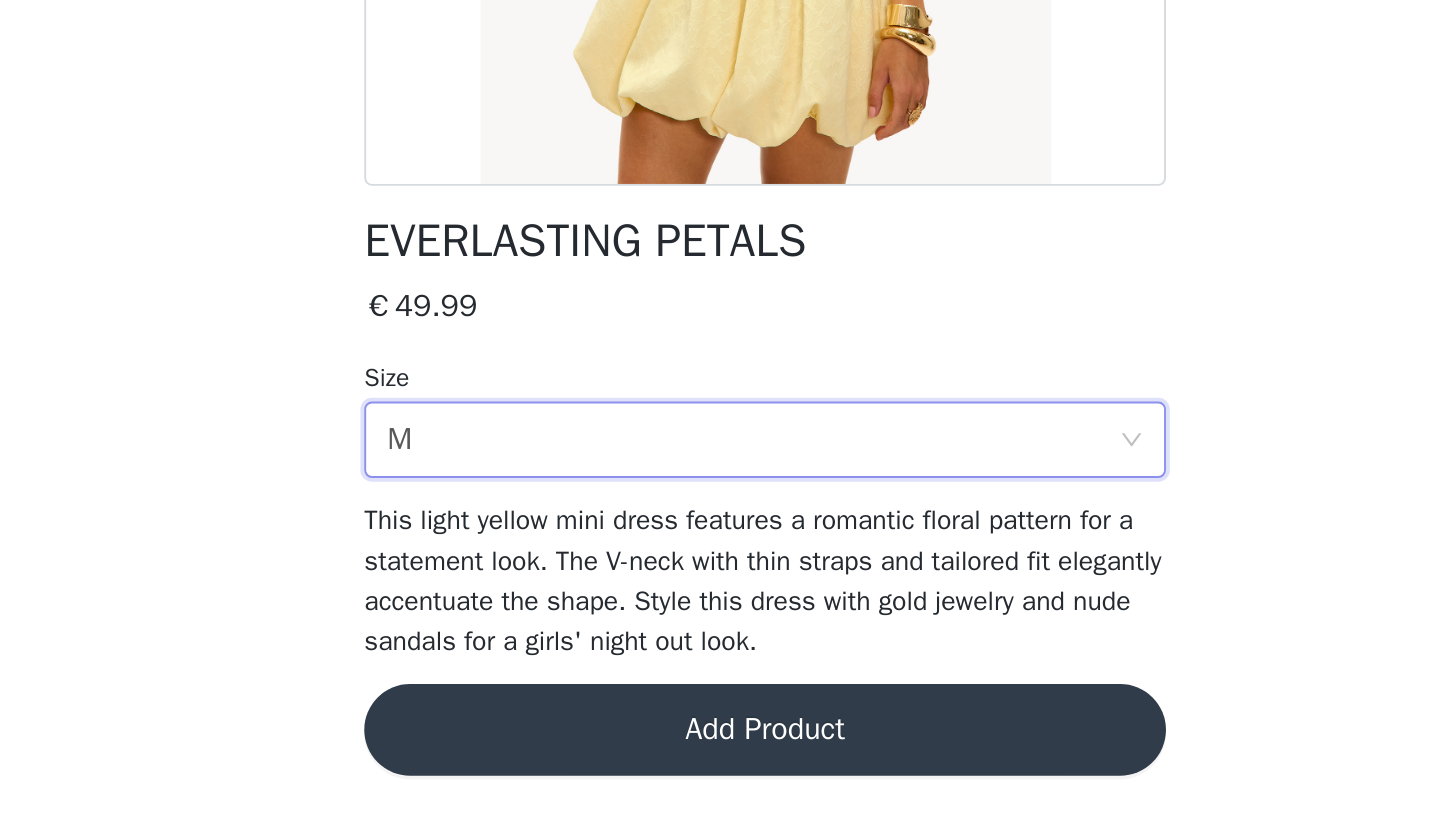 click on "Add Product" at bounding box center [720, 773] 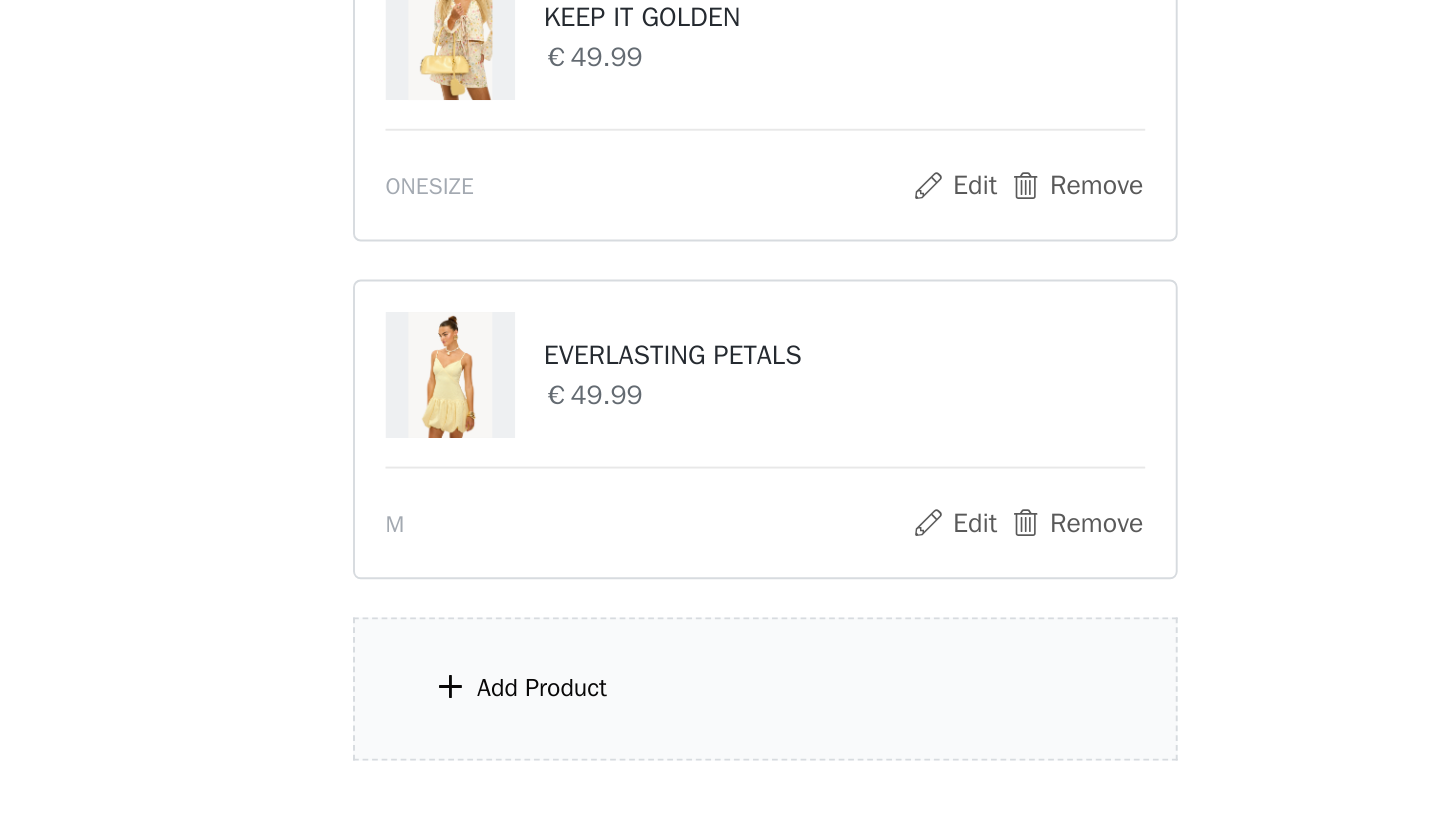 scroll, scrollTop: 96, scrollLeft: 0, axis: vertical 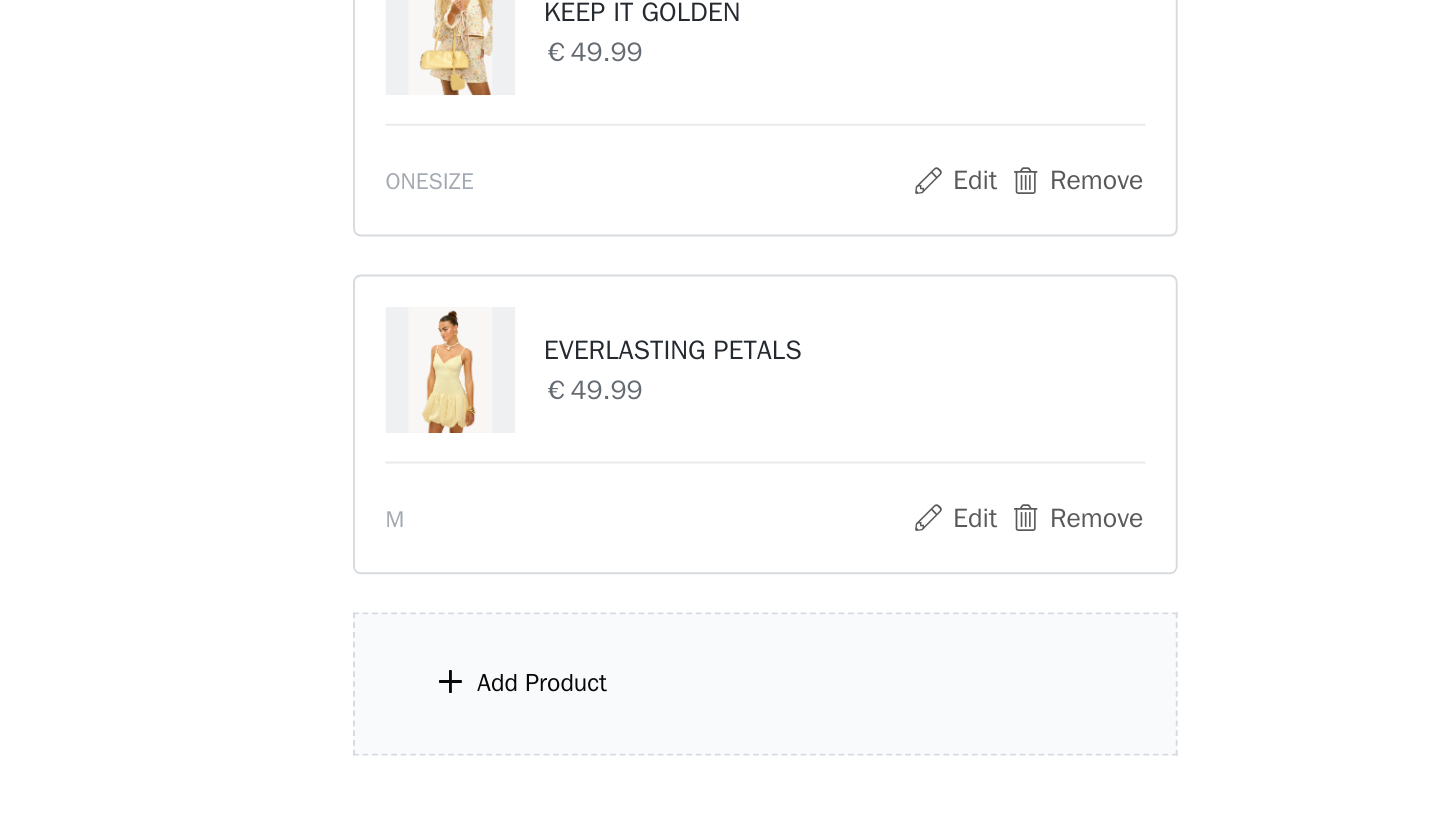click on "Add Product" at bounding box center [720, 748] 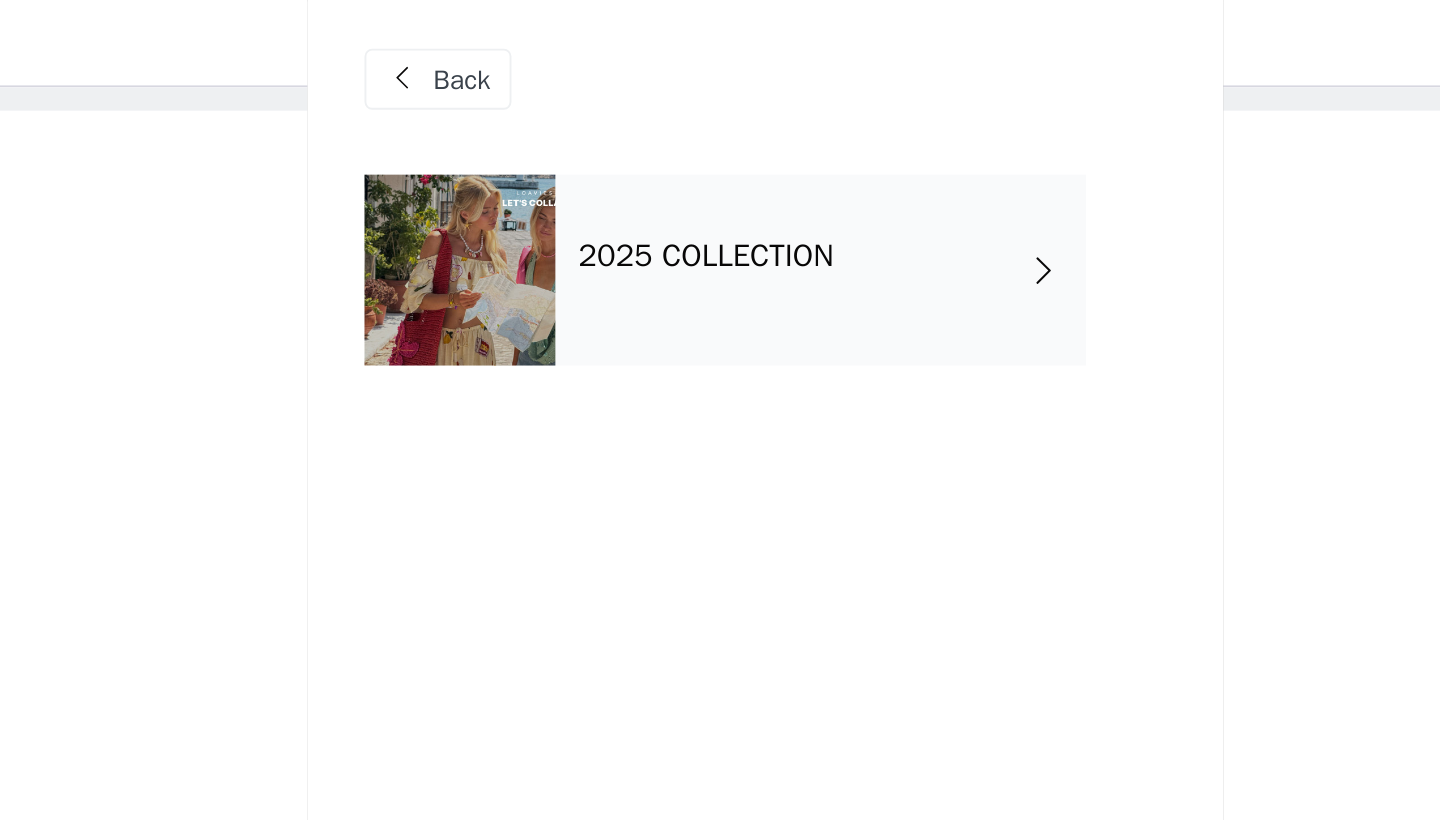 click on "2025 COLLECTION" at bounding box center [749, 150] 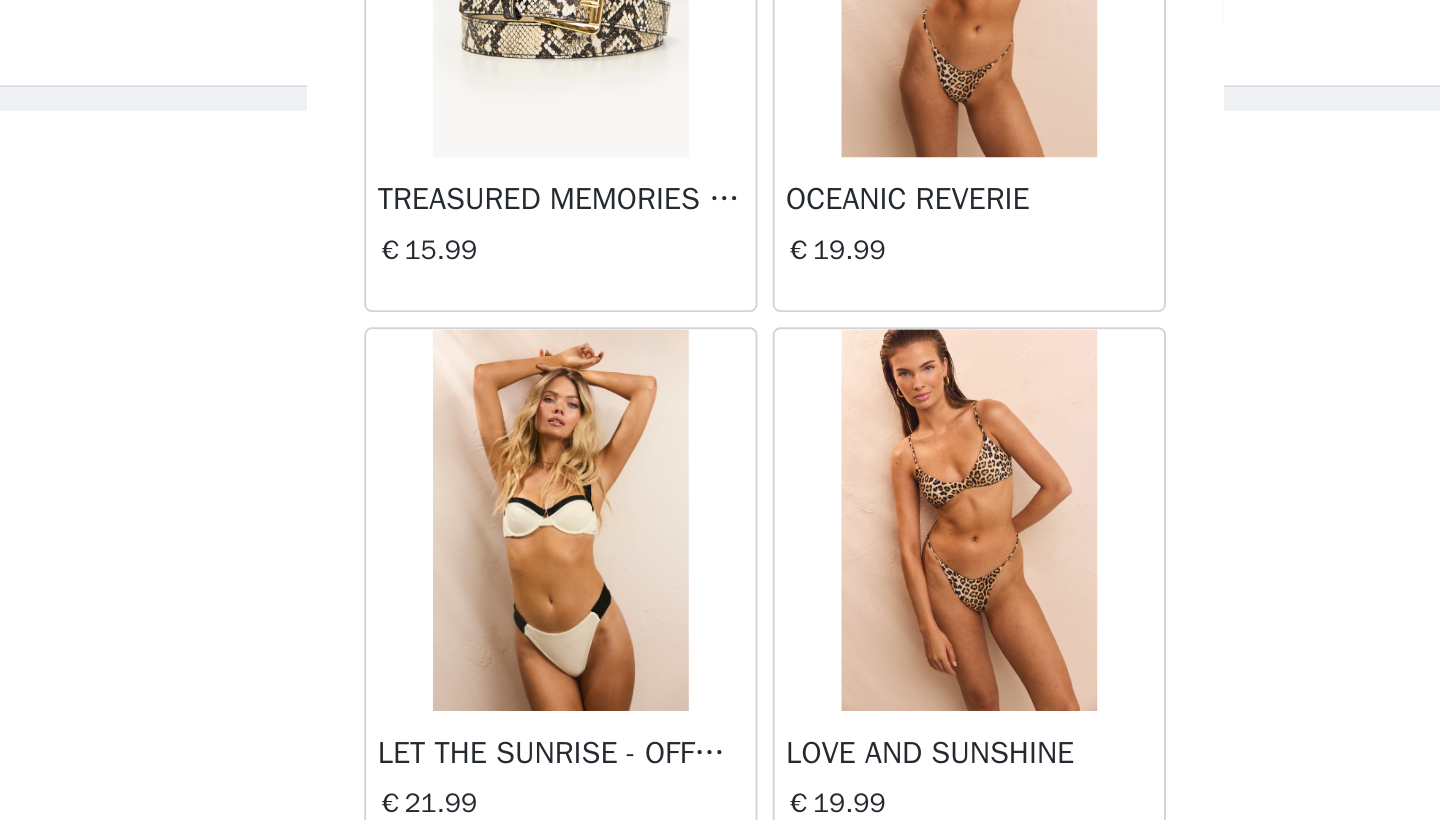 scroll, scrollTop: 2240, scrollLeft: 0, axis: vertical 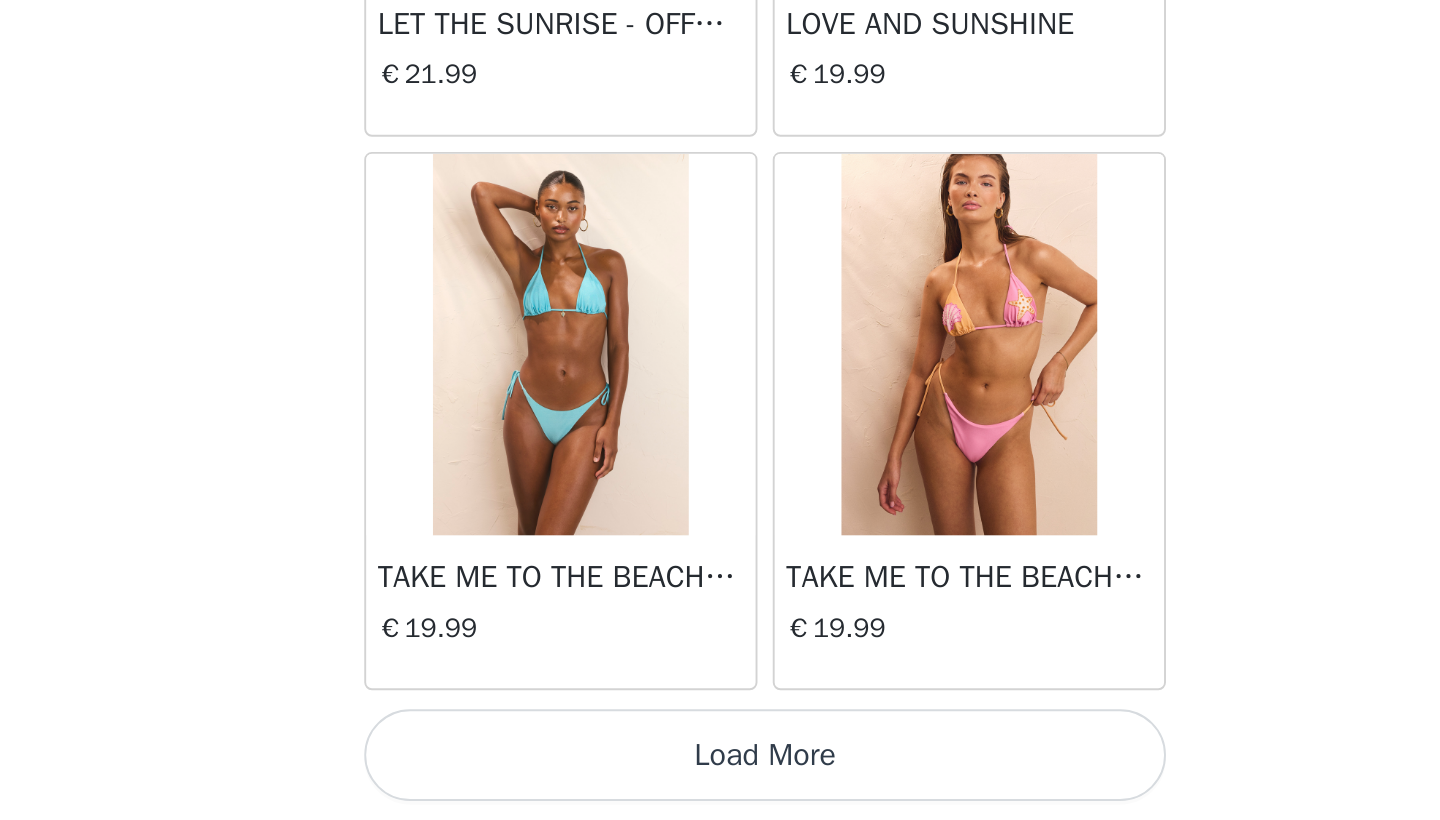 click on "Load More" at bounding box center [720, 786] 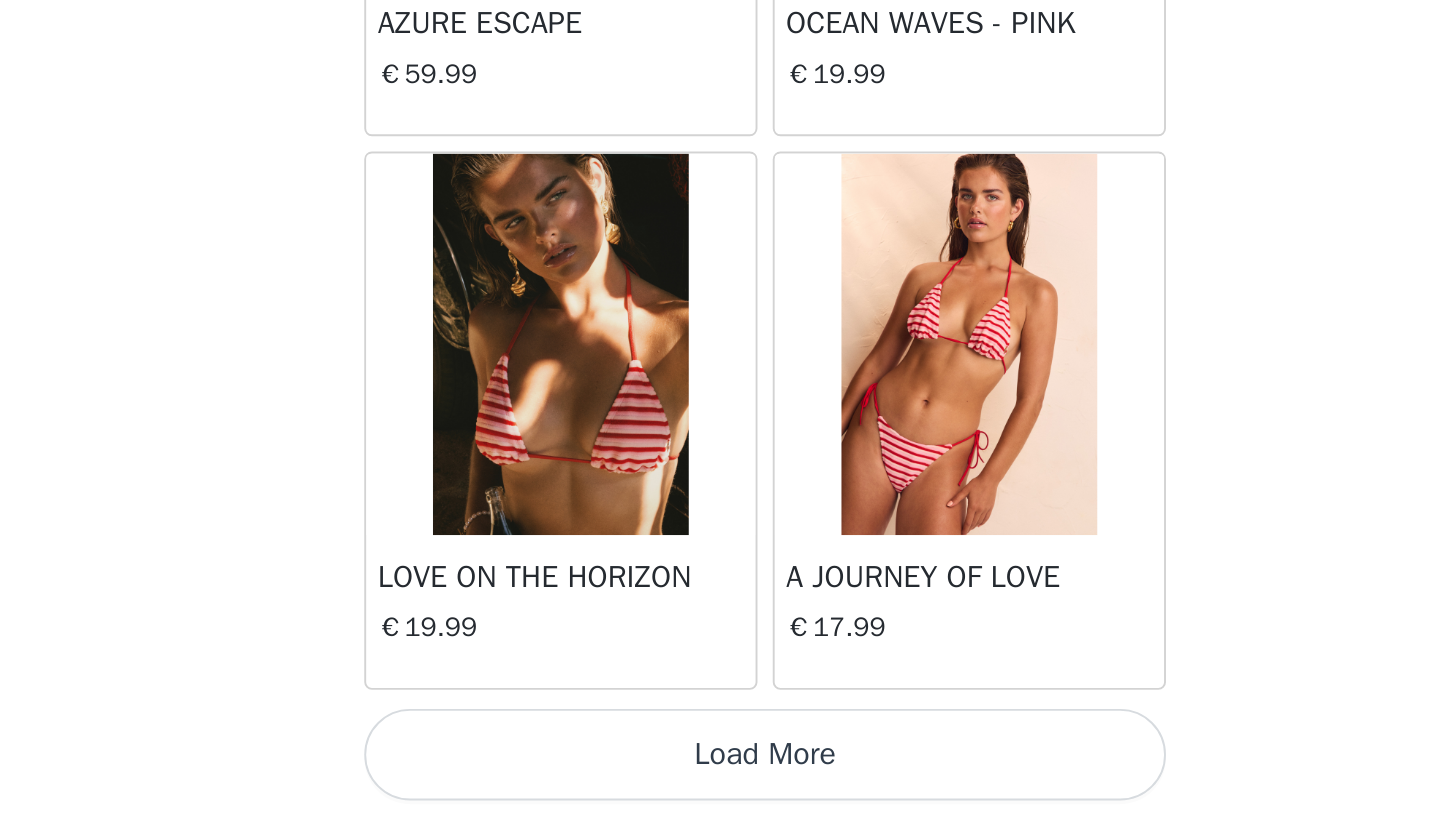scroll, scrollTop: 5140, scrollLeft: 0, axis: vertical 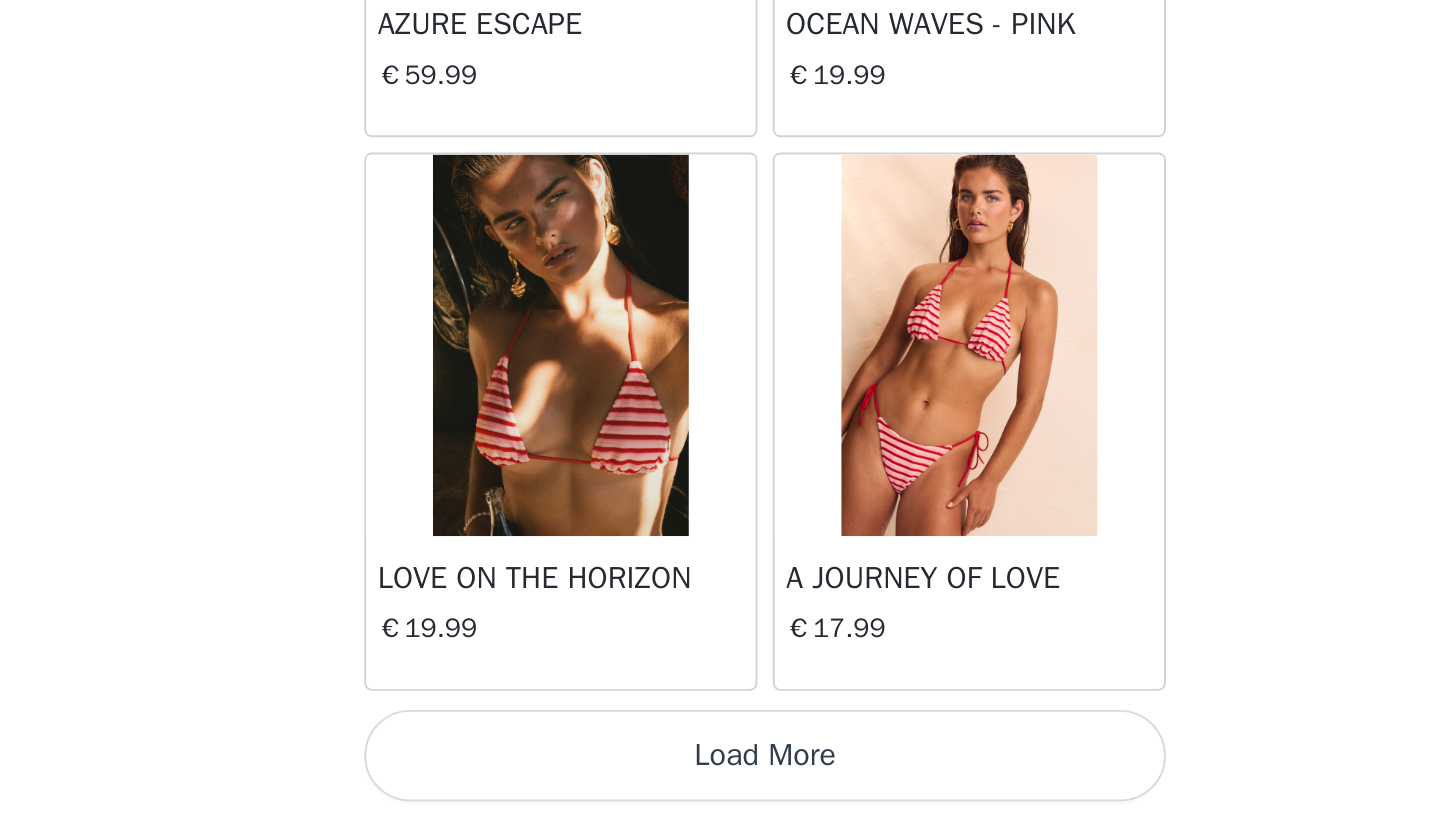 click on "Load More" at bounding box center [720, 786] 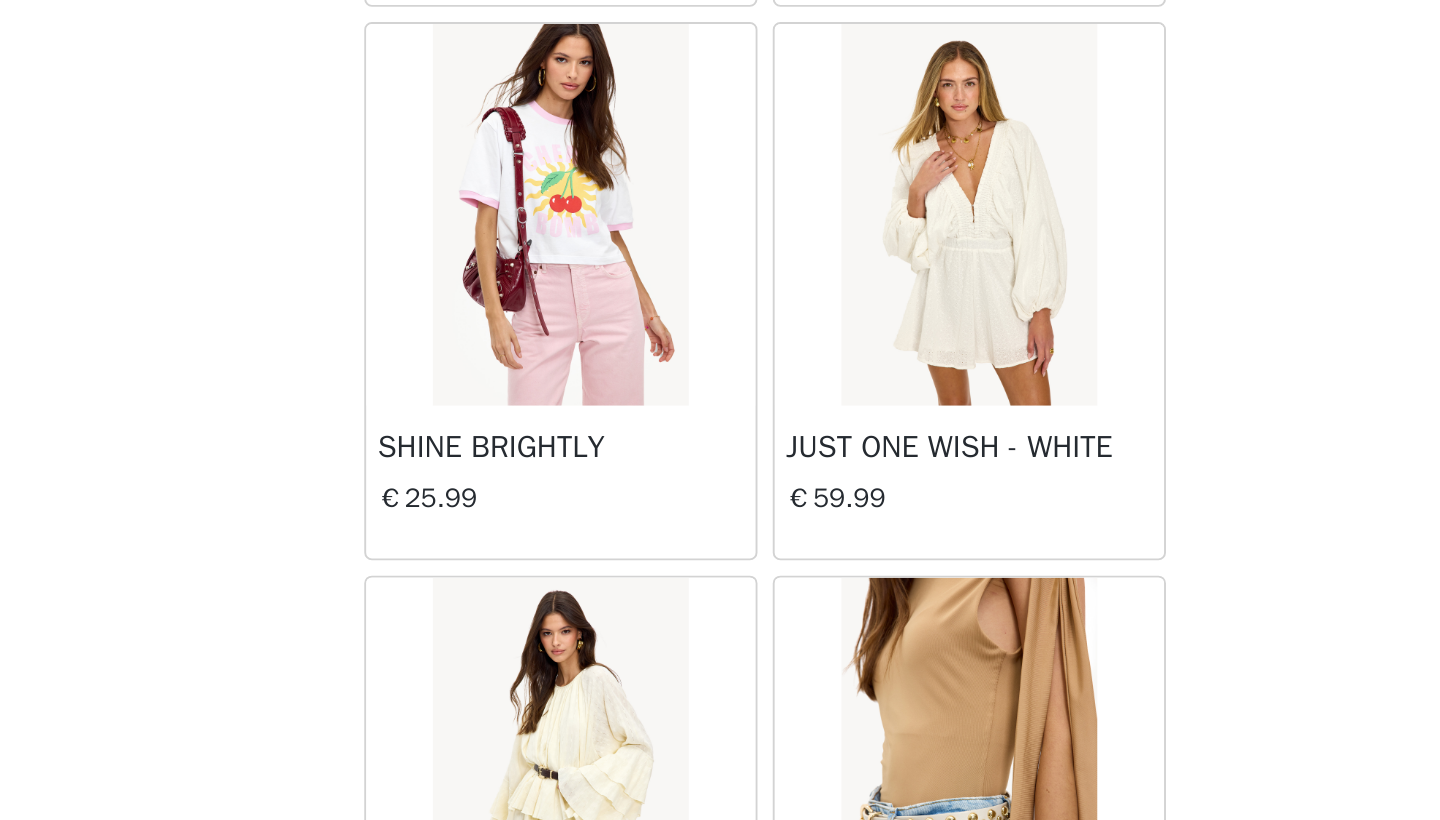 scroll, scrollTop: 5498, scrollLeft: 0, axis: vertical 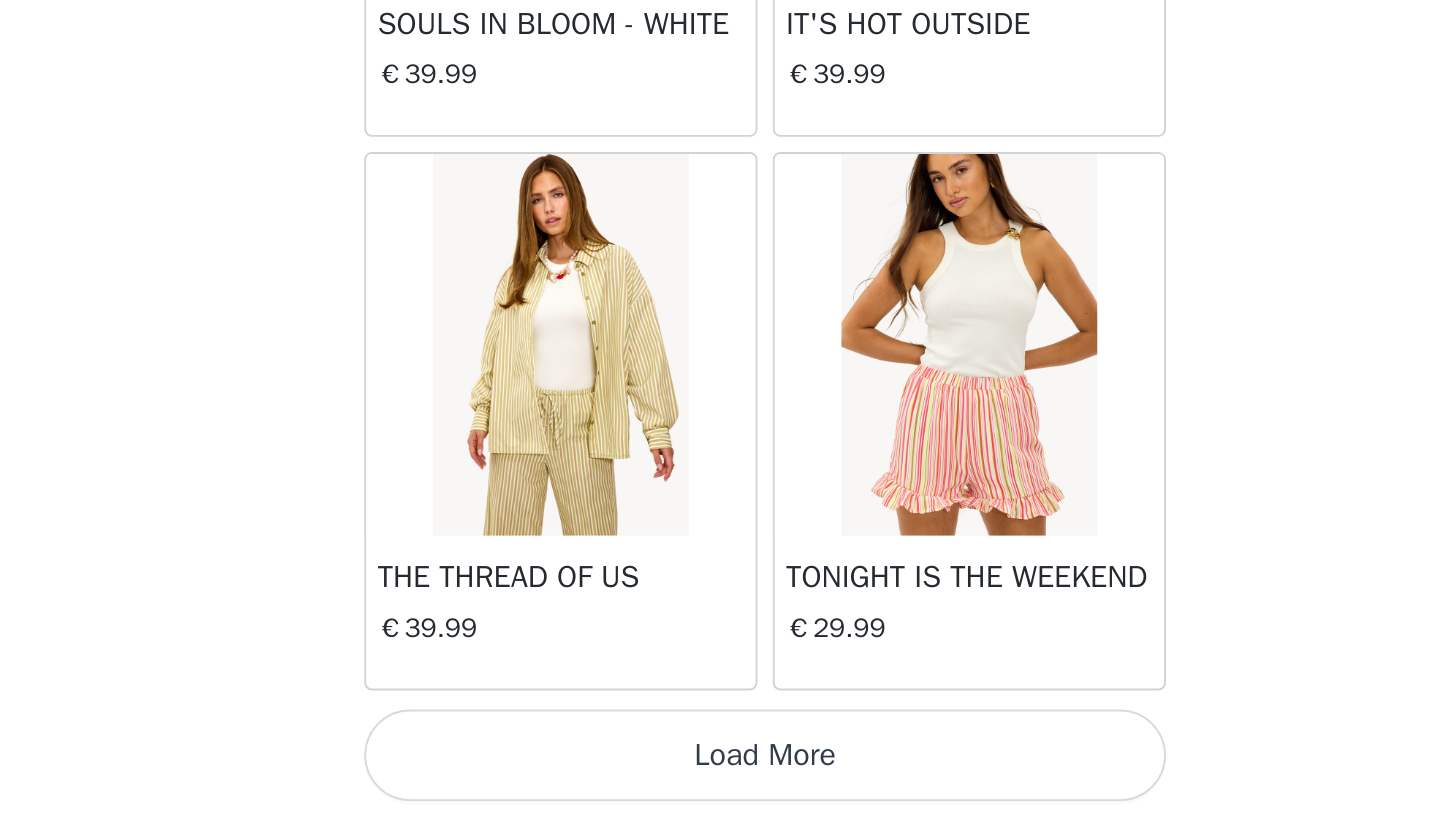 click on "Load More" at bounding box center (720, 786) 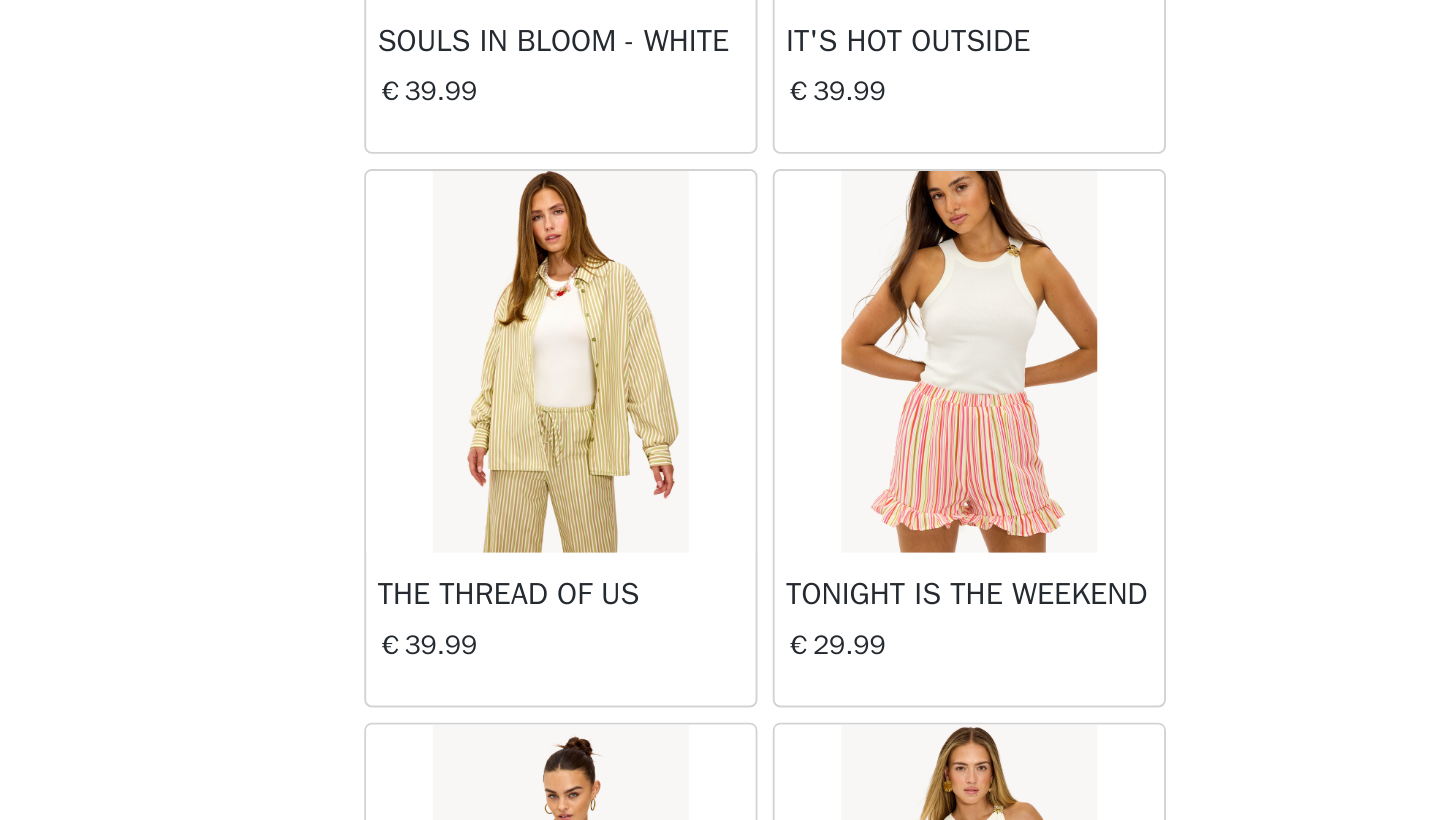 scroll, scrollTop: 229, scrollLeft: 0, axis: vertical 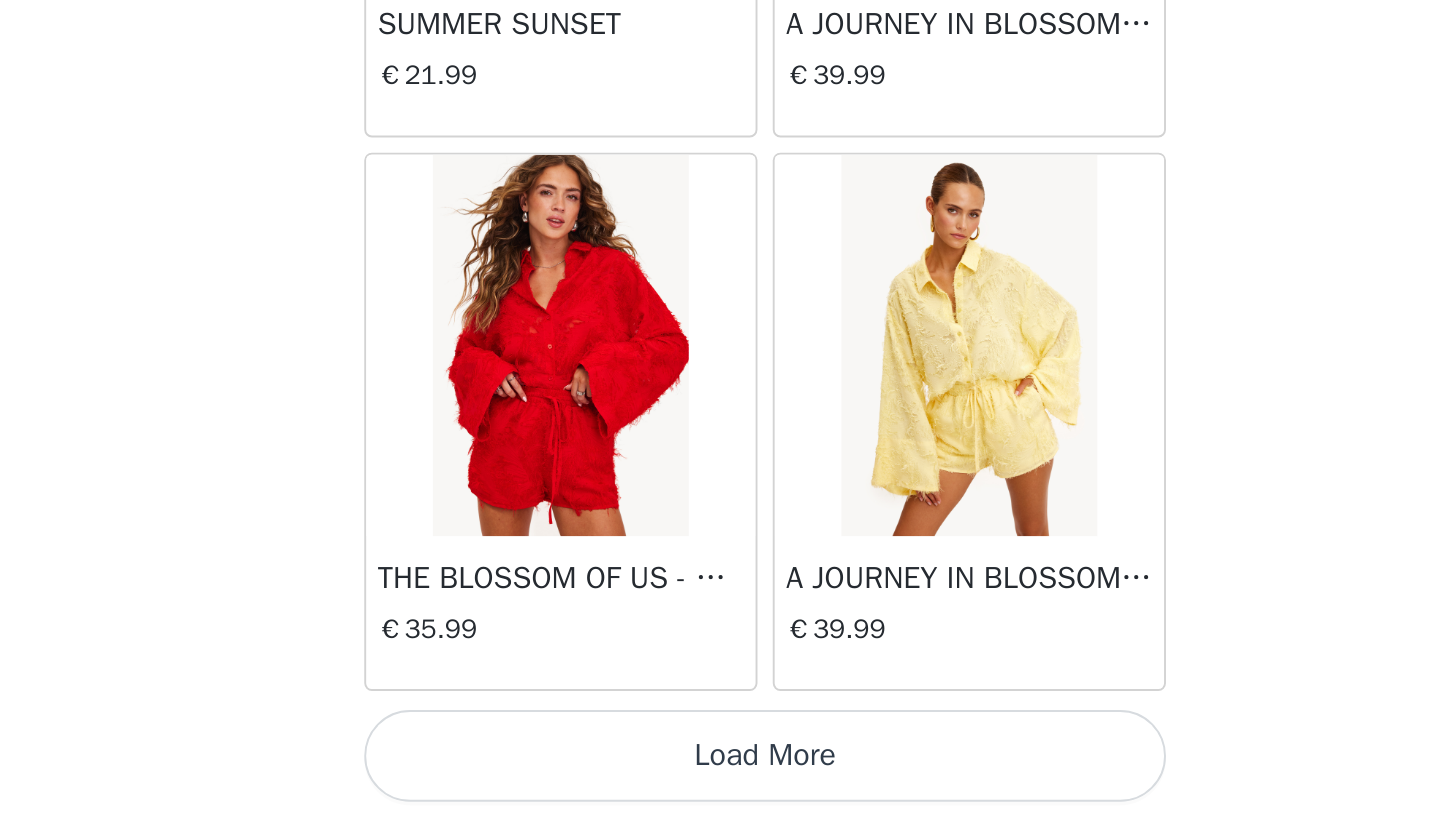 click on "Load More" at bounding box center (720, 786) 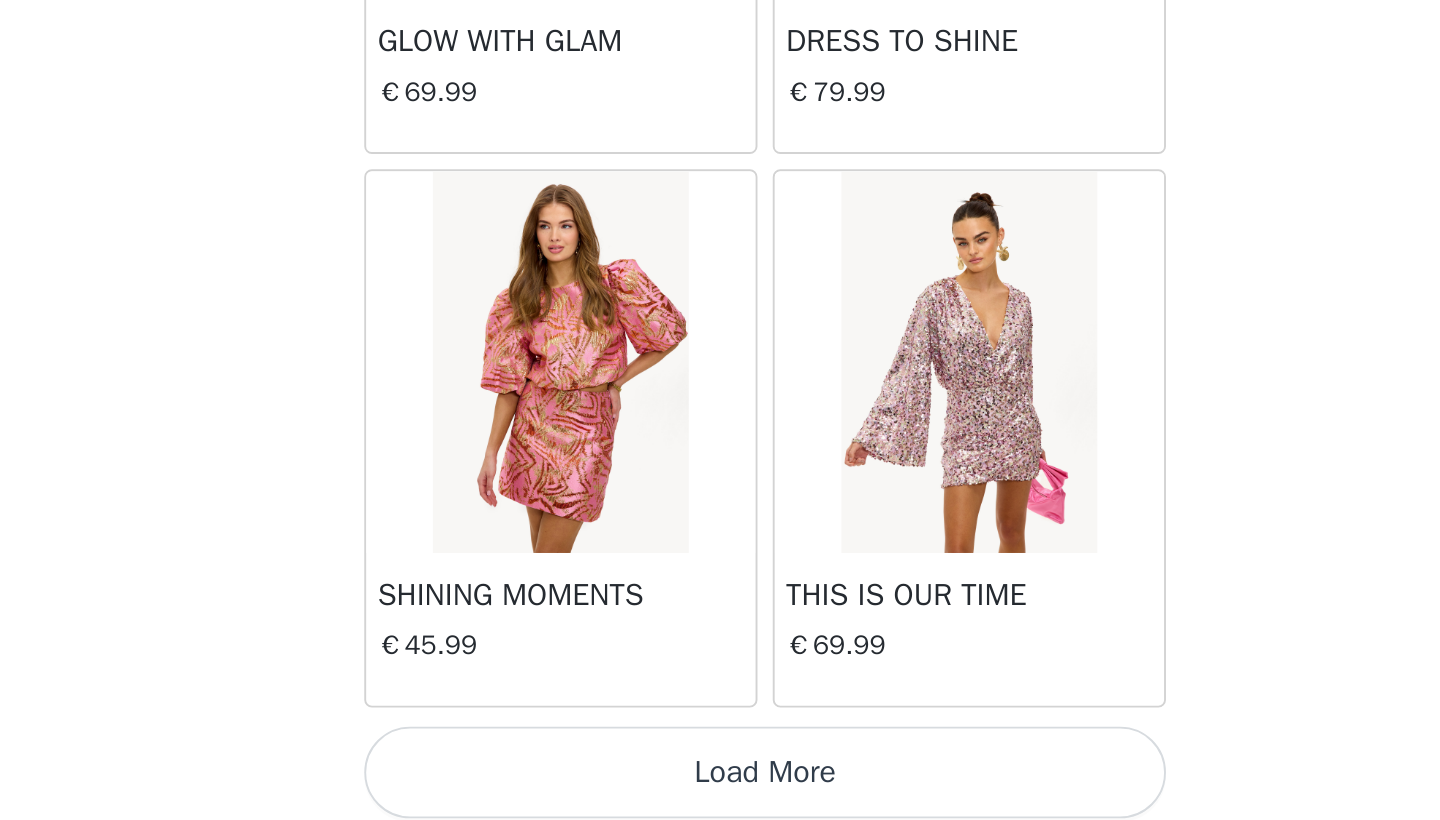 scroll, scrollTop: 13842, scrollLeft: 0, axis: vertical 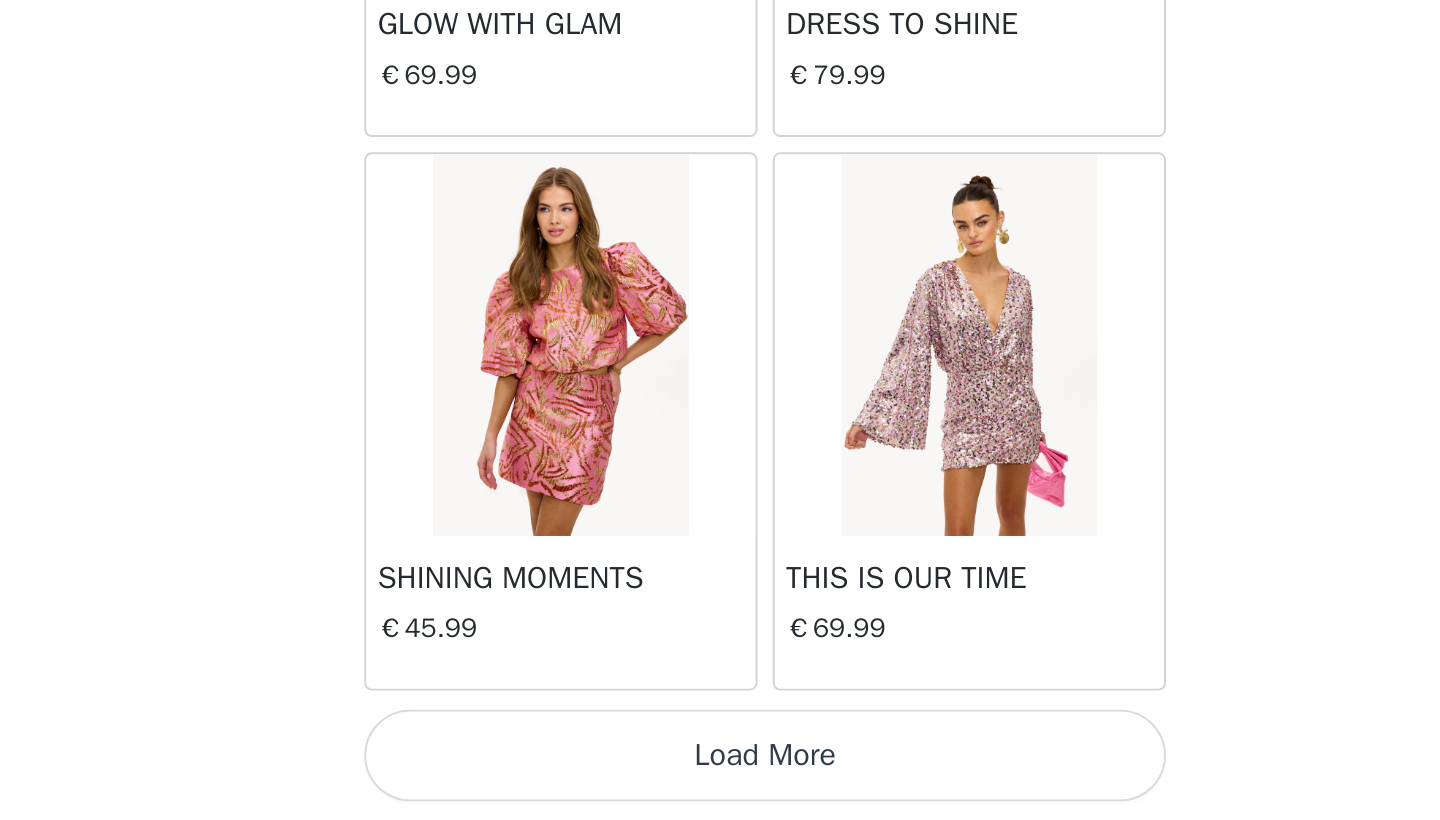 click on "Load More" at bounding box center [720, 786] 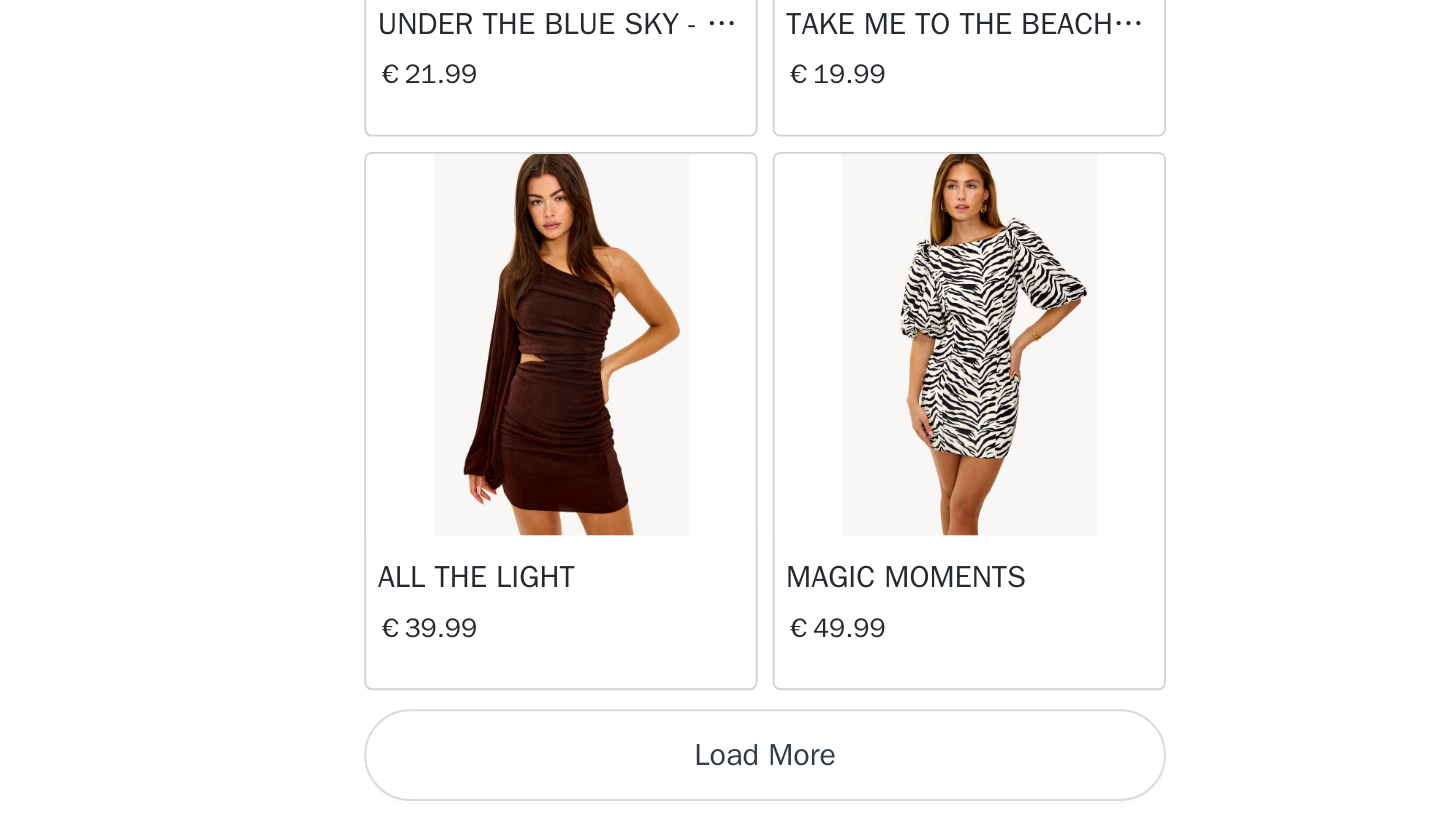 click on "Load More" at bounding box center [720, 786] 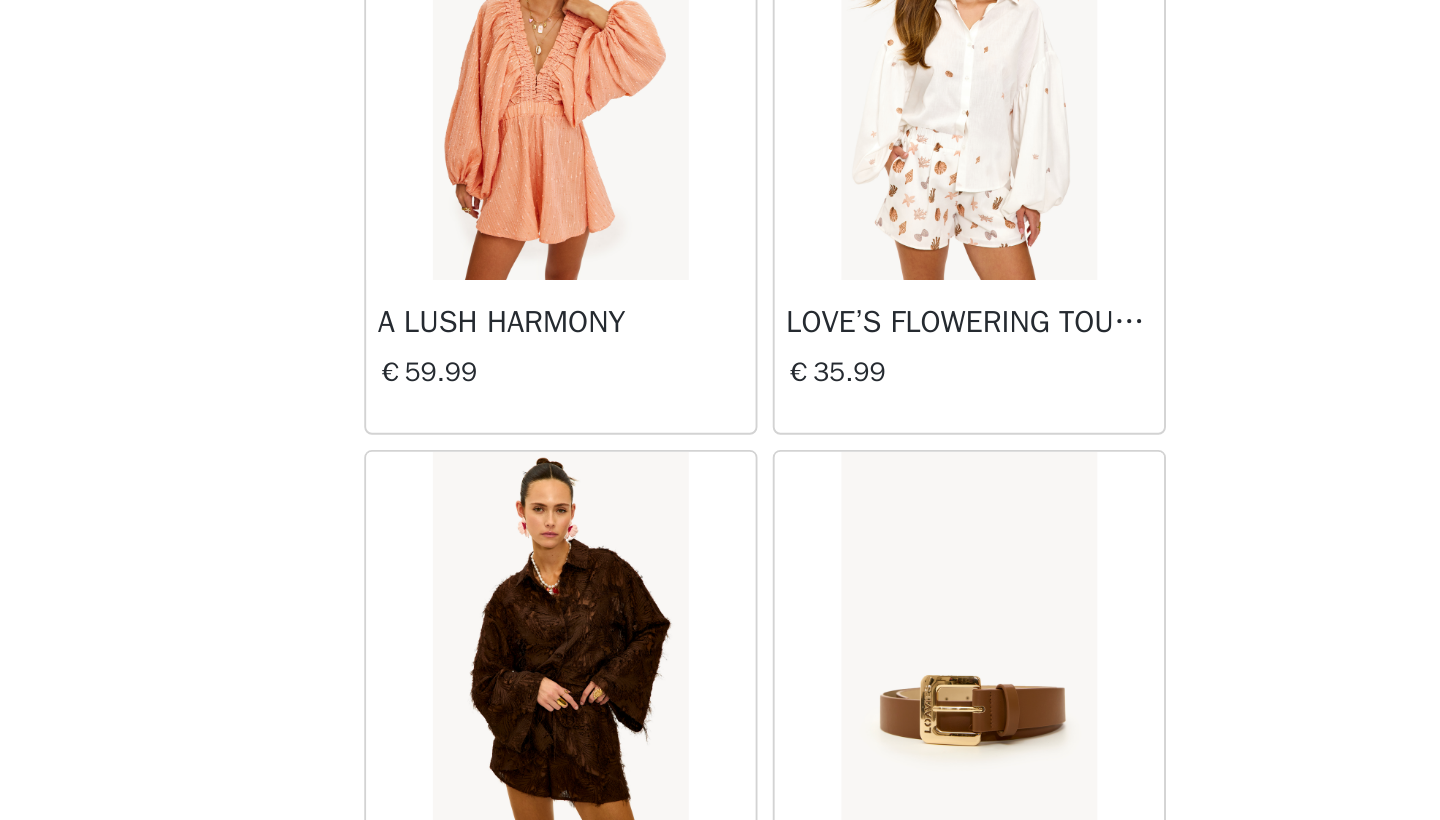 scroll, scrollTop: 19195, scrollLeft: 0, axis: vertical 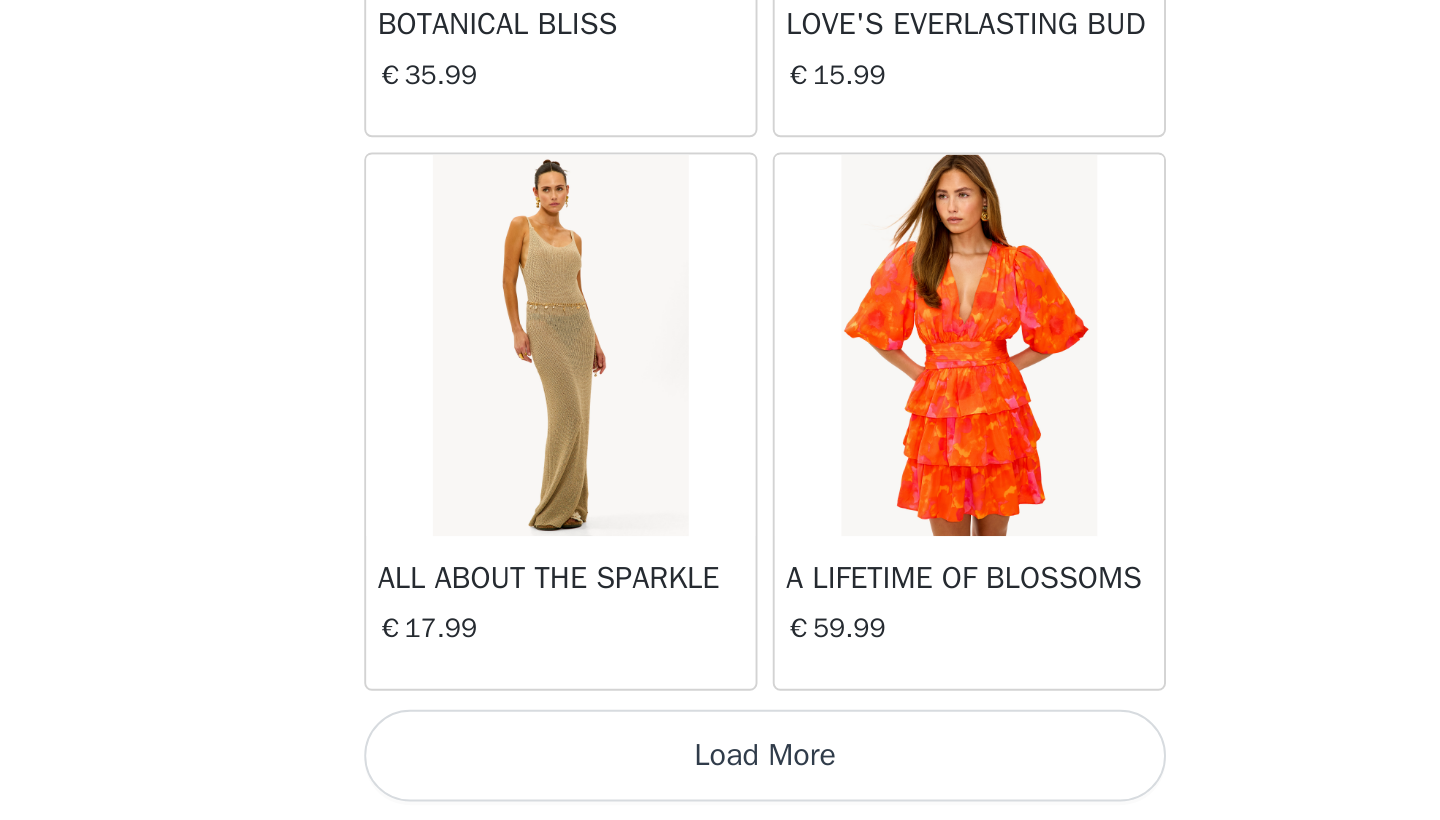 click on "Load More" at bounding box center [720, 786] 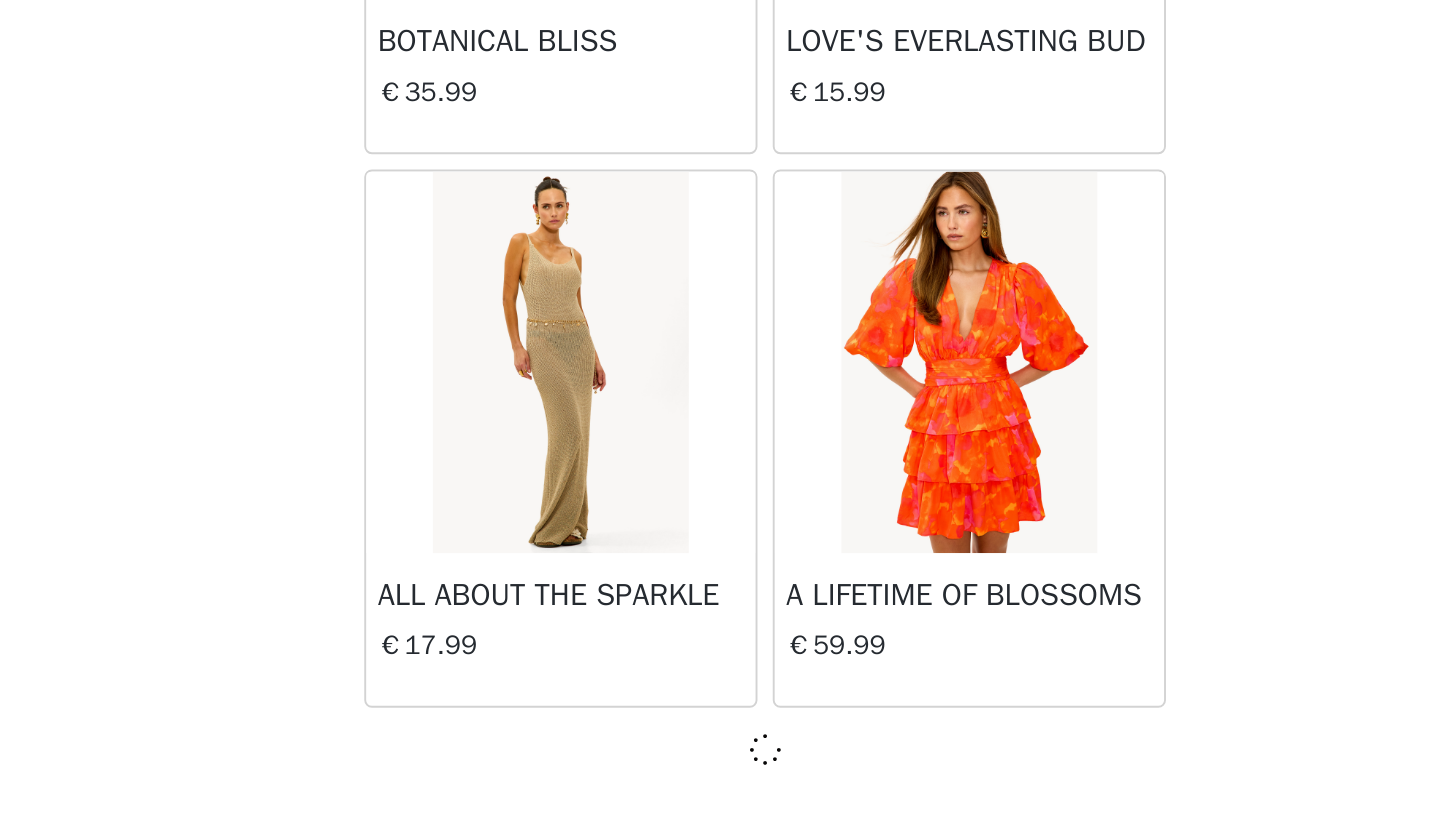 scroll, scrollTop: 19631, scrollLeft: 0, axis: vertical 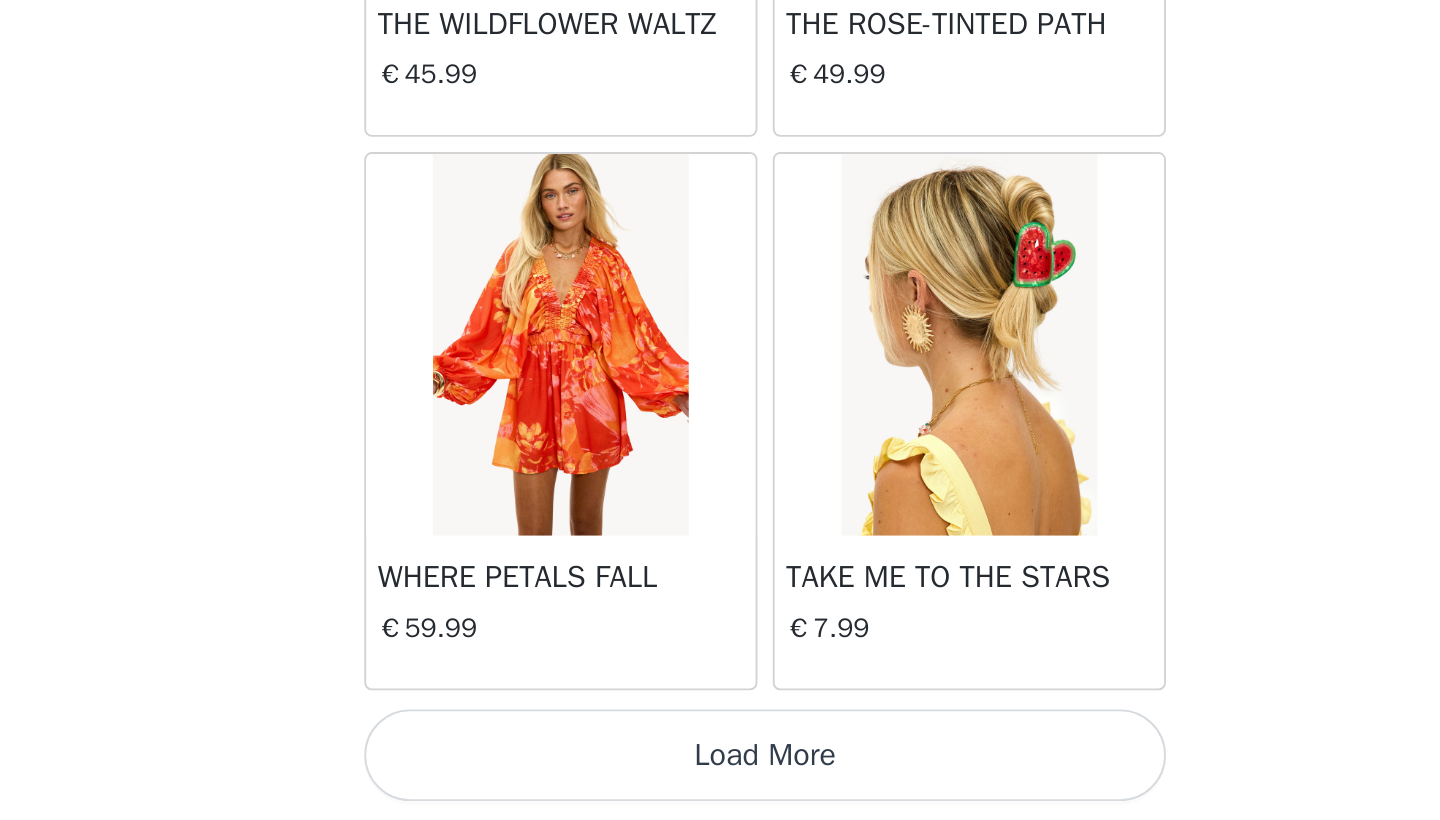 click on "Load More" at bounding box center (720, 786) 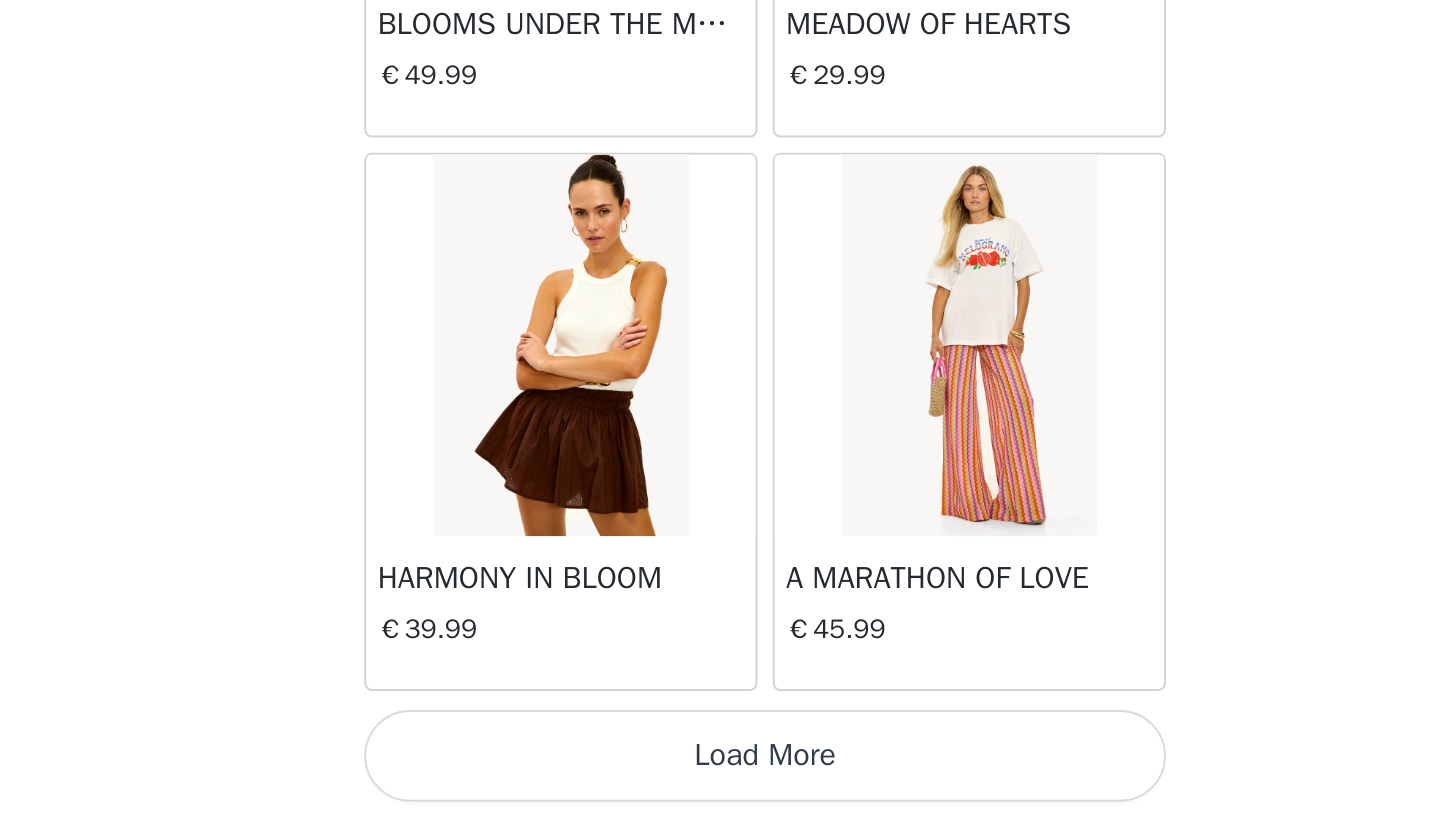 scroll, scrollTop: 25440, scrollLeft: 0, axis: vertical 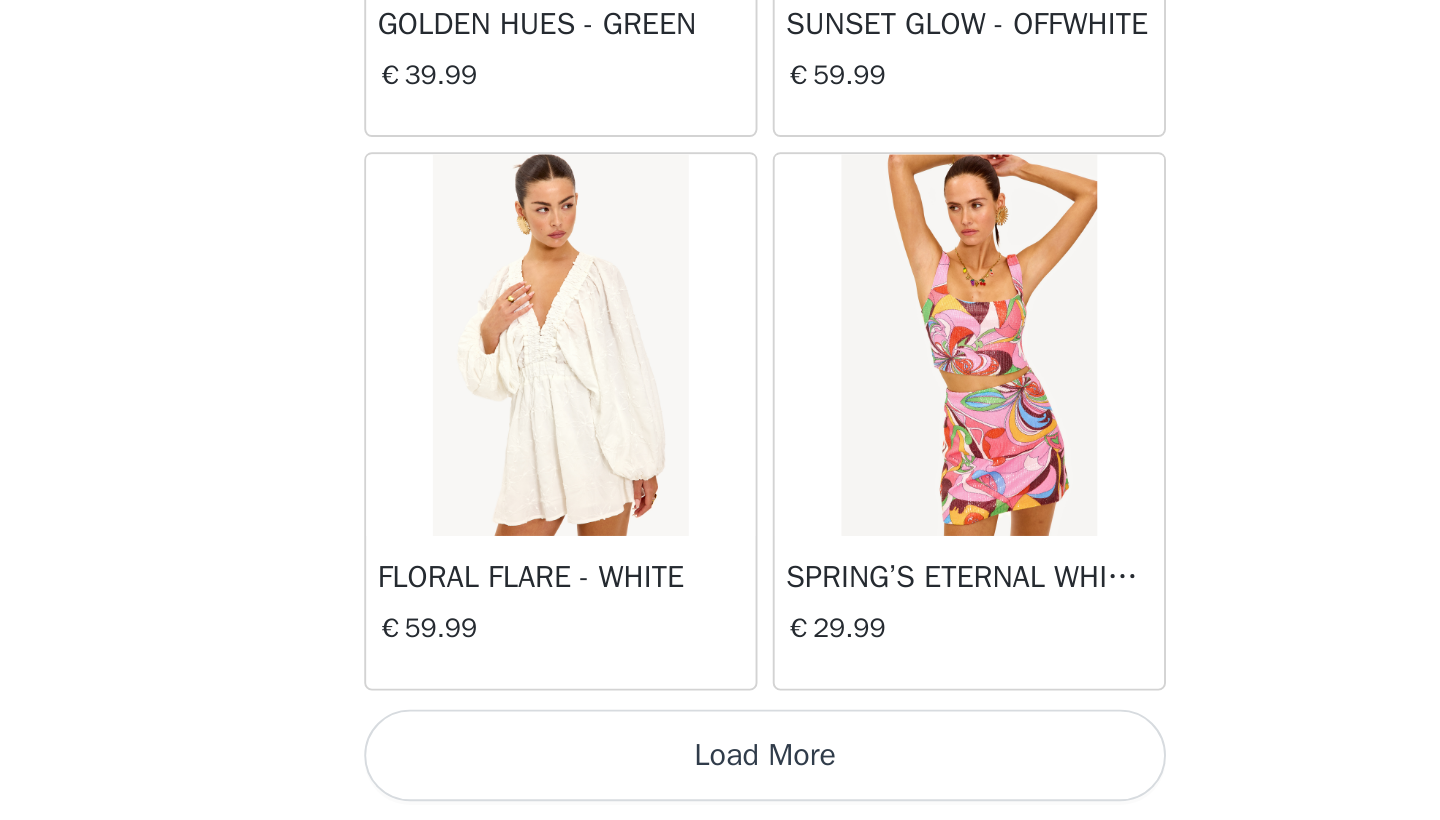 click on "Load More" at bounding box center [720, 786] 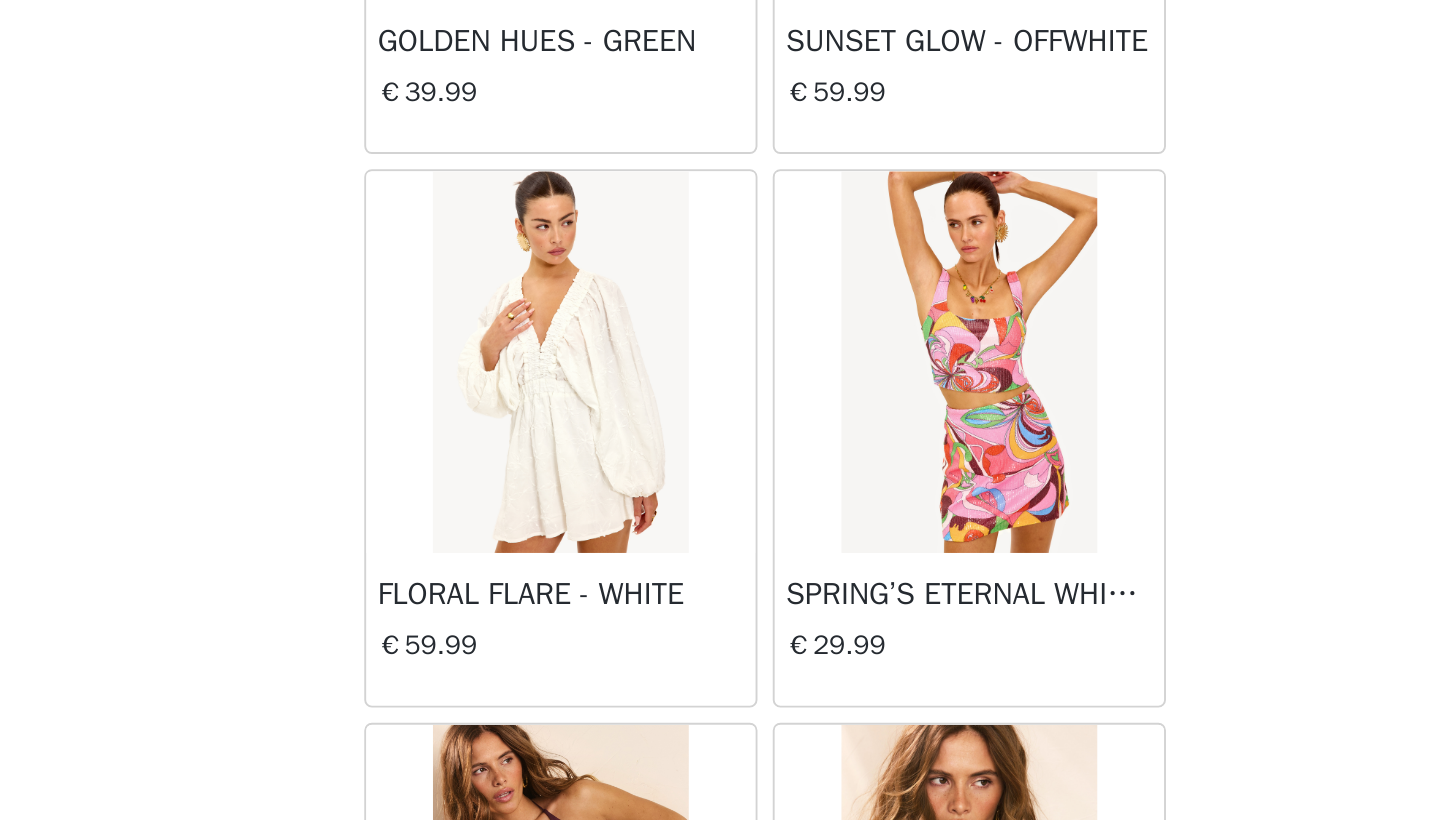 scroll, scrollTop: 229, scrollLeft: 0, axis: vertical 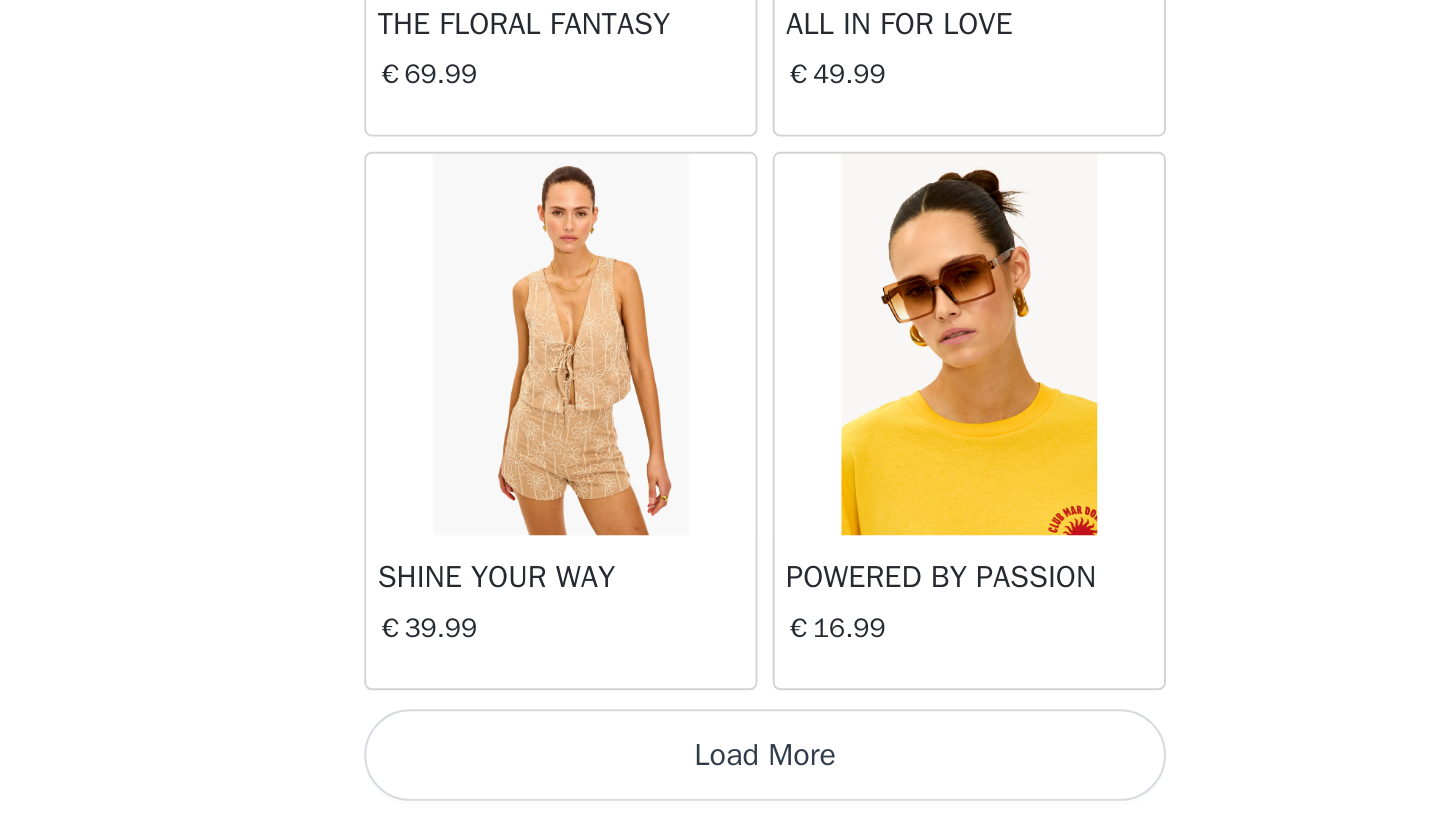 click on "Load More" at bounding box center [720, 786] 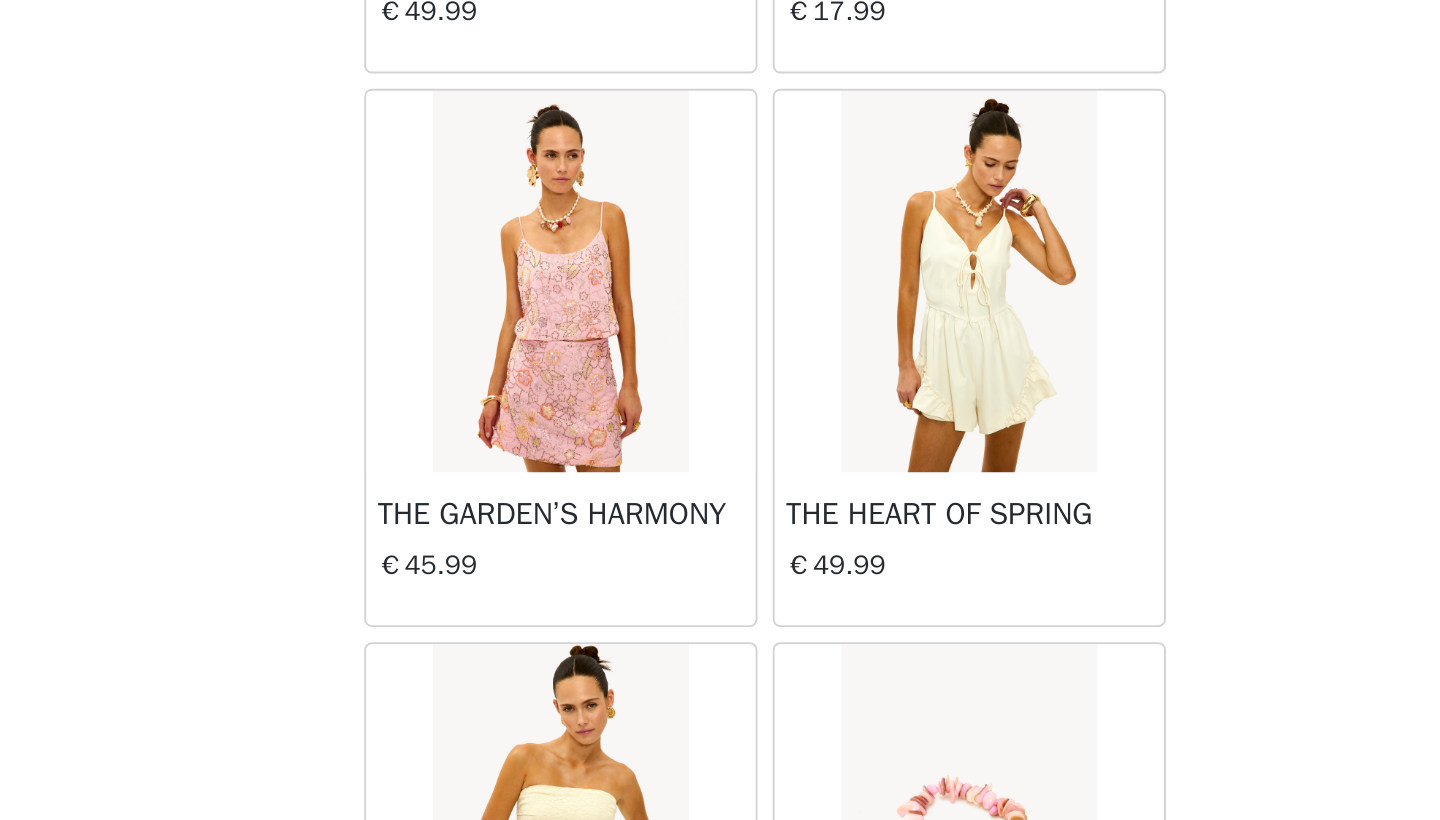 scroll, scrollTop: 33301, scrollLeft: 0, axis: vertical 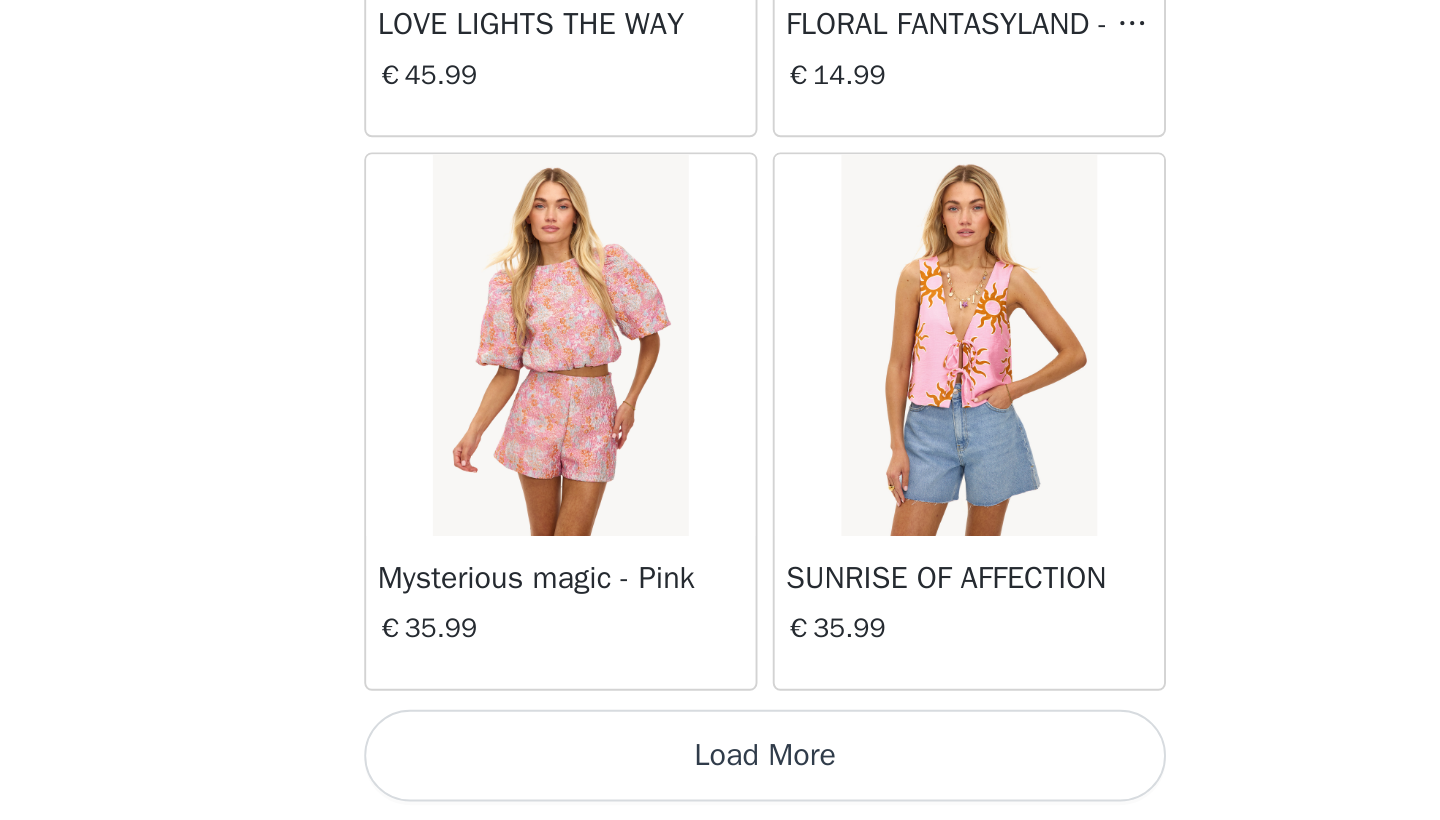 click on "Load More" at bounding box center (720, 786) 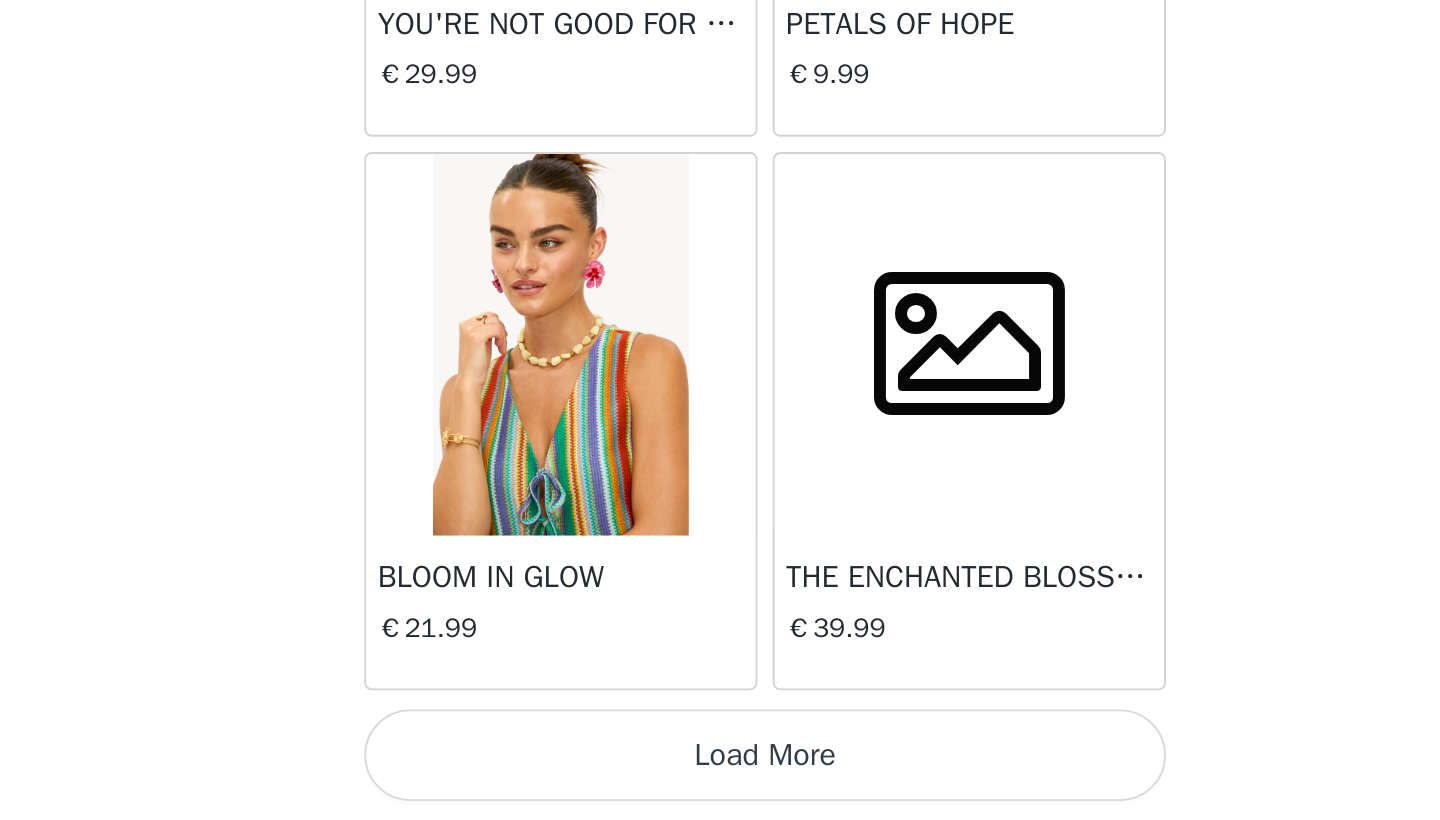 scroll, scrollTop: 37040, scrollLeft: 0, axis: vertical 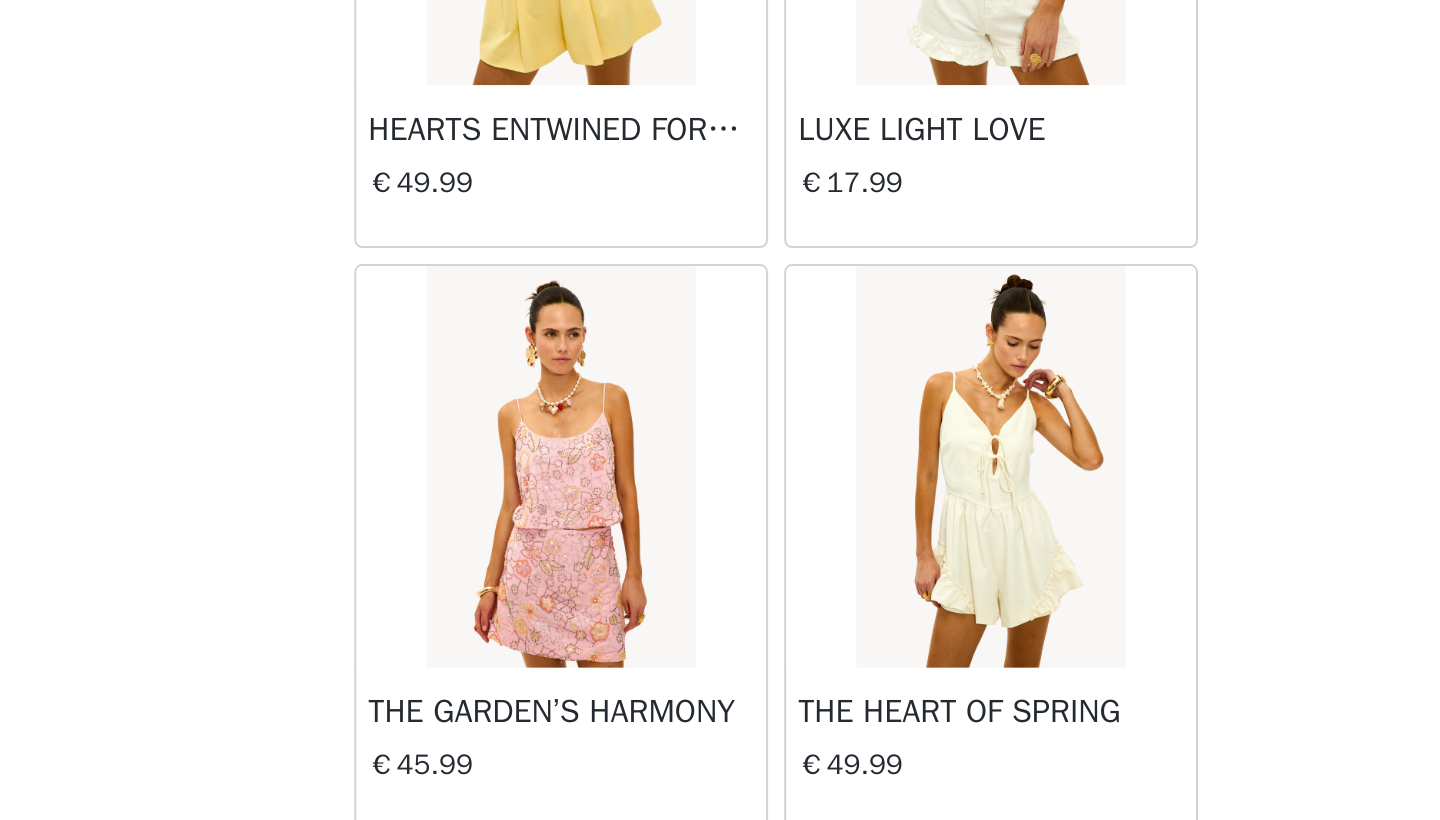 click at bounding box center [826, 638] 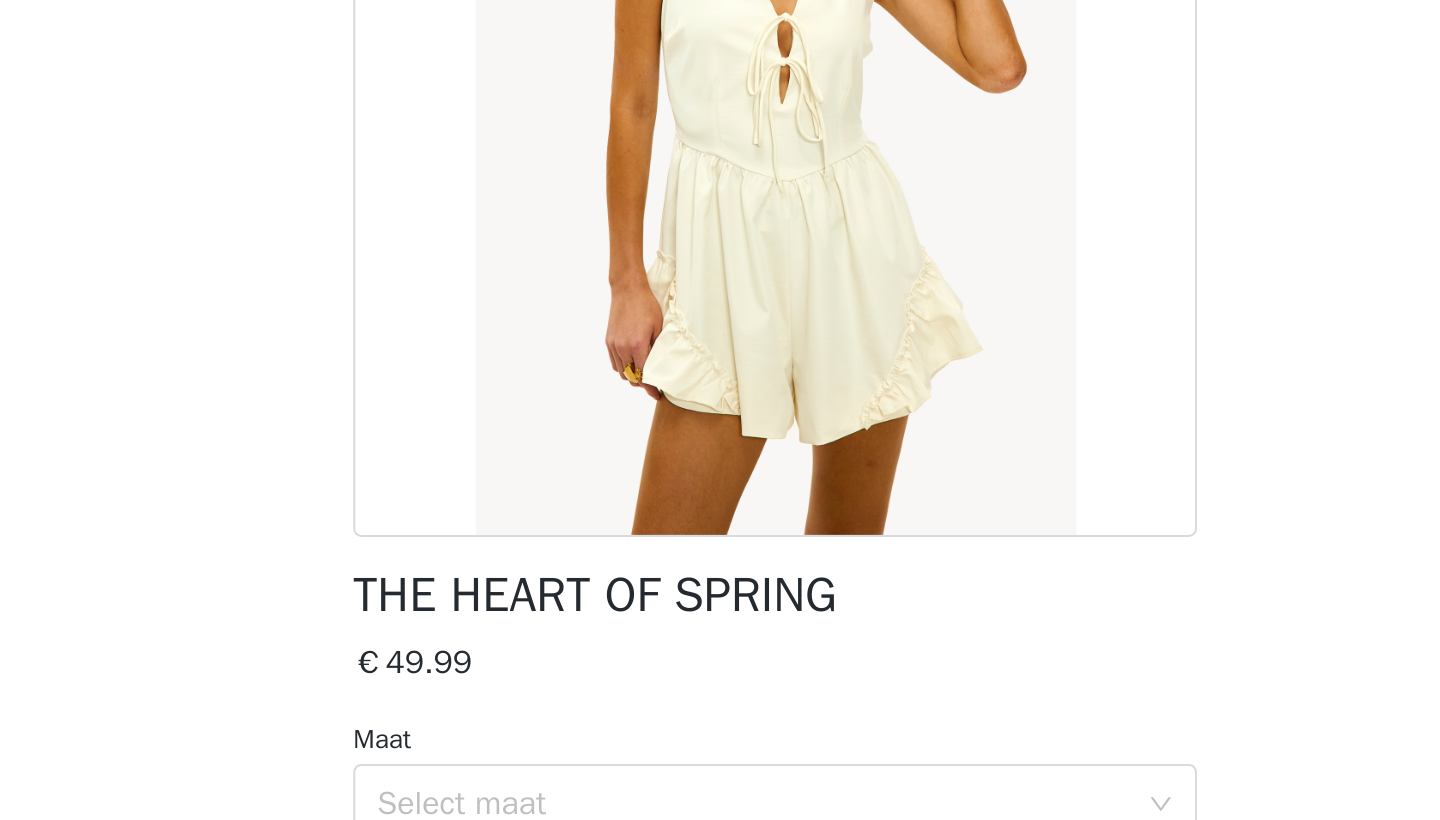 scroll, scrollTop: 83, scrollLeft: 0, axis: vertical 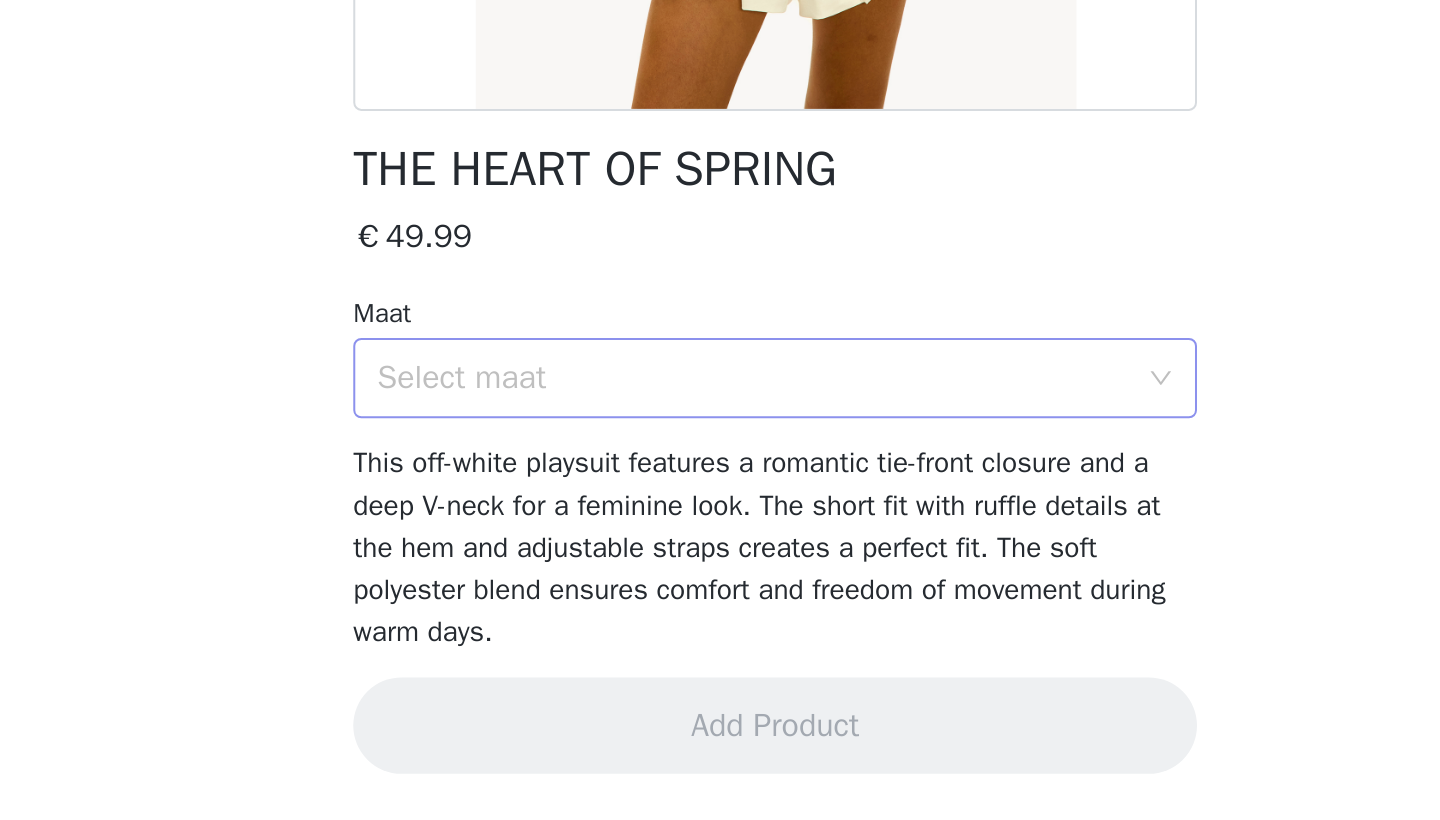 click on "Select maat" at bounding box center [709, 600] 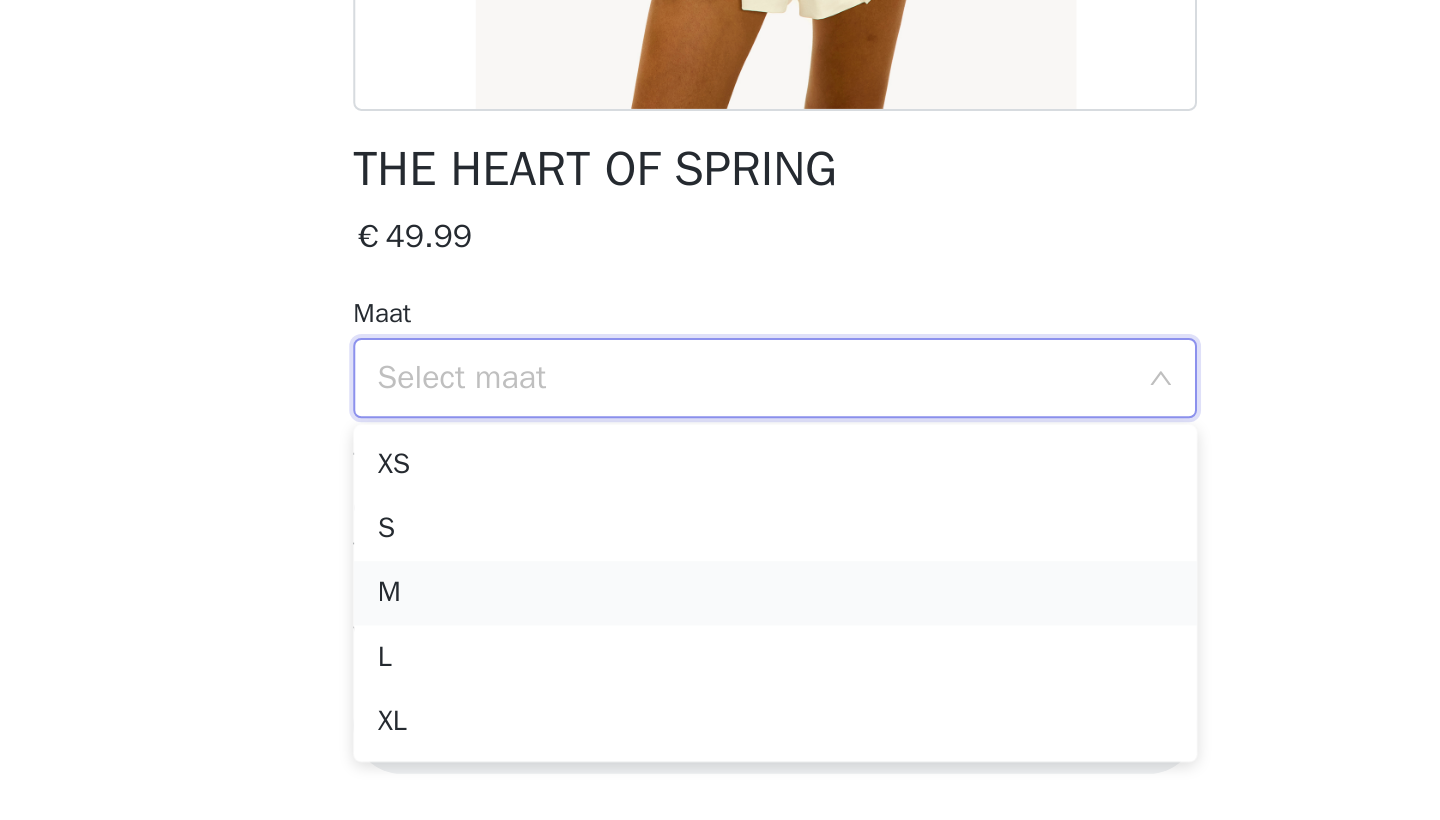click on "M" at bounding box center (720, 707) 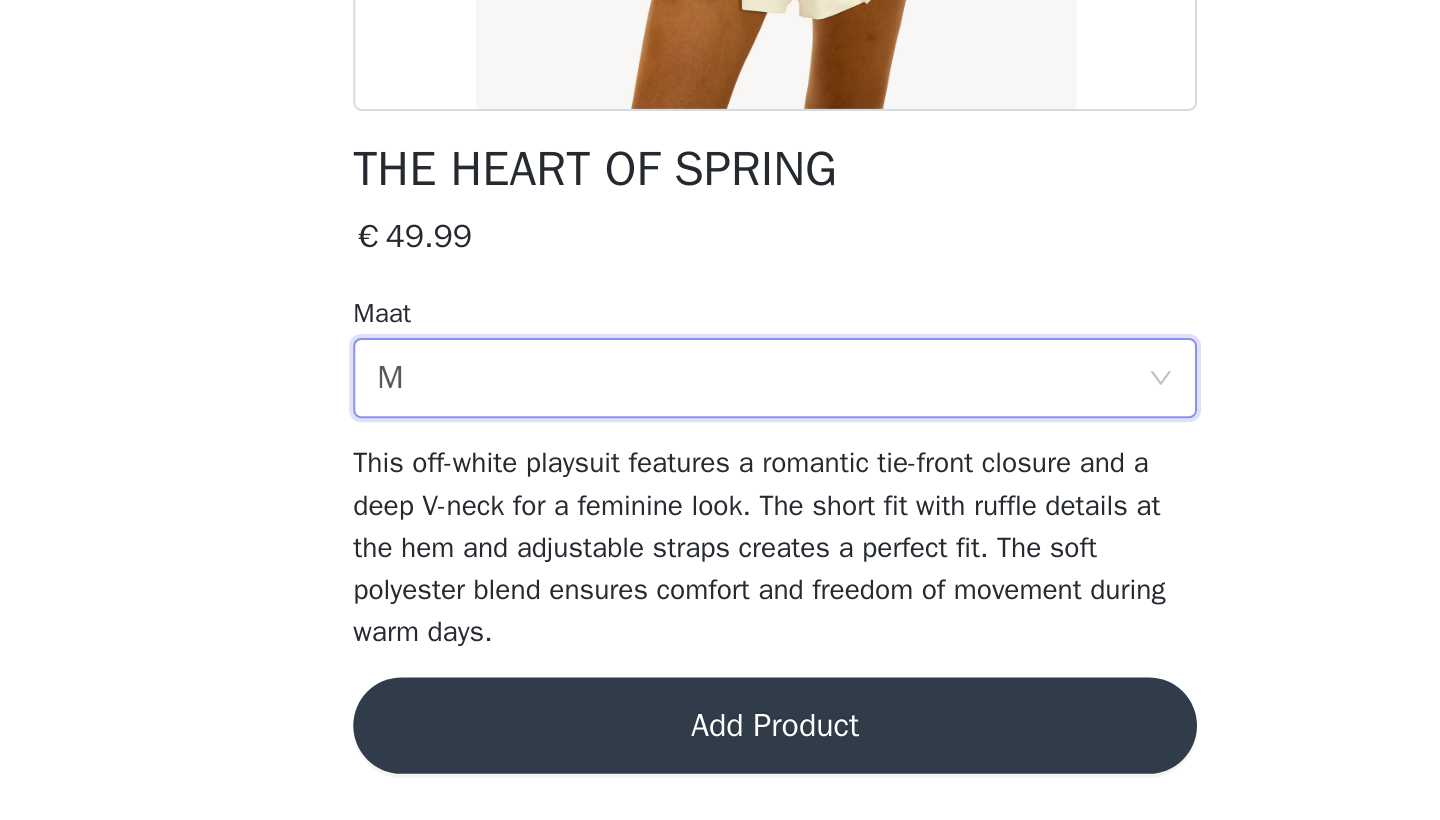 click on "Add Product" at bounding box center [720, 773] 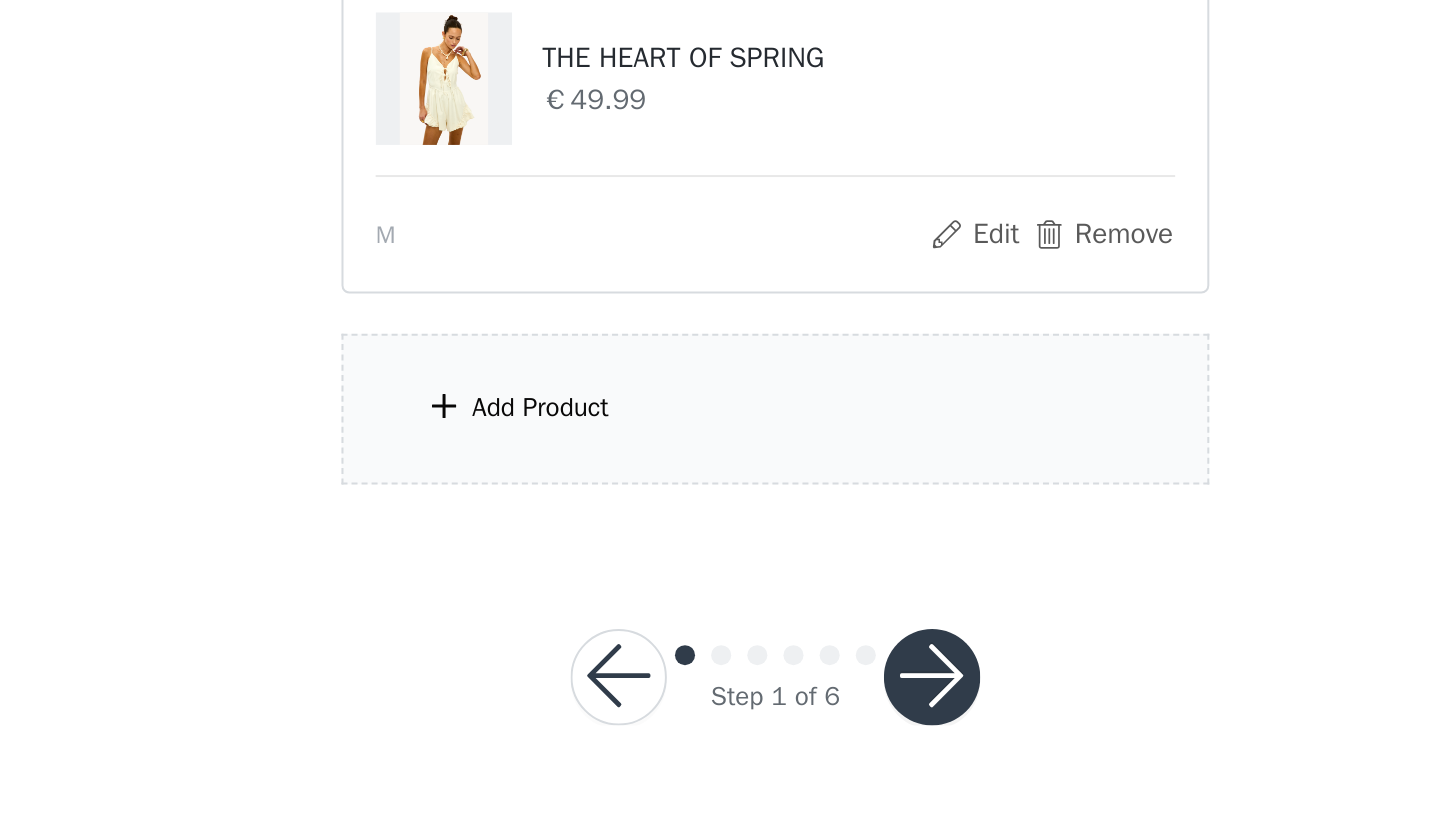 scroll, scrollTop: 406, scrollLeft: 0, axis: vertical 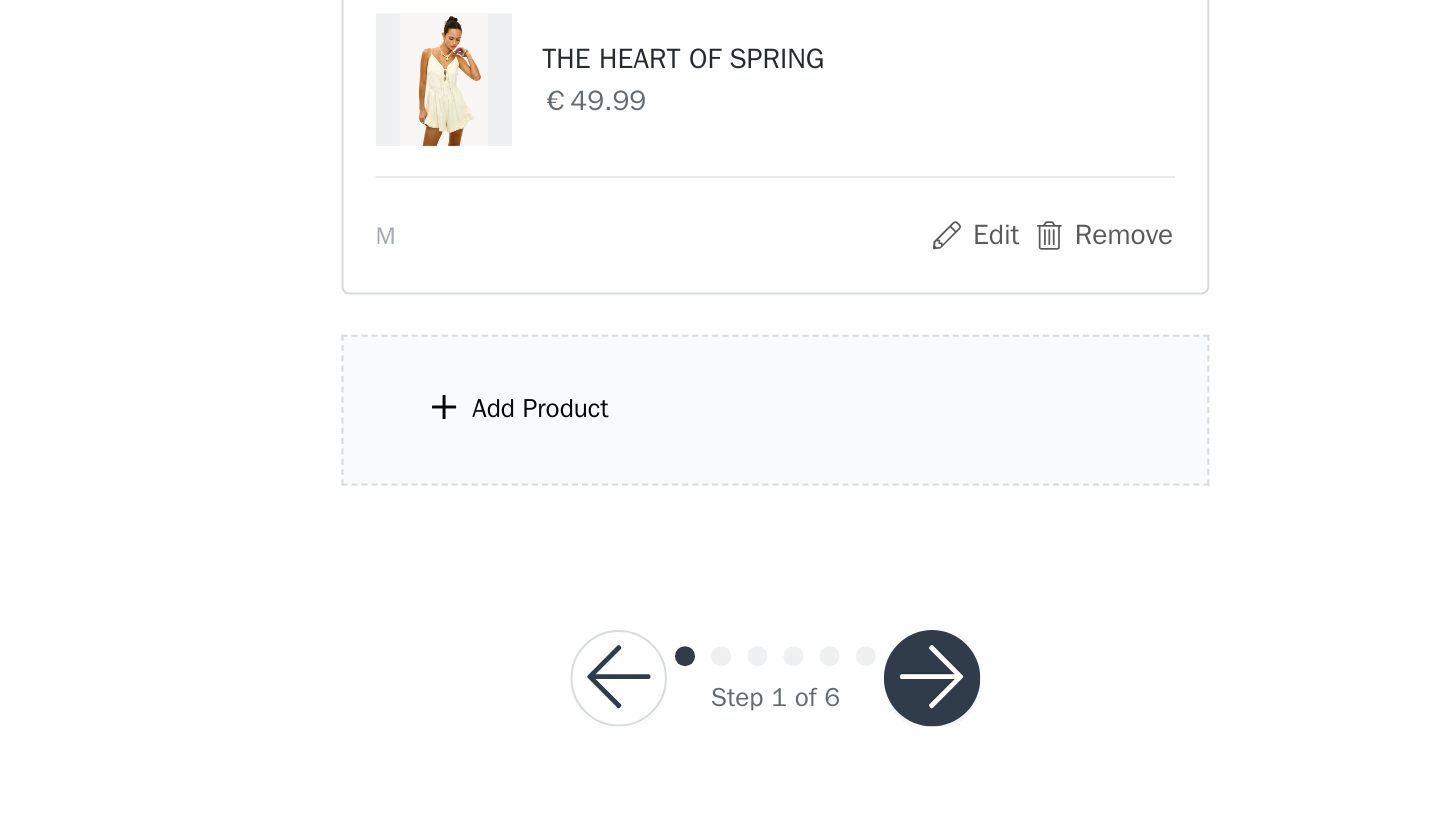 click at bounding box center [798, 749] 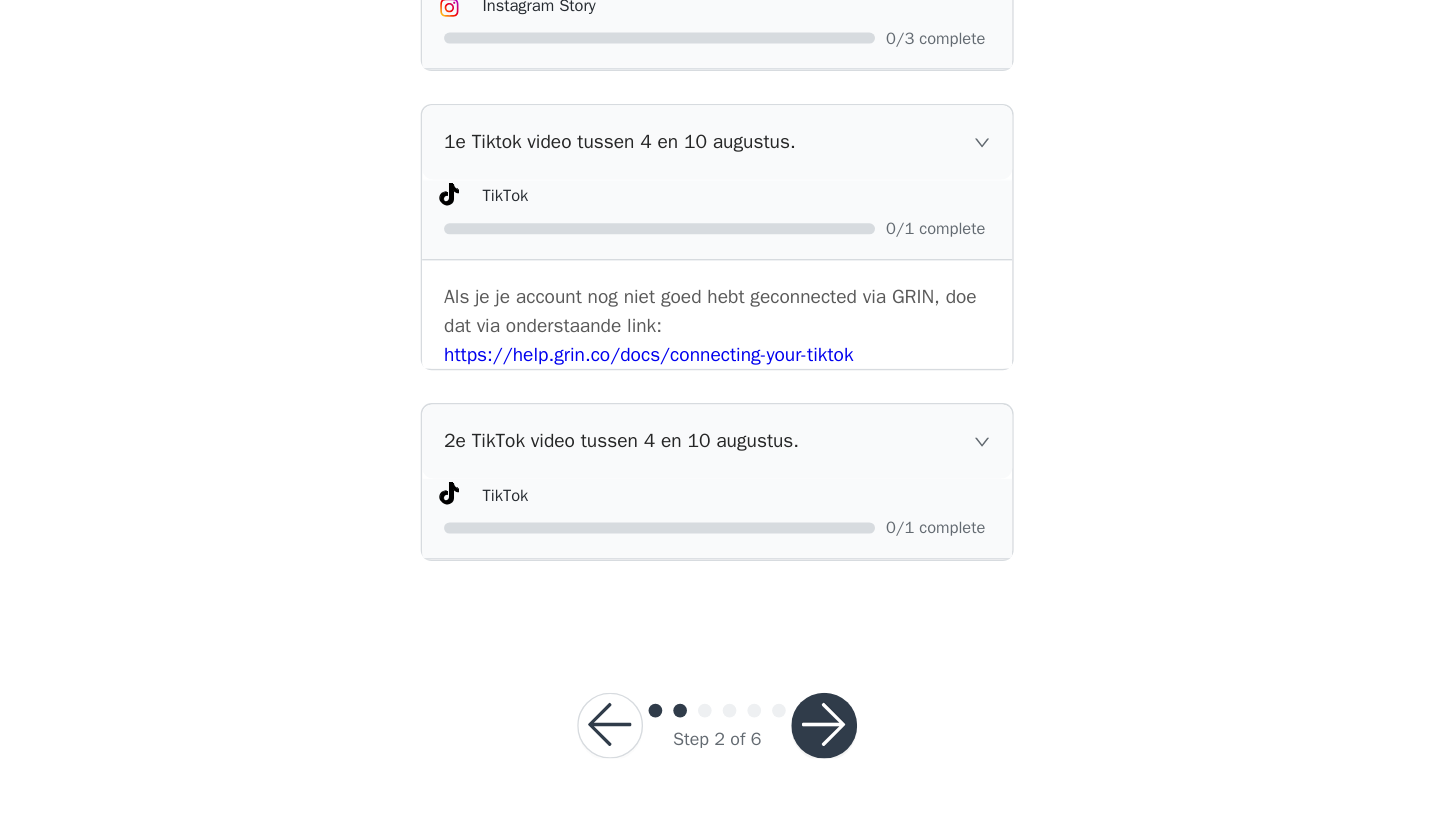 scroll, scrollTop: 926, scrollLeft: 0, axis: vertical 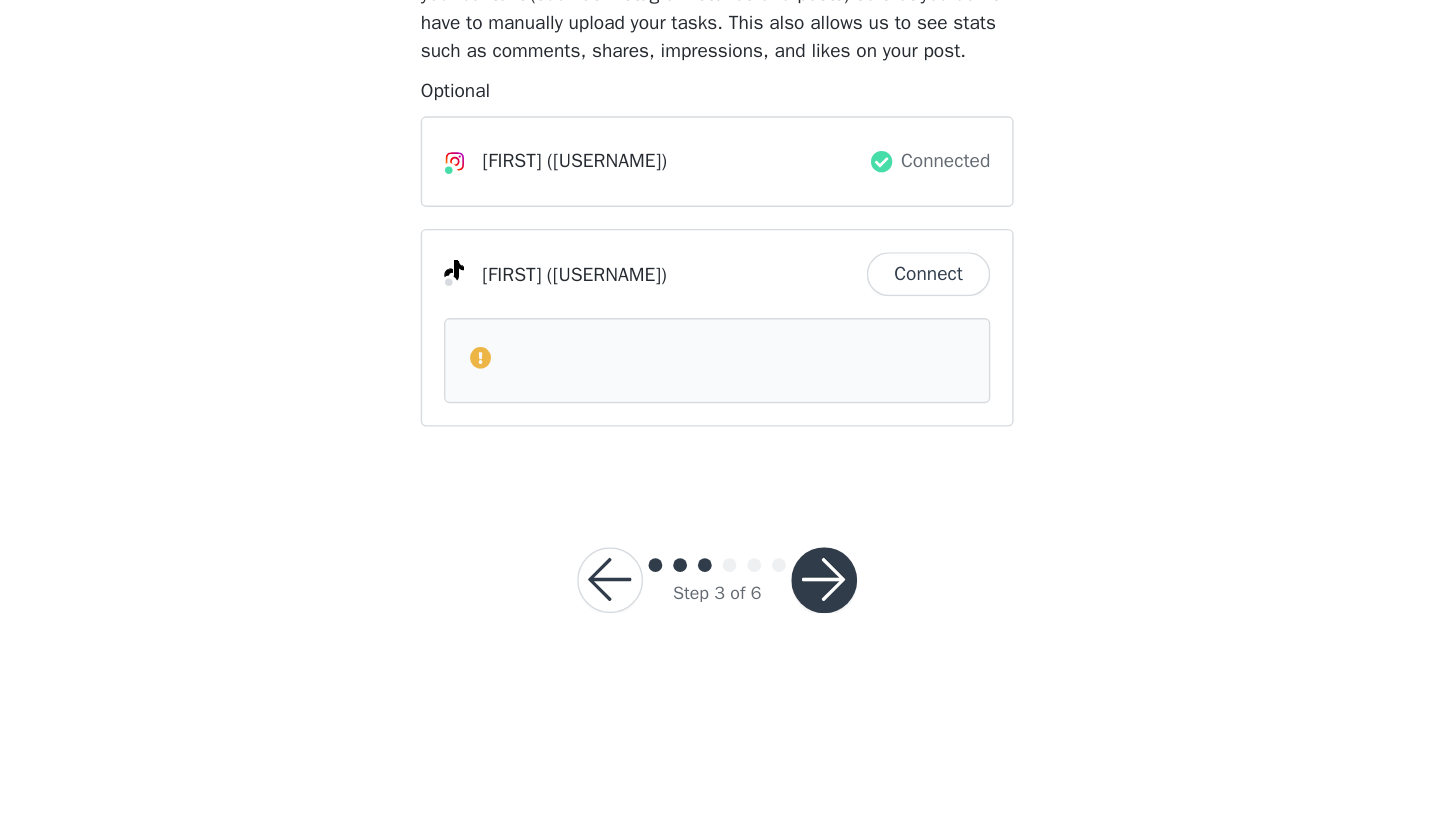 click at bounding box center (798, 645) 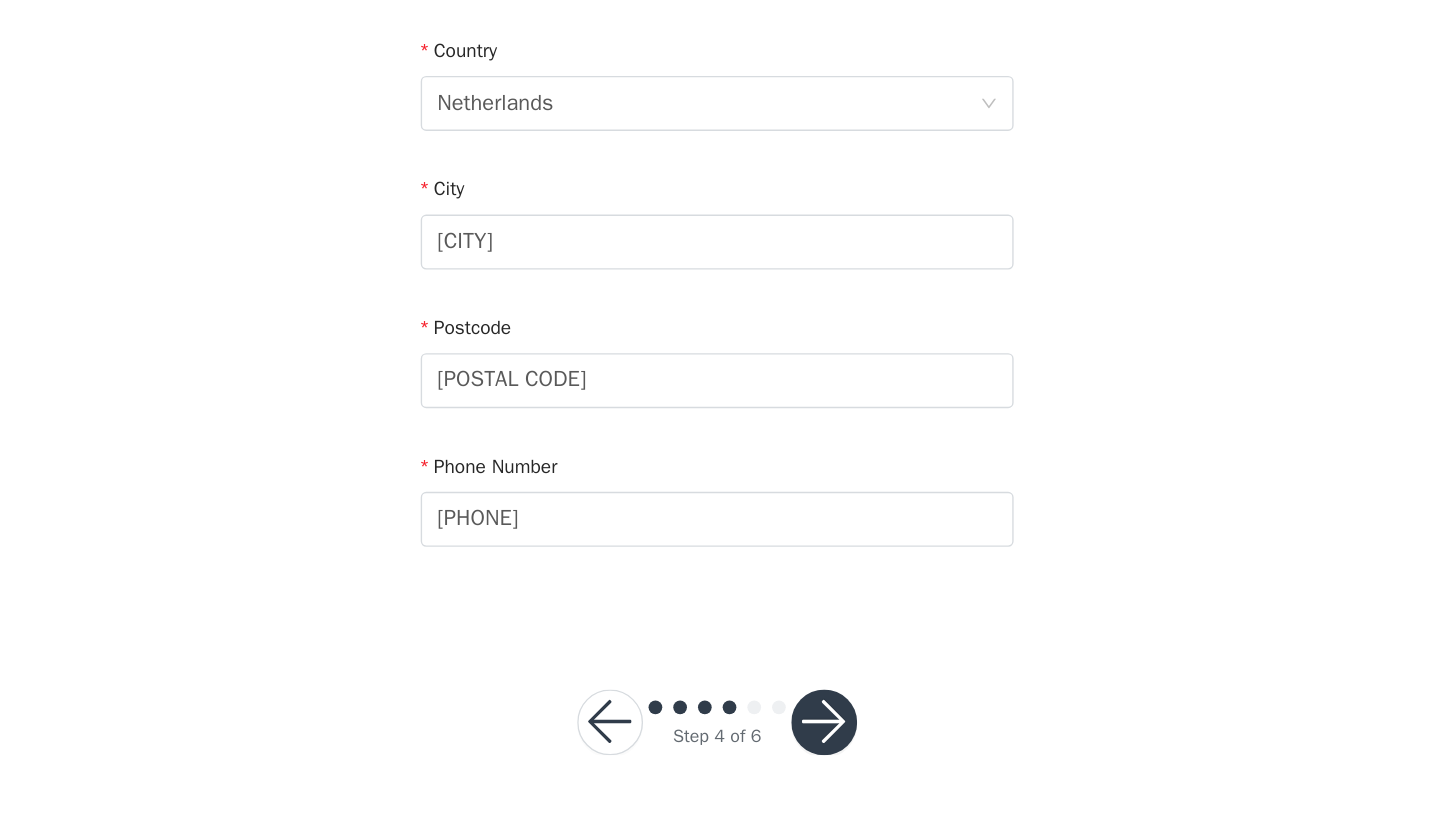 scroll, scrollTop: 463, scrollLeft: 0, axis: vertical 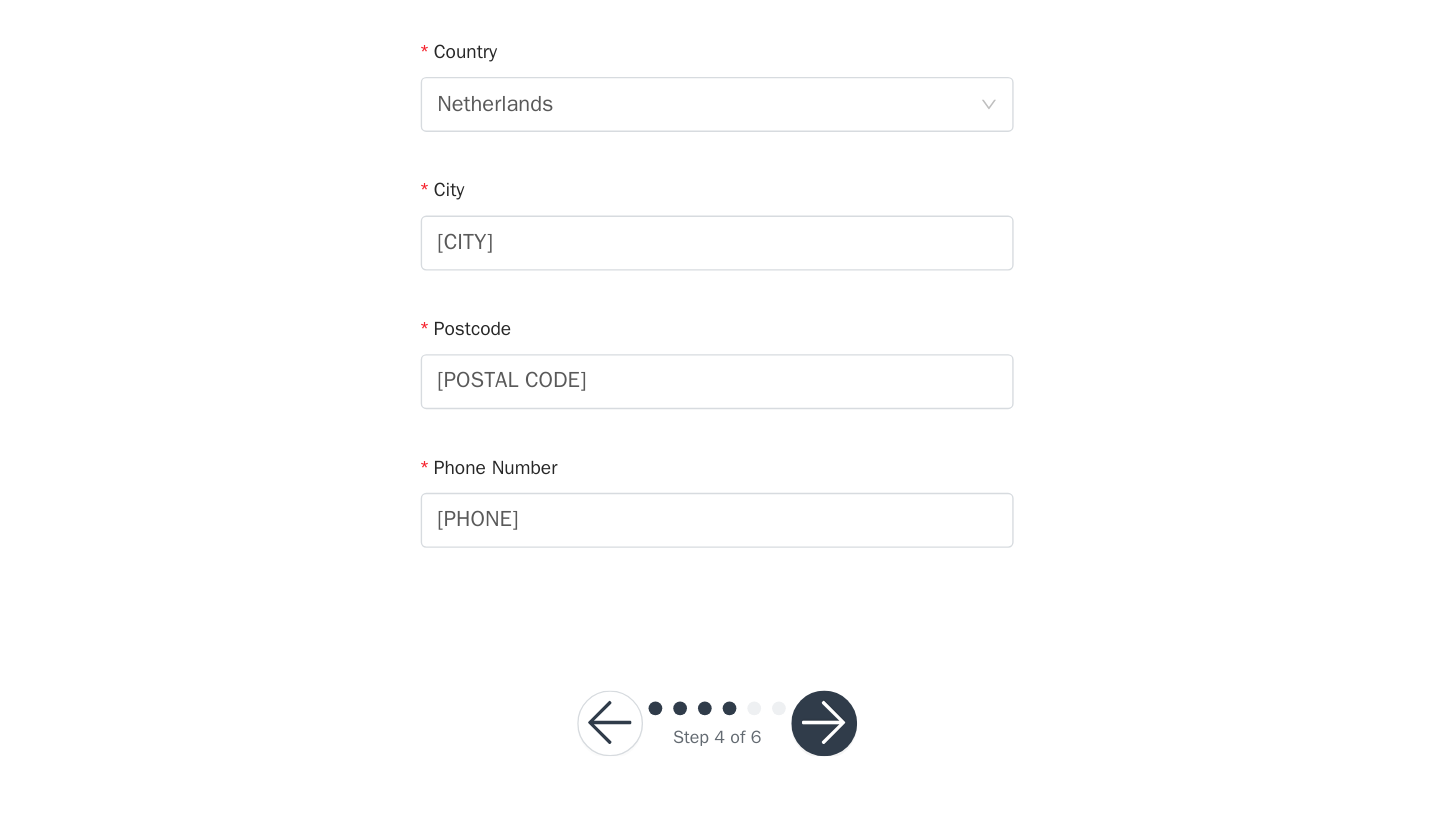 click at bounding box center [798, 749] 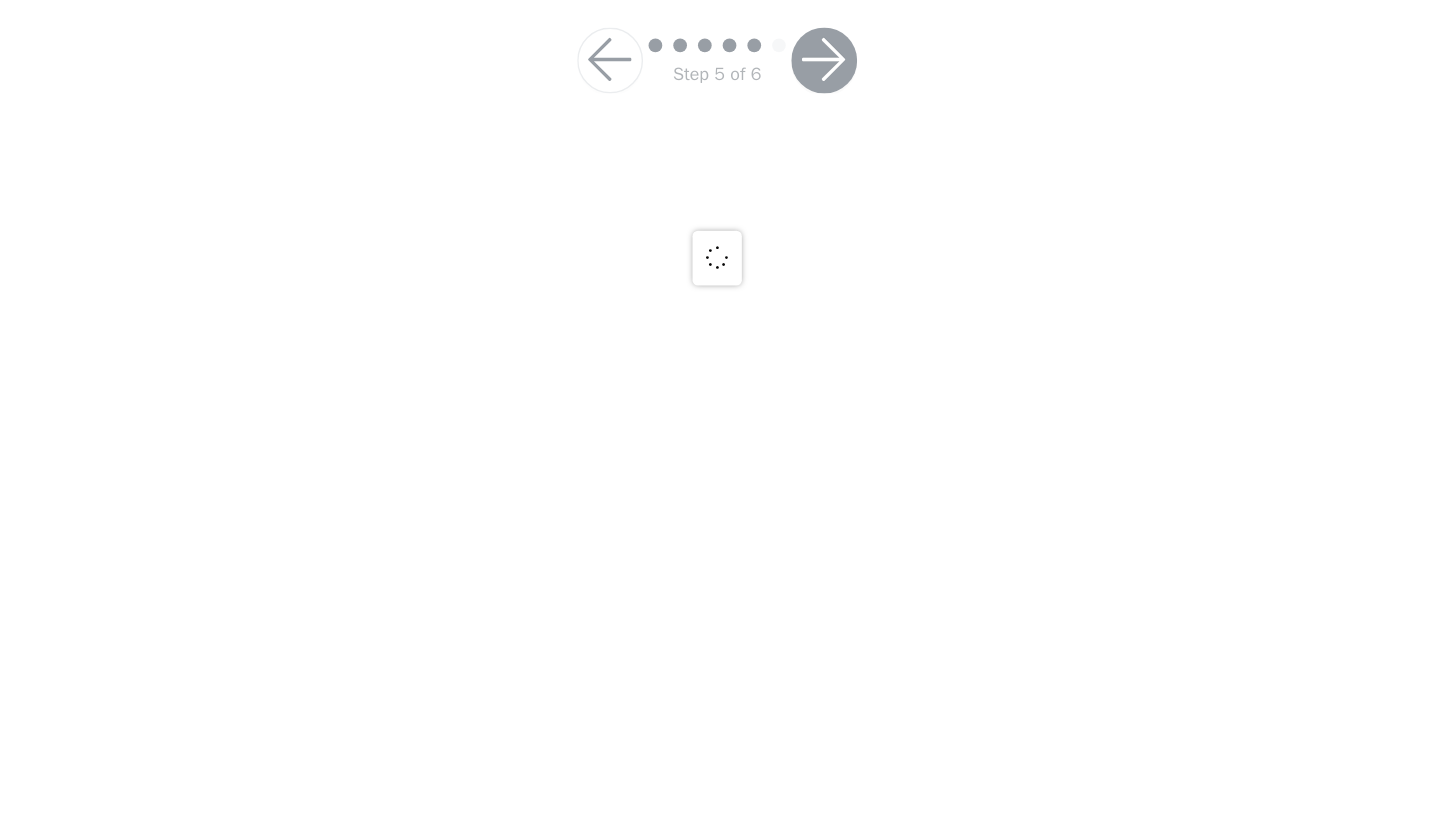 scroll, scrollTop: 0, scrollLeft: 0, axis: both 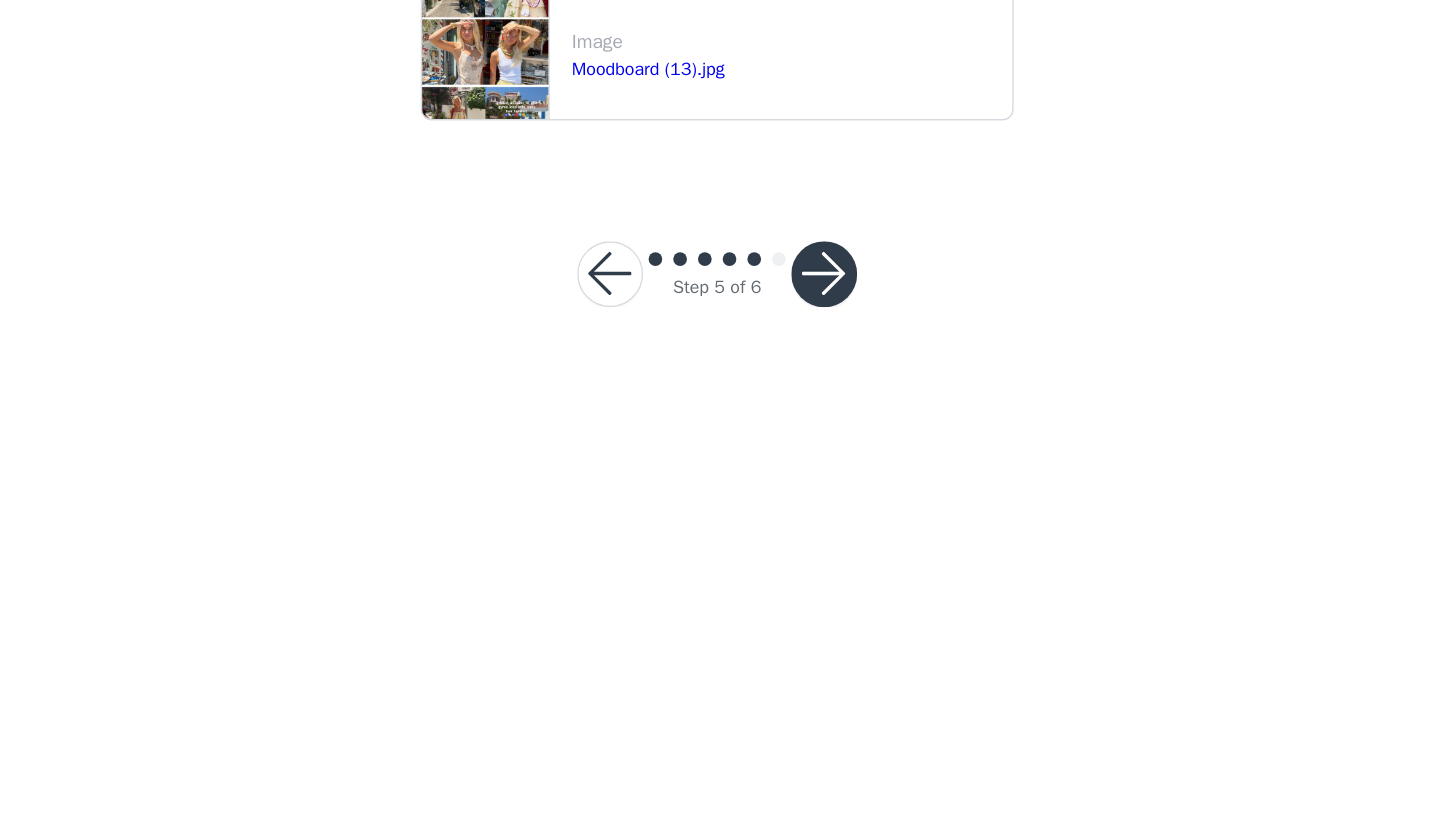 click at bounding box center (798, 422) 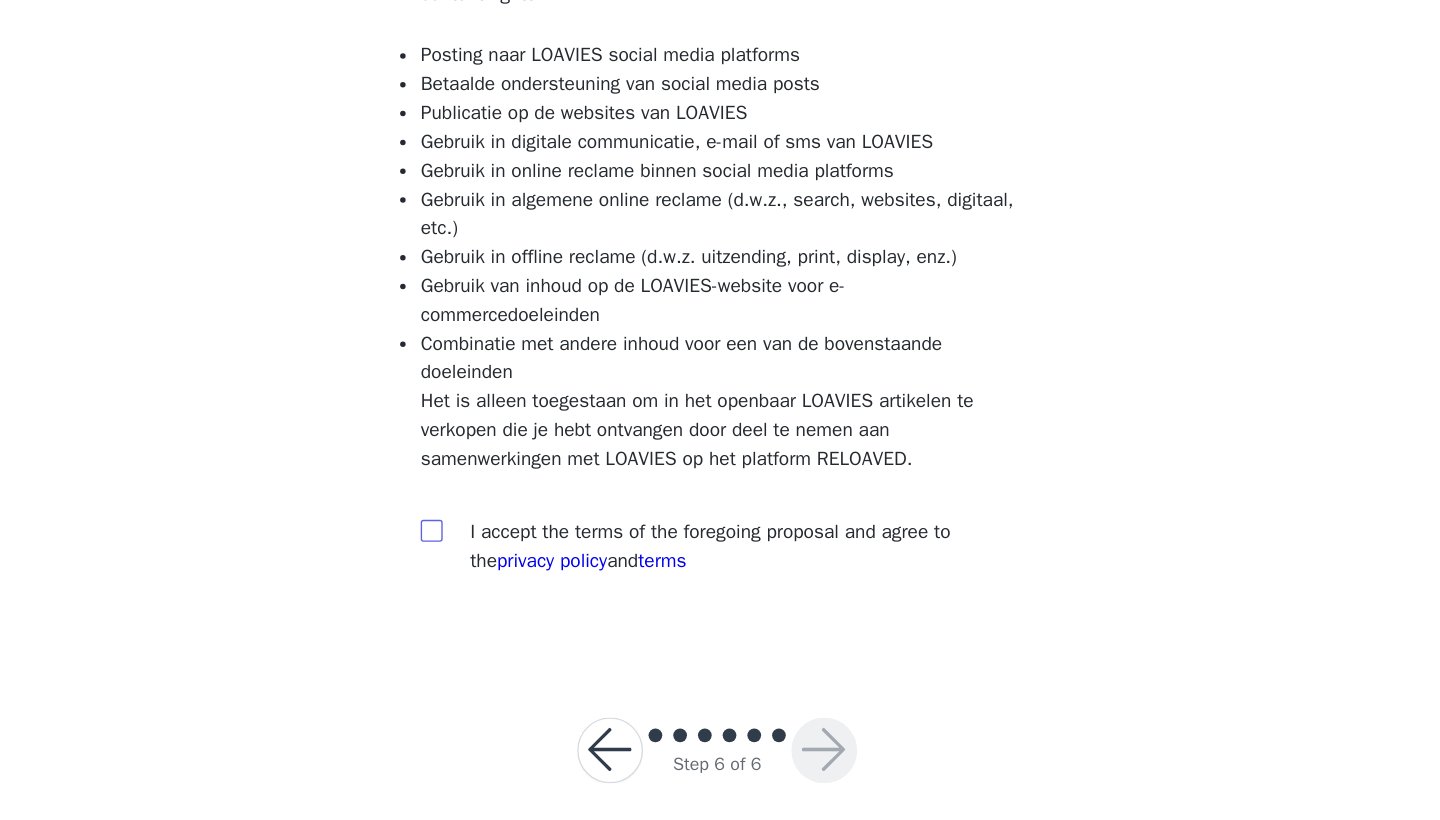 click at bounding box center (511, 608) 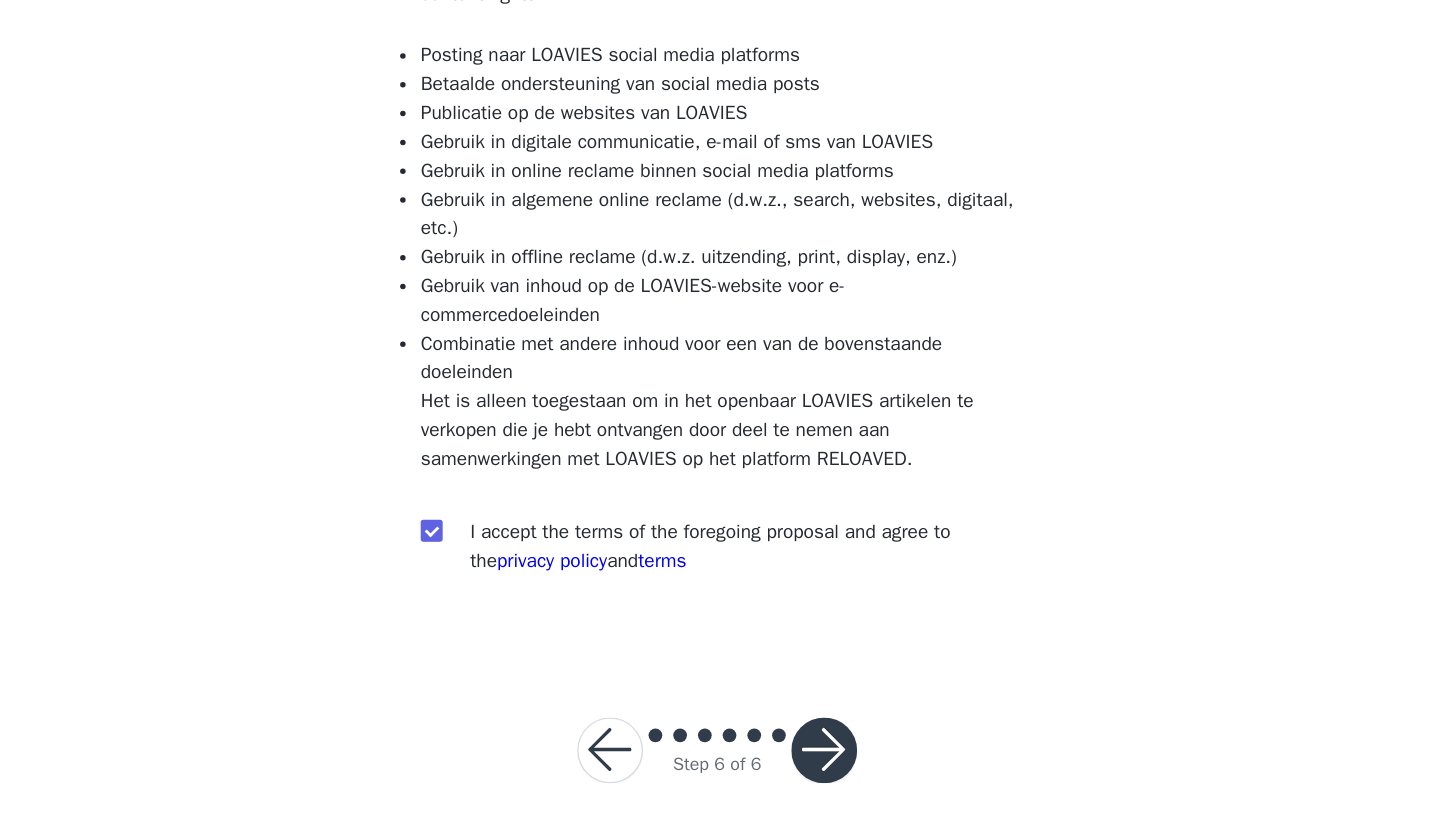 click at bounding box center [798, 769] 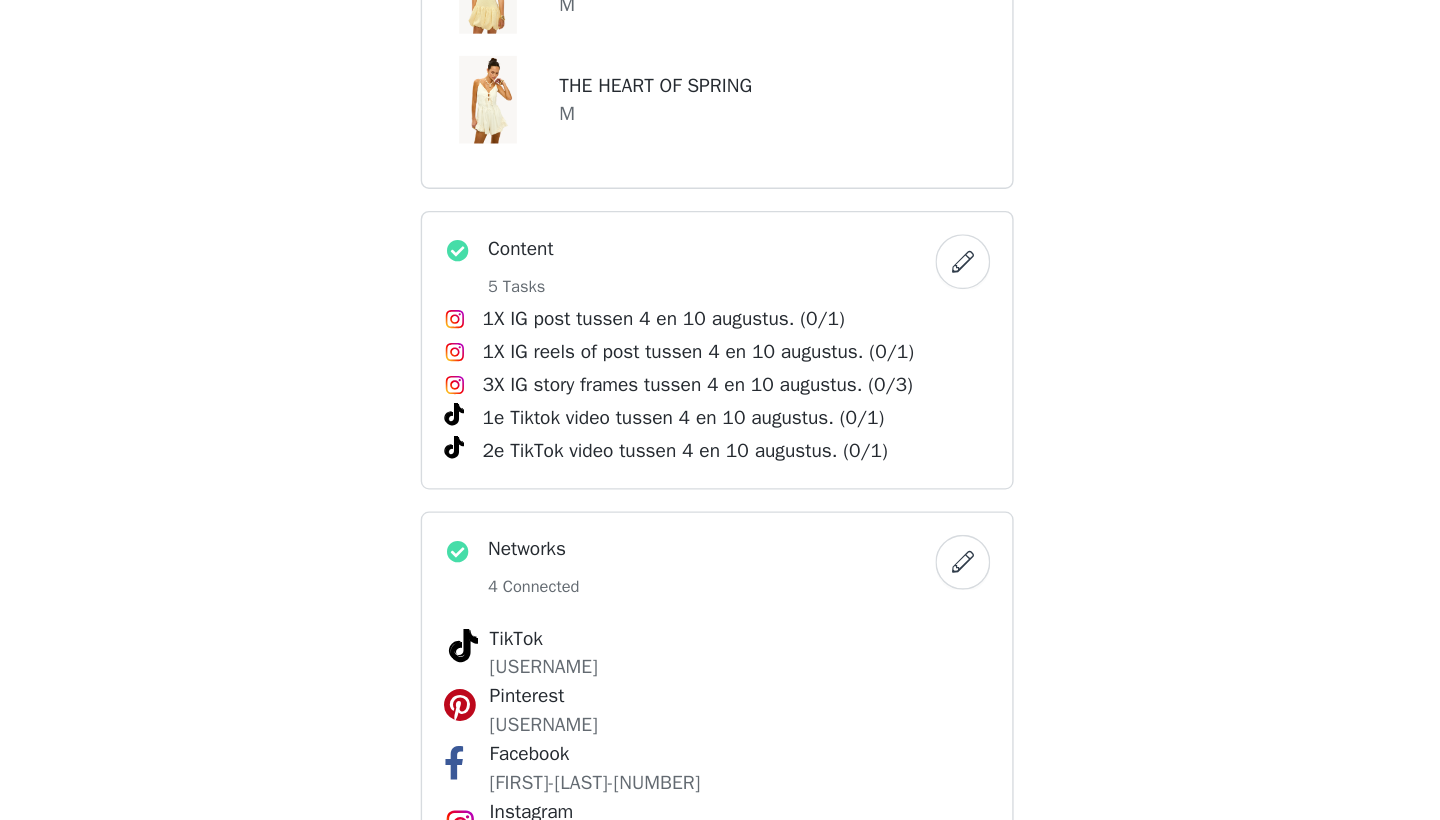 scroll, scrollTop: 551, scrollLeft: 0, axis: vertical 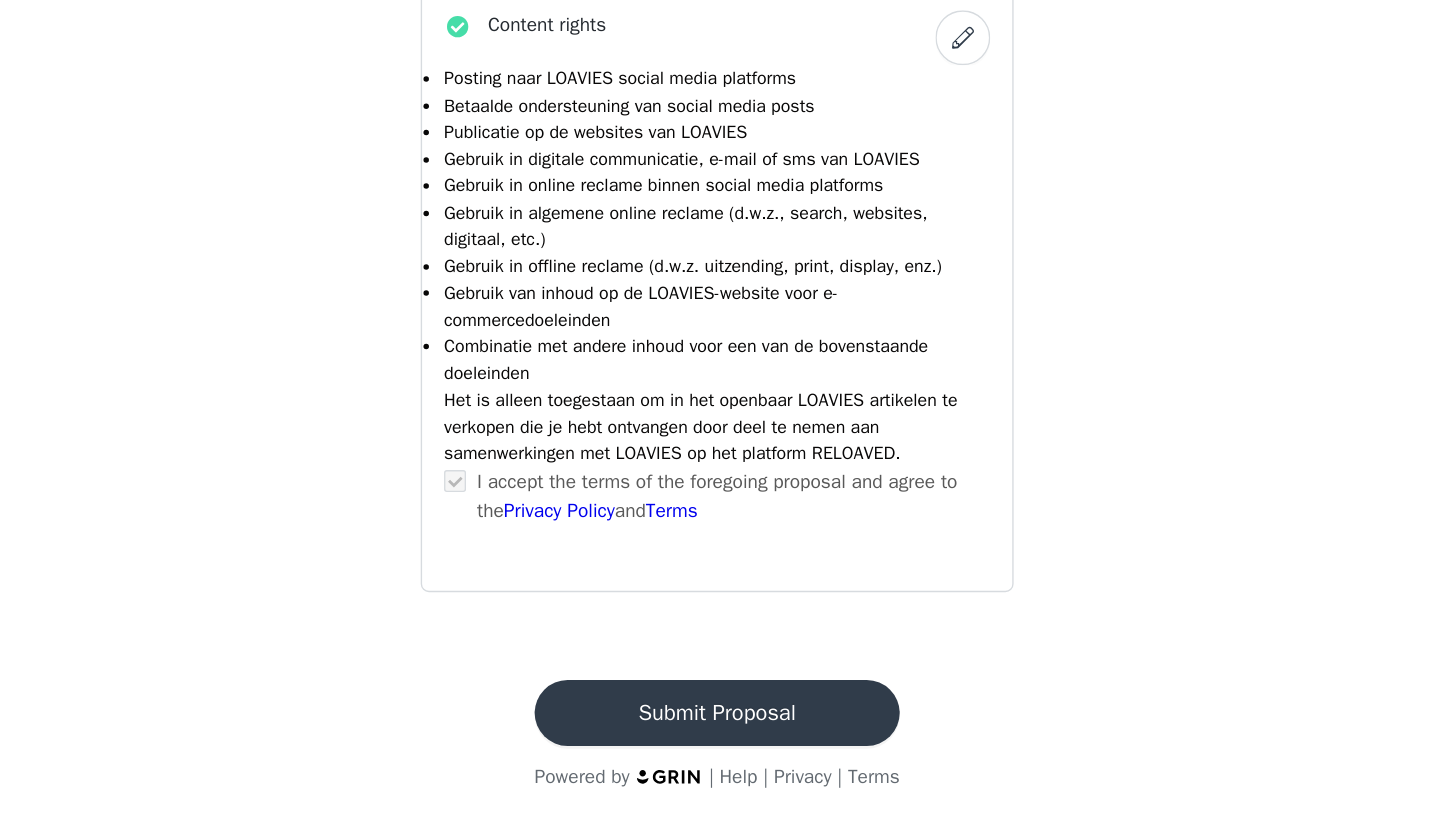 click on "Submit Proposal" at bounding box center [720, 742] 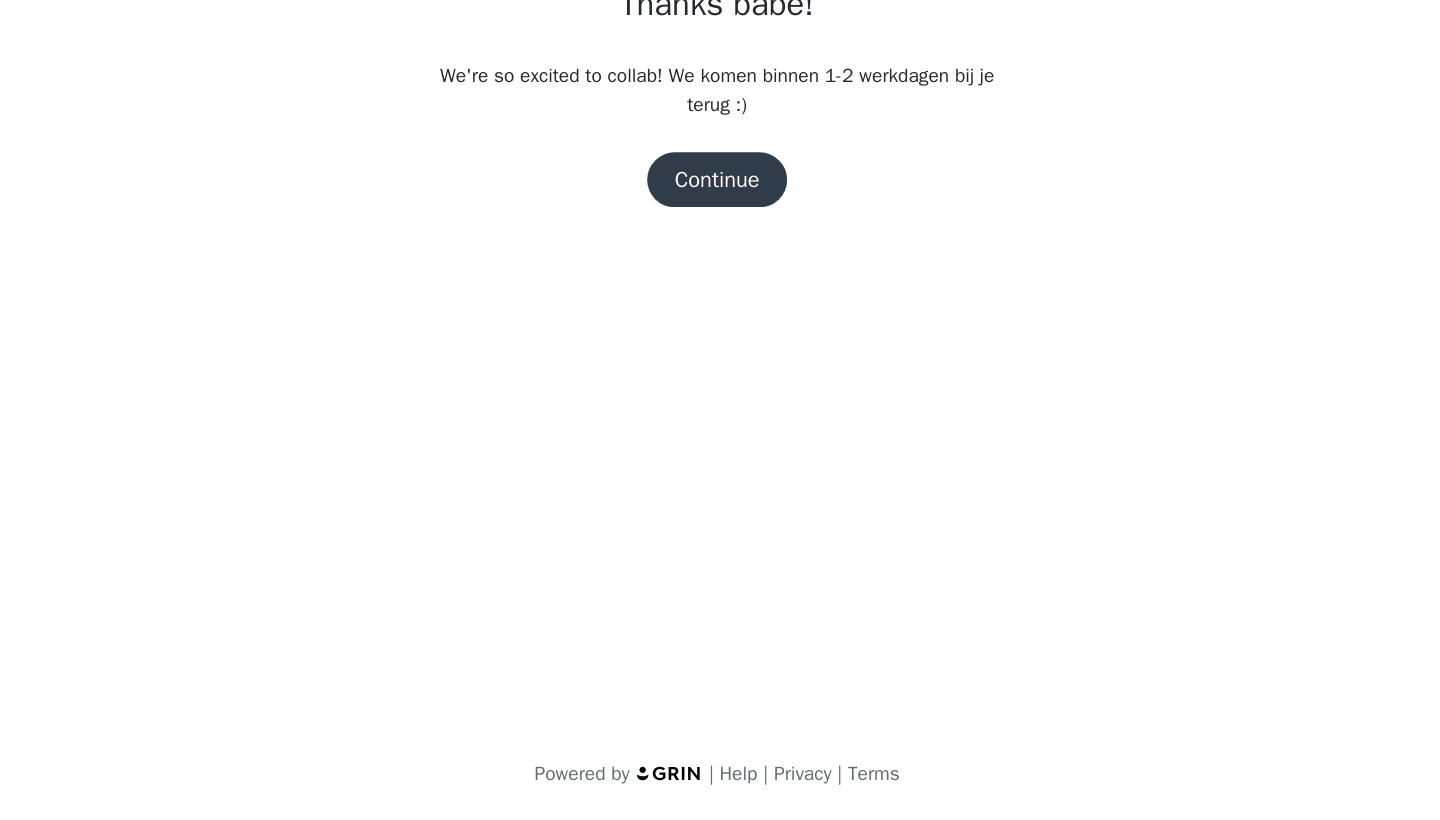 scroll, scrollTop: 0, scrollLeft: 0, axis: both 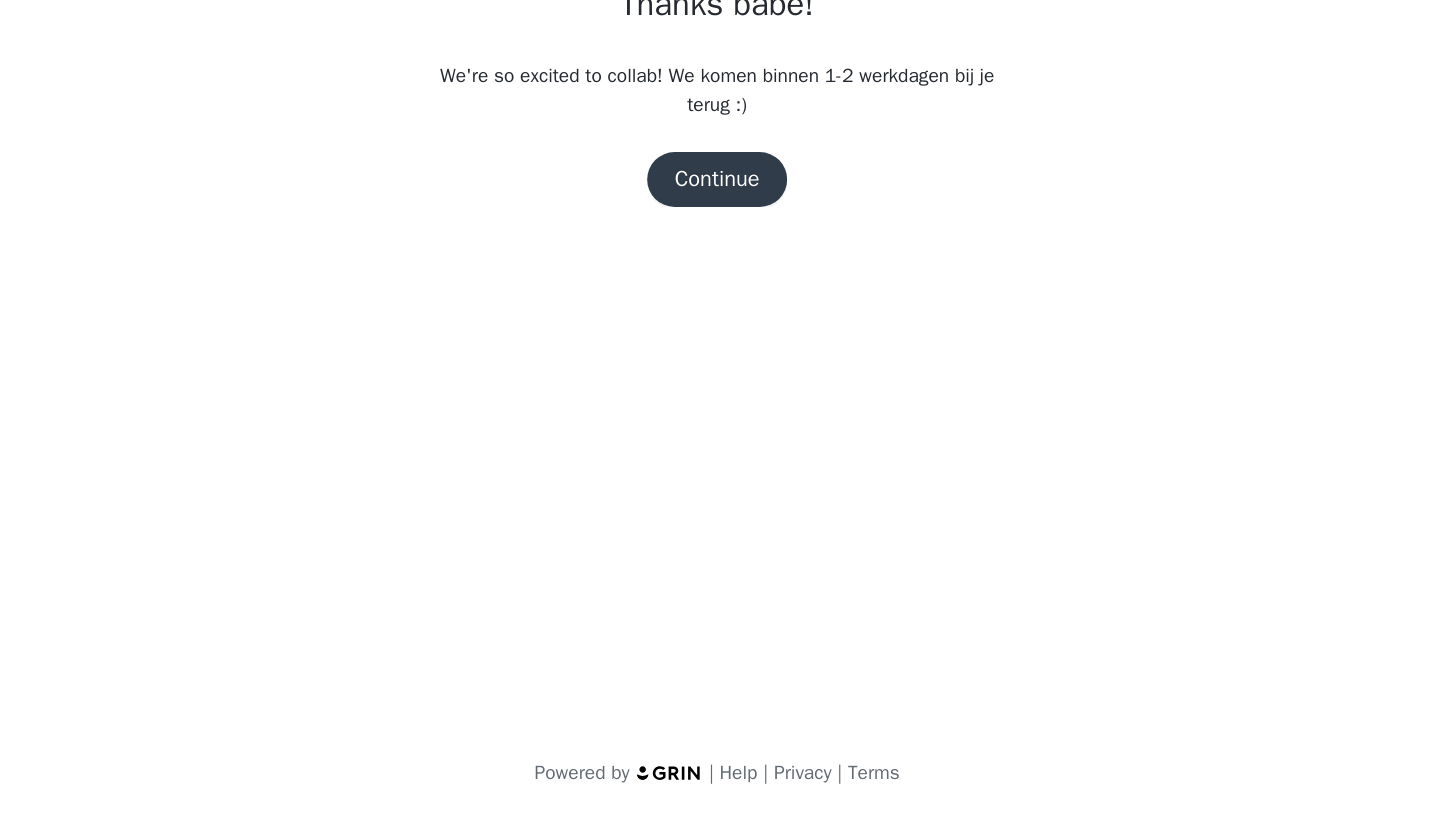 click on "Continue" at bounding box center (720, 353) 